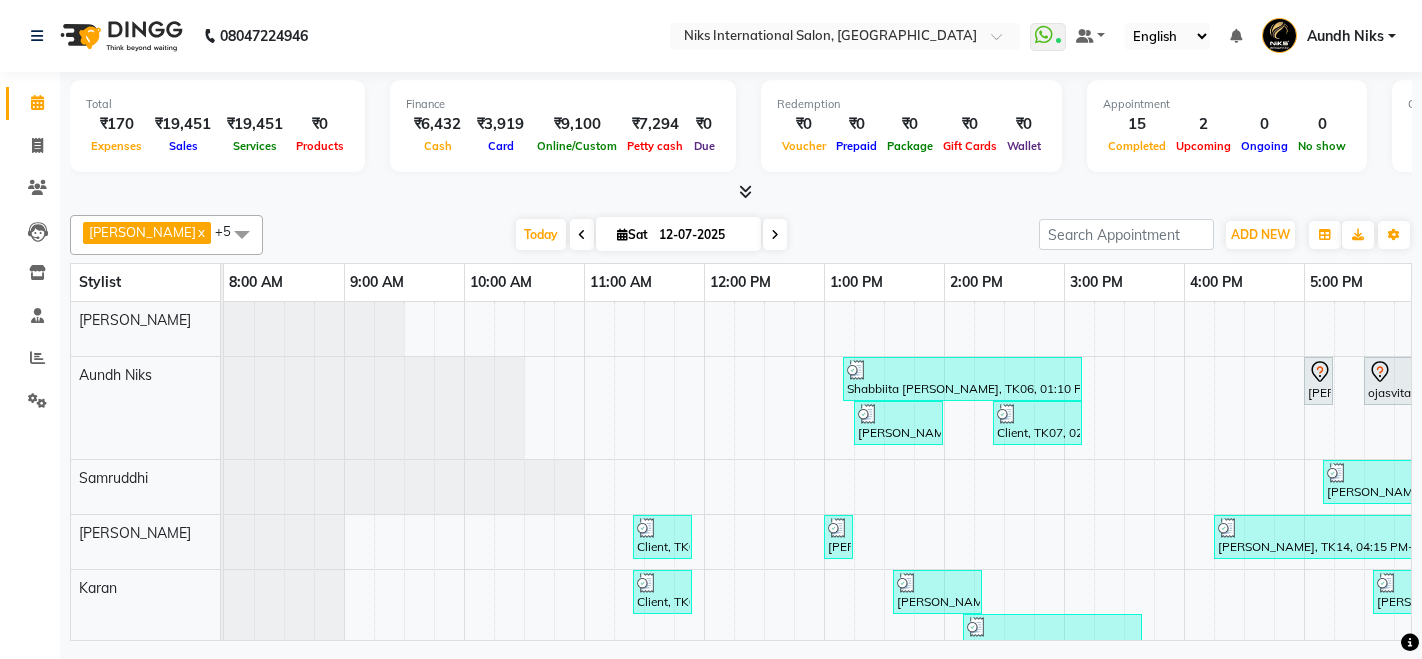 scroll, scrollTop: 0, scrollLeft: 0, axis: both 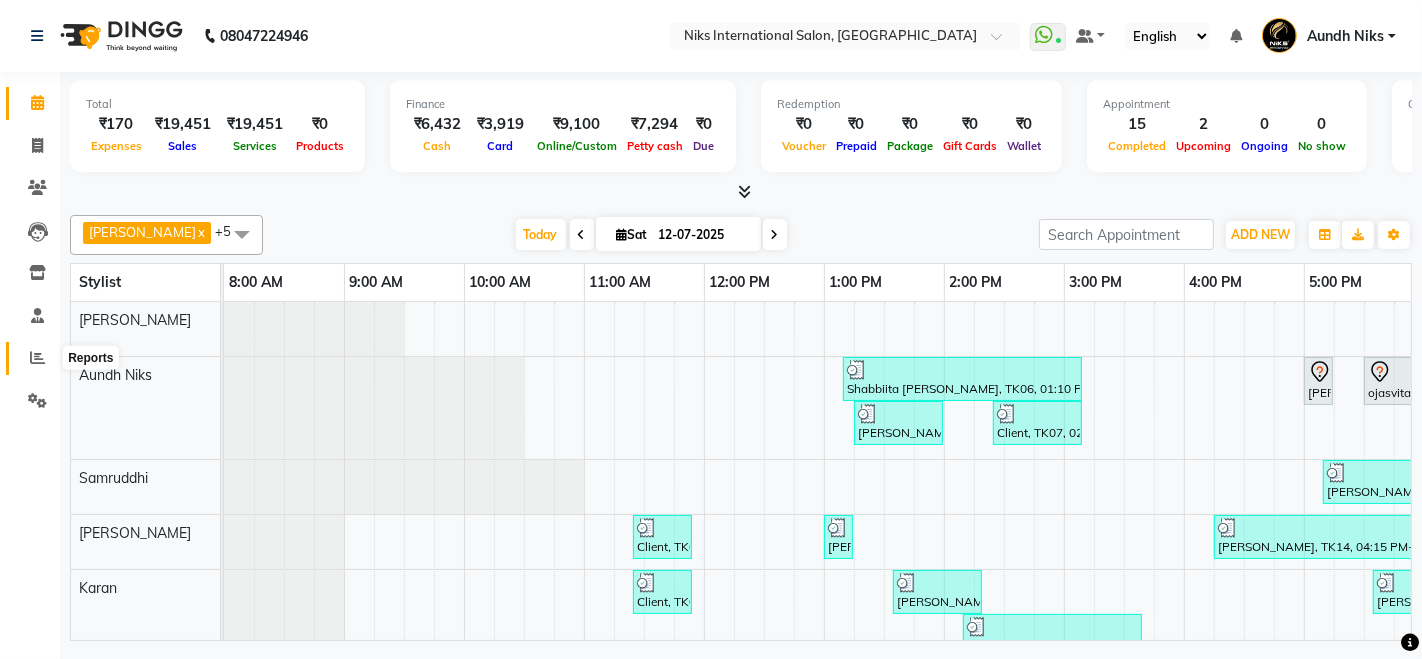 click 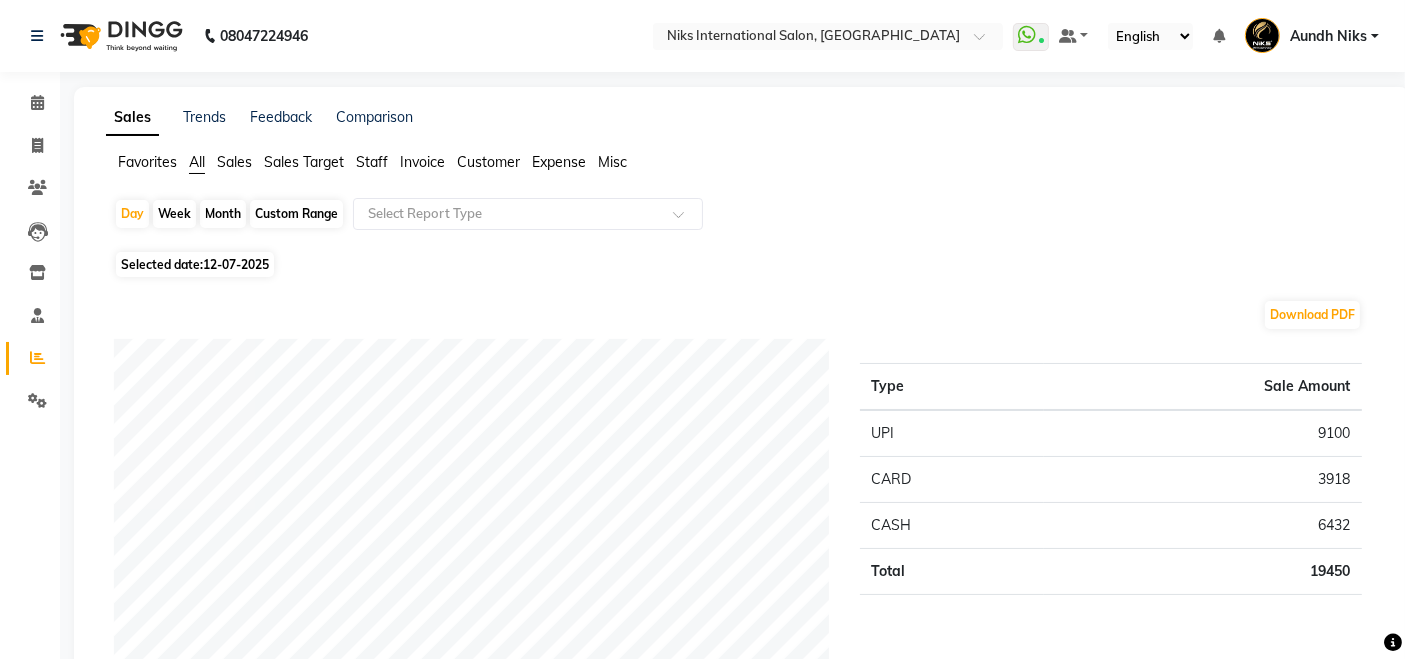 click on "Month" 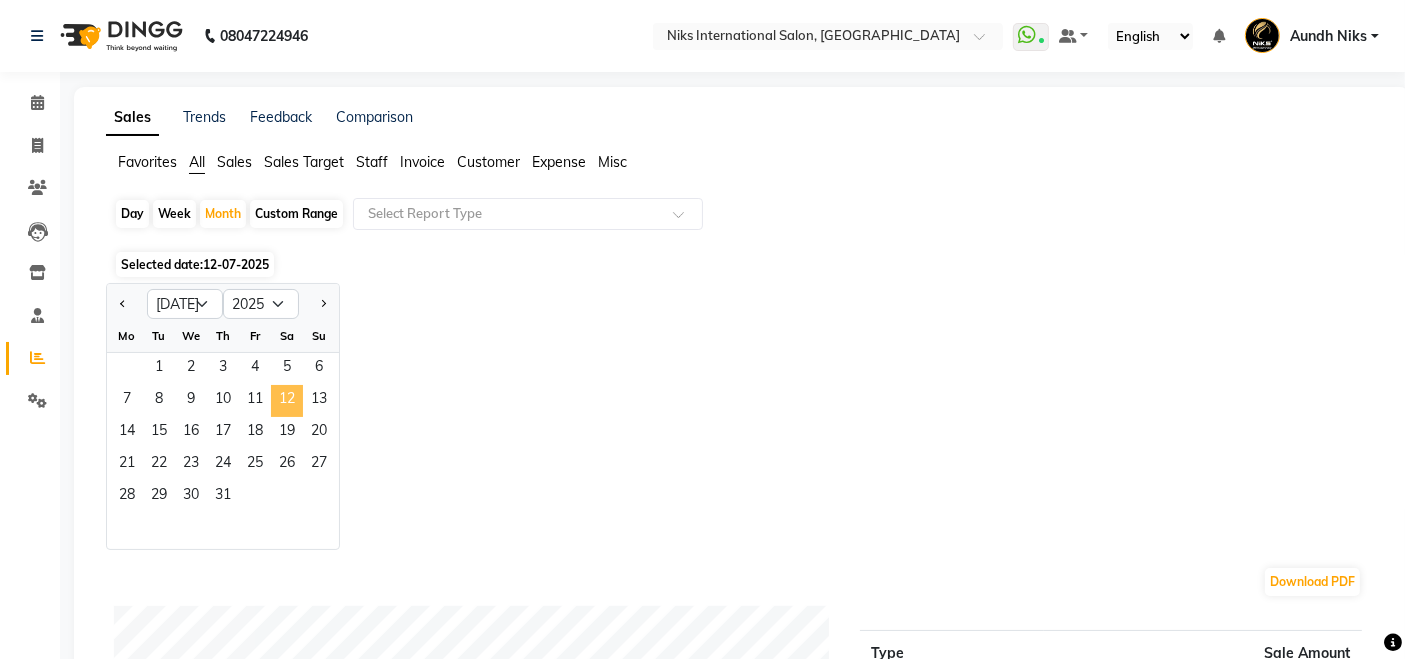 click on "12" 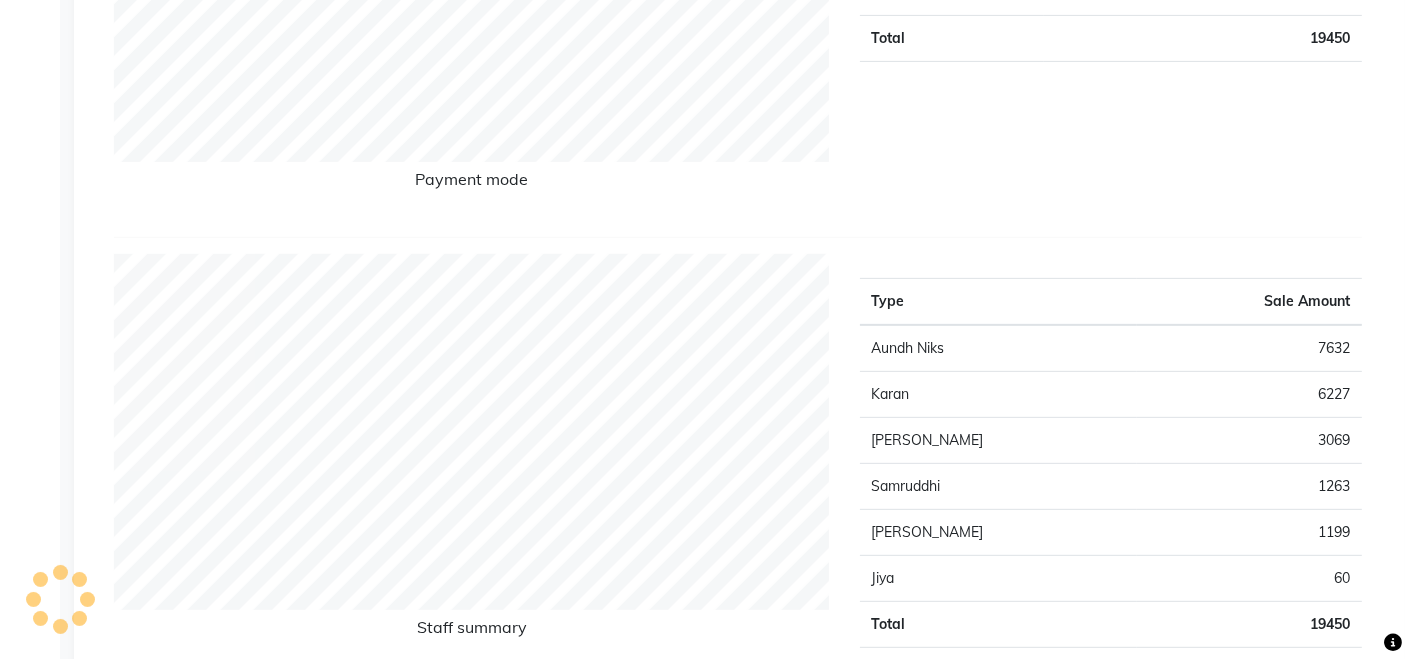 scroll, scrollTop: 822, scrollLeft: 0, axis: vertical 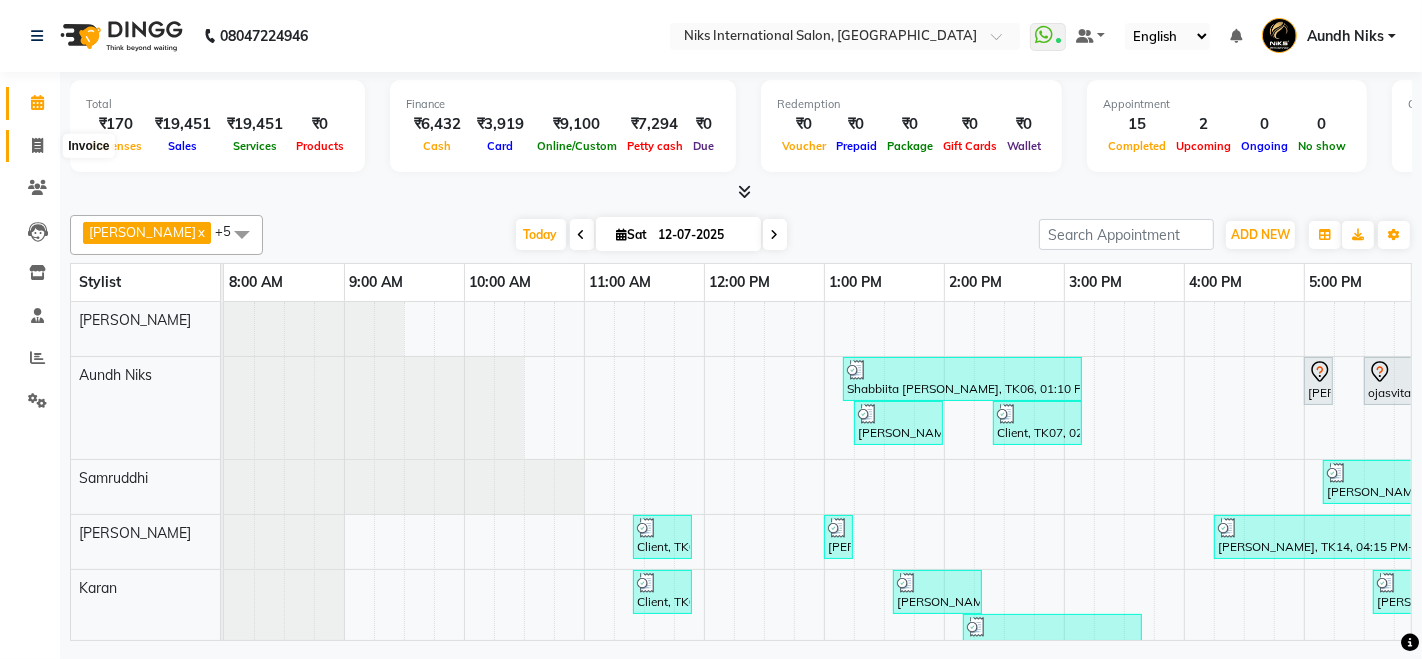 click 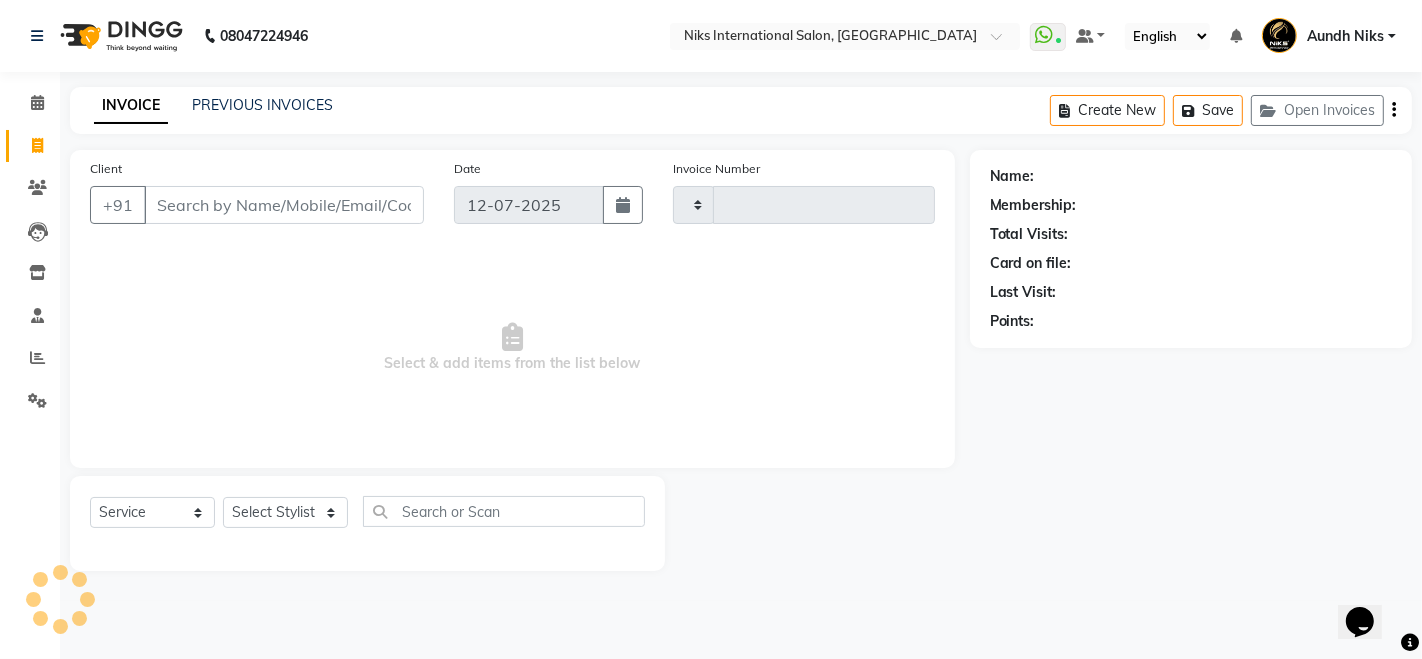 scroll, scrollTop: 0, scrollLeft: 0, axis: both 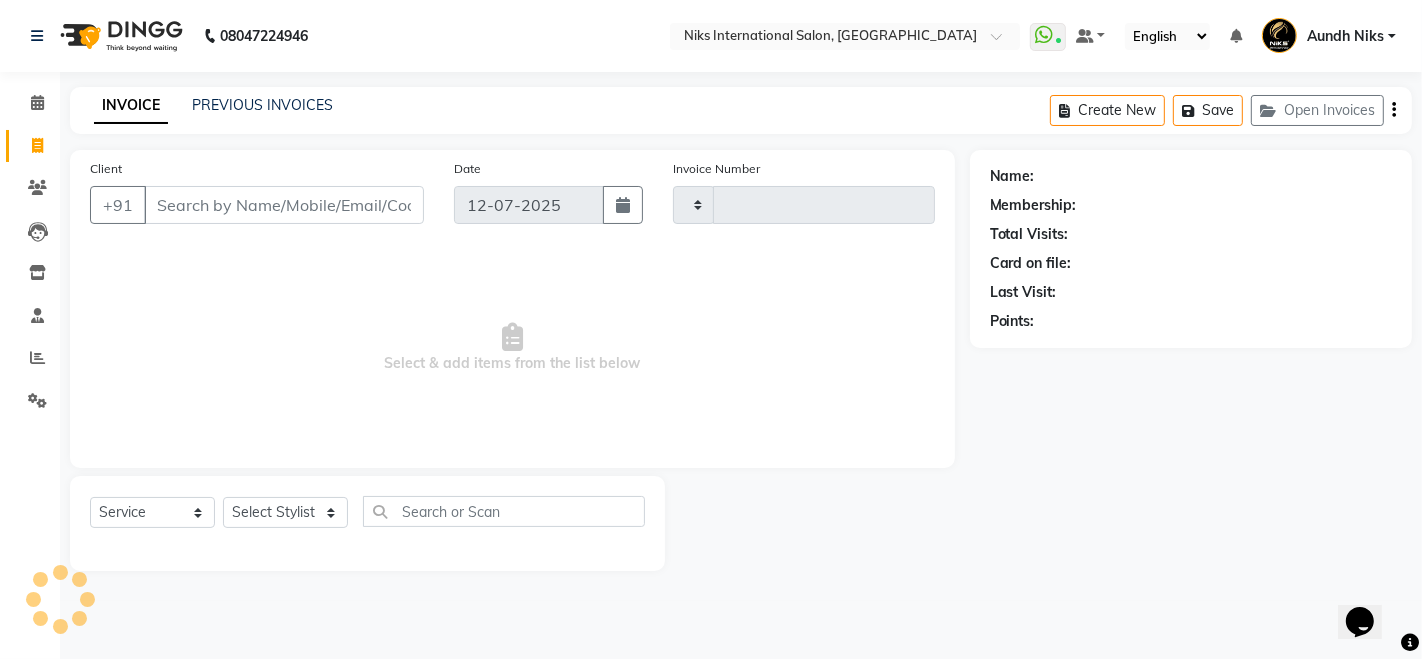 type on "1327" 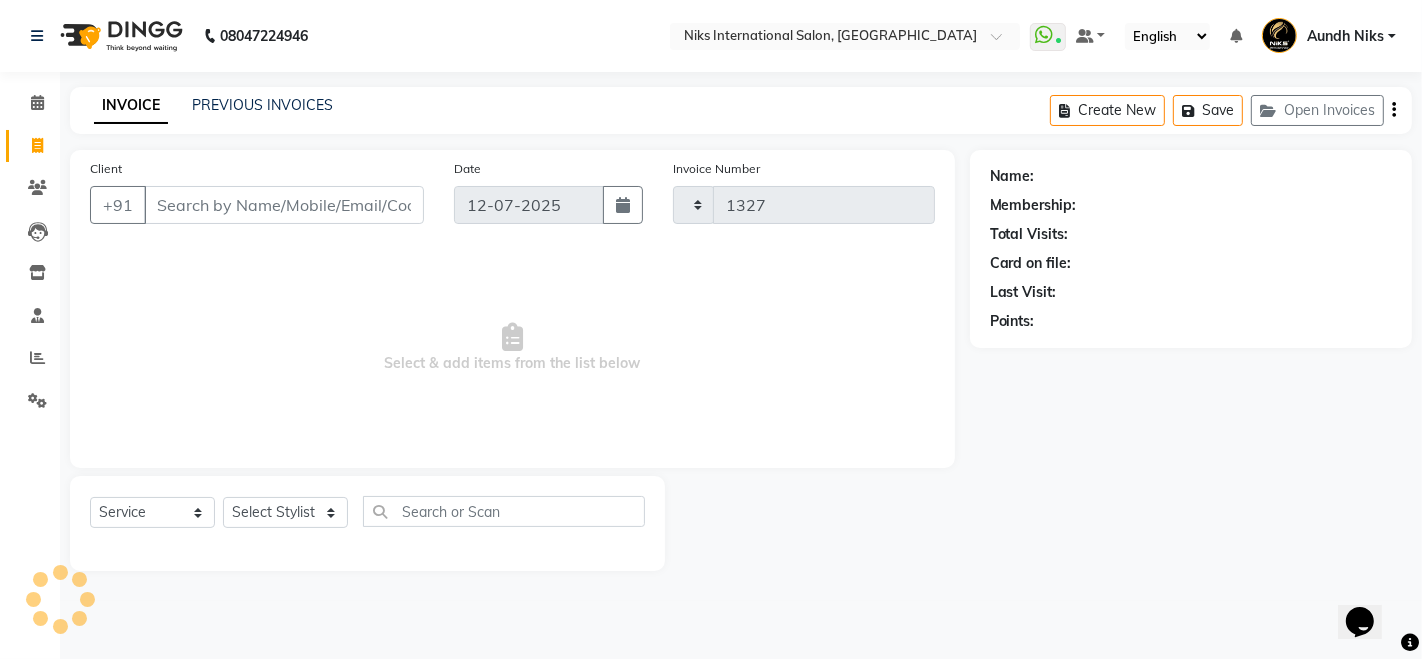 scroll, scrollTop: 0, scrollLeft: 0, axis: both 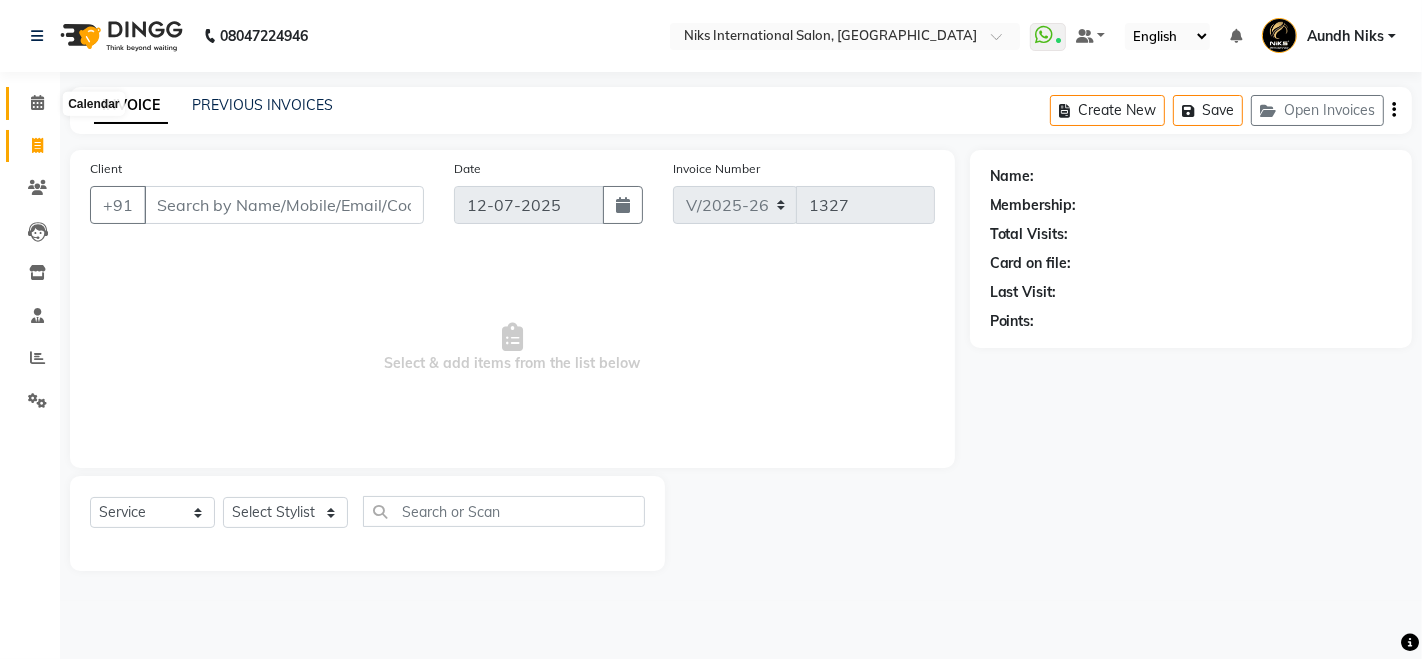 click 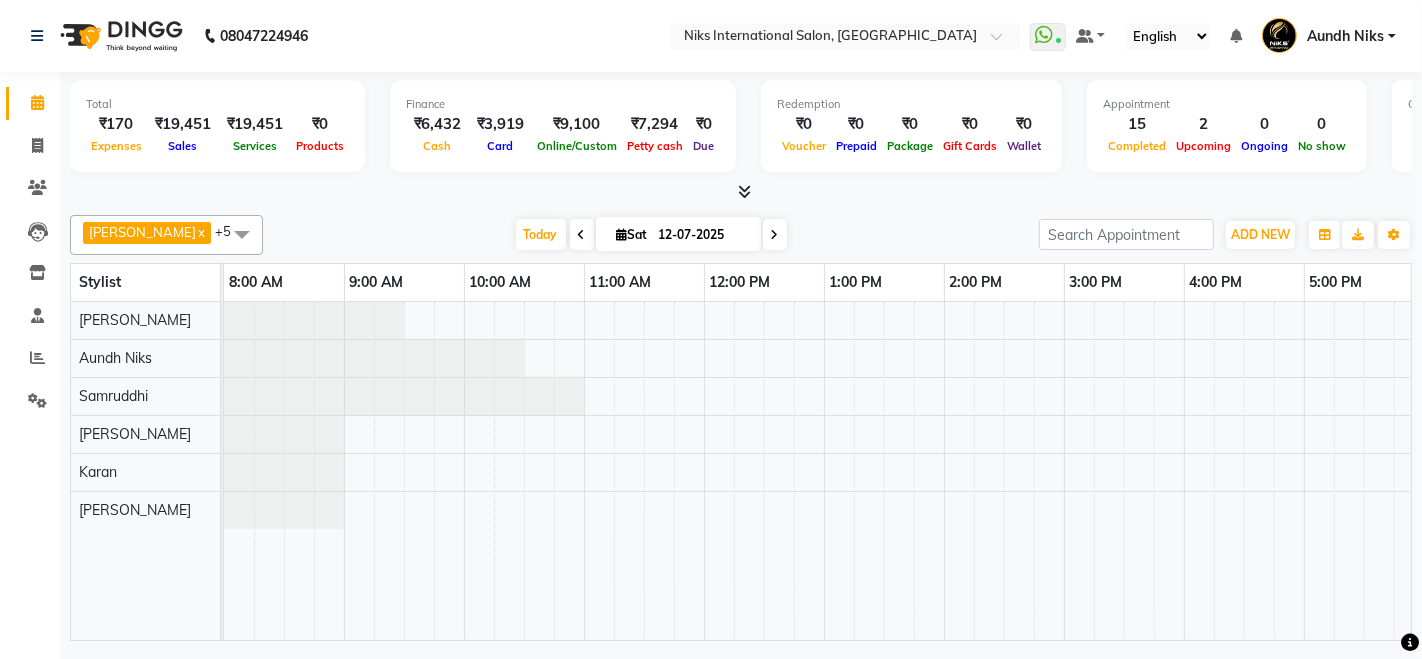 scroll, scrollTop: 0, scrollLeft: 0, axis: both 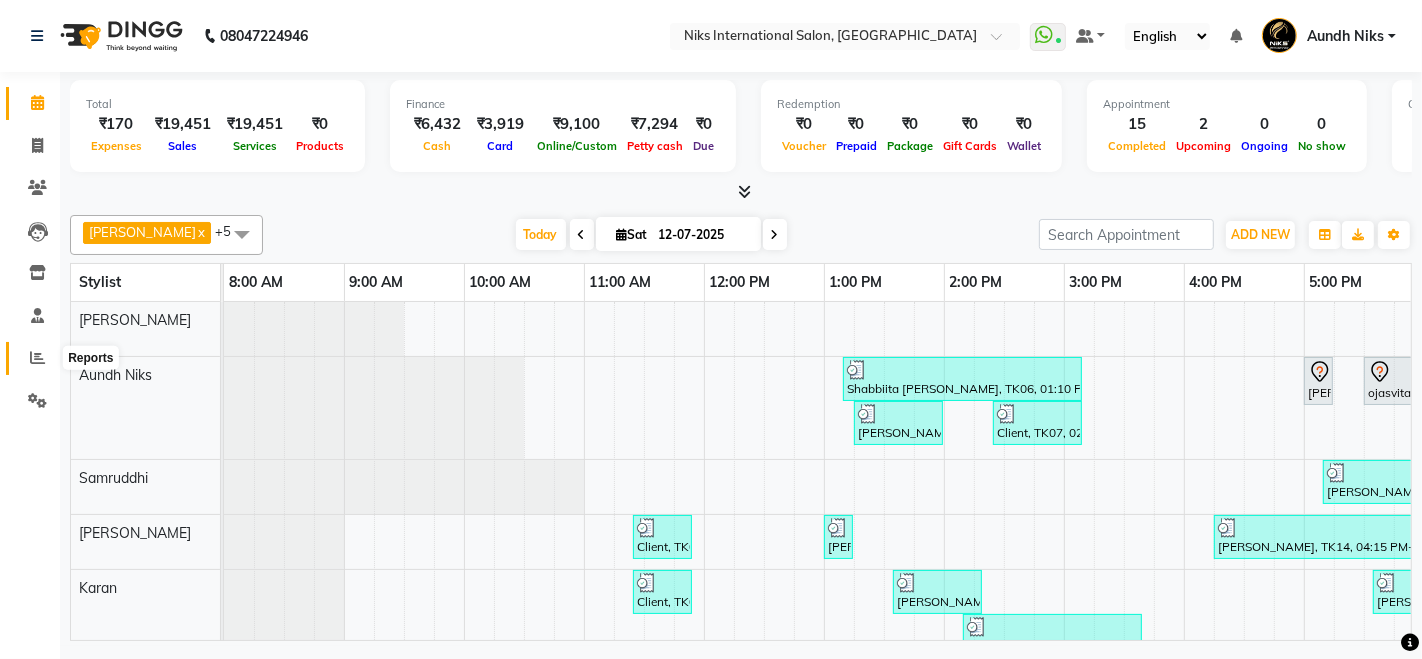 click 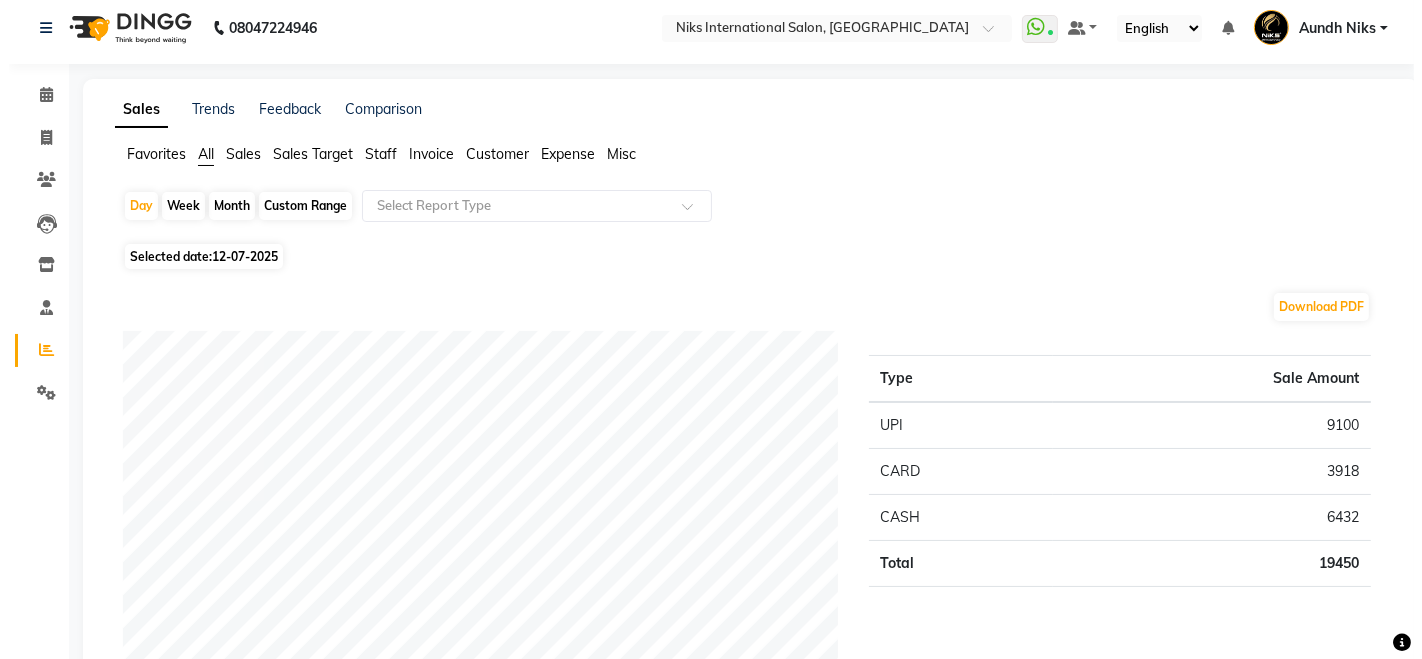 scroll, scrollTop: 0, scrollLeft: 0, axis: both 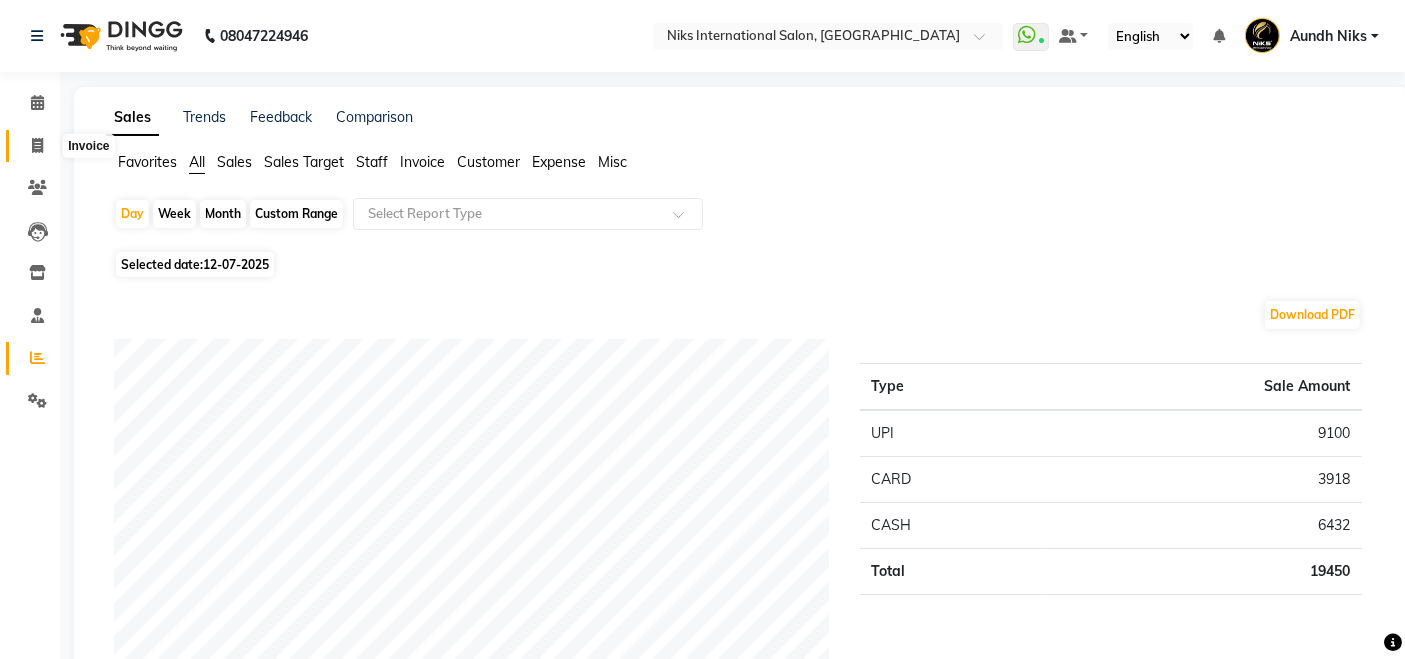 click 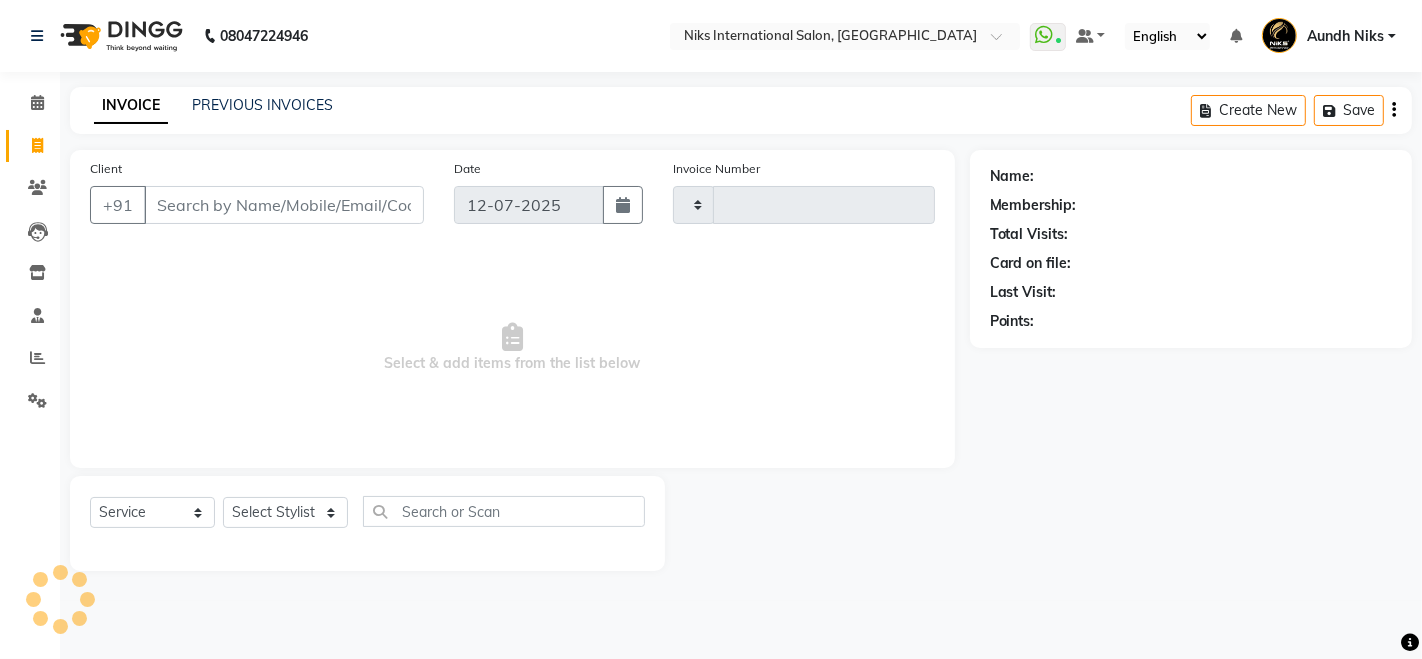 type on "1327" 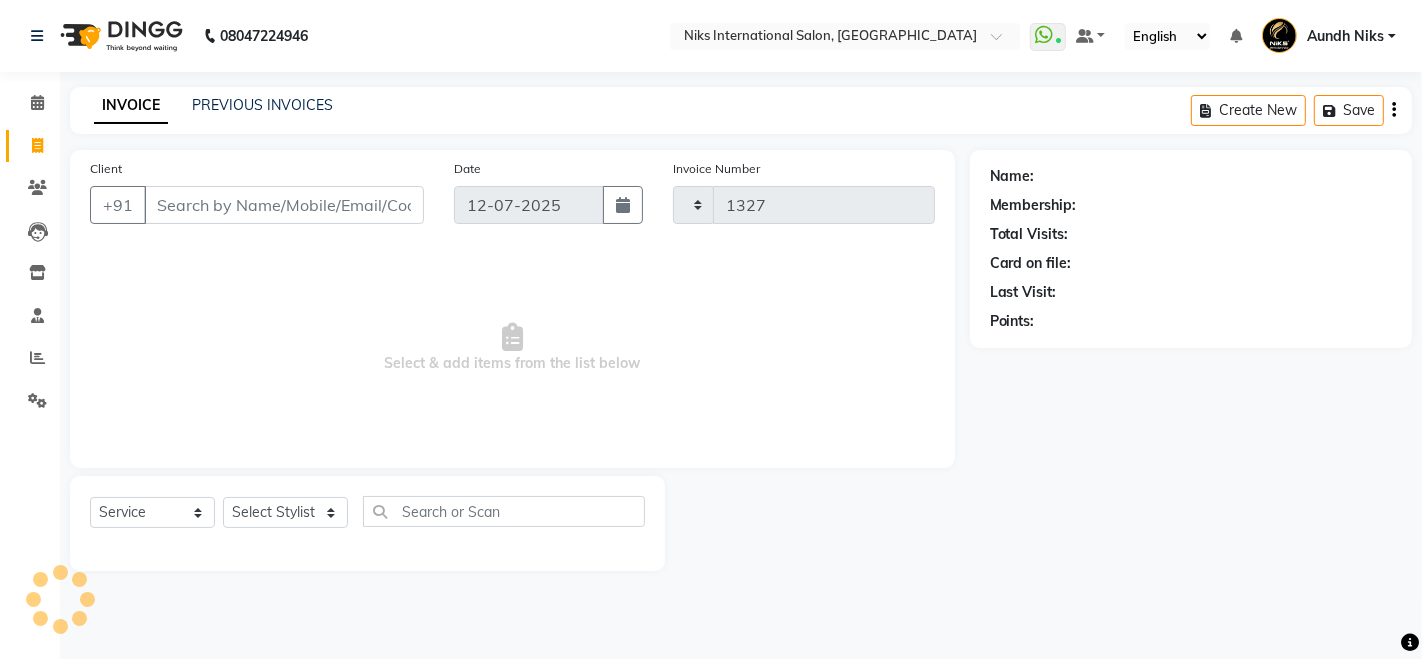 select on "6" 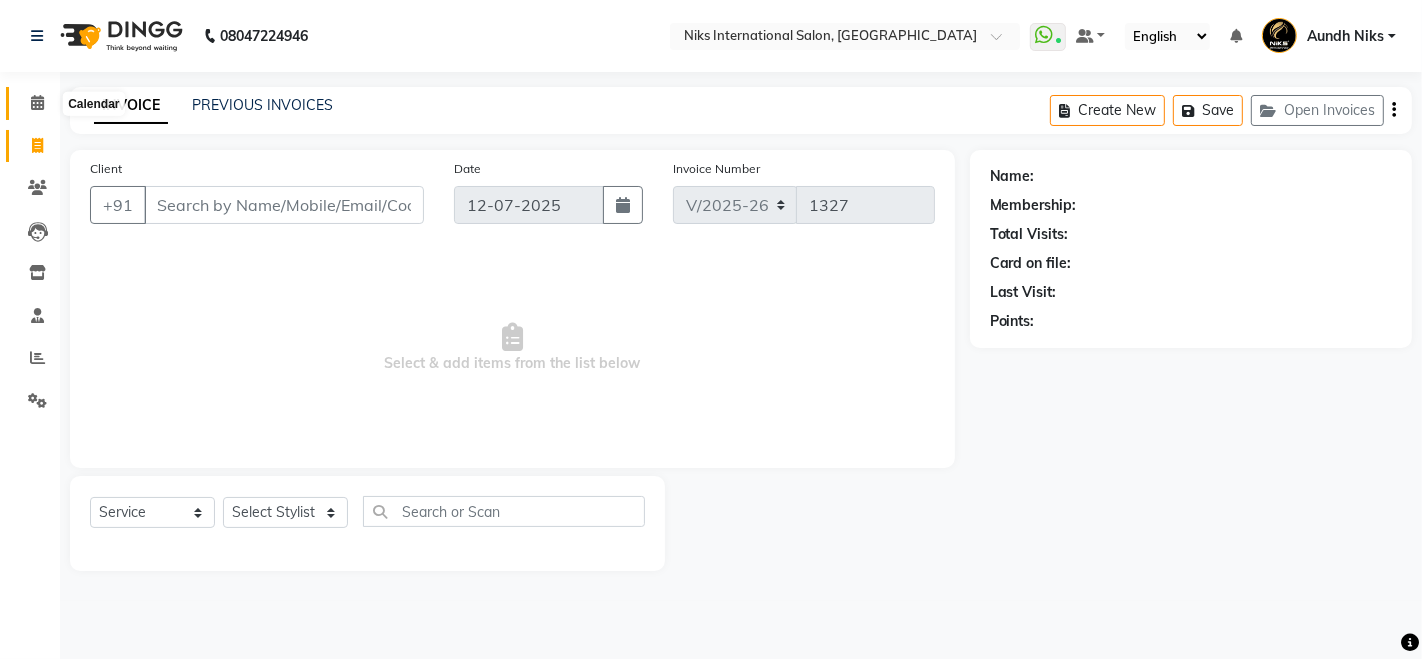 click 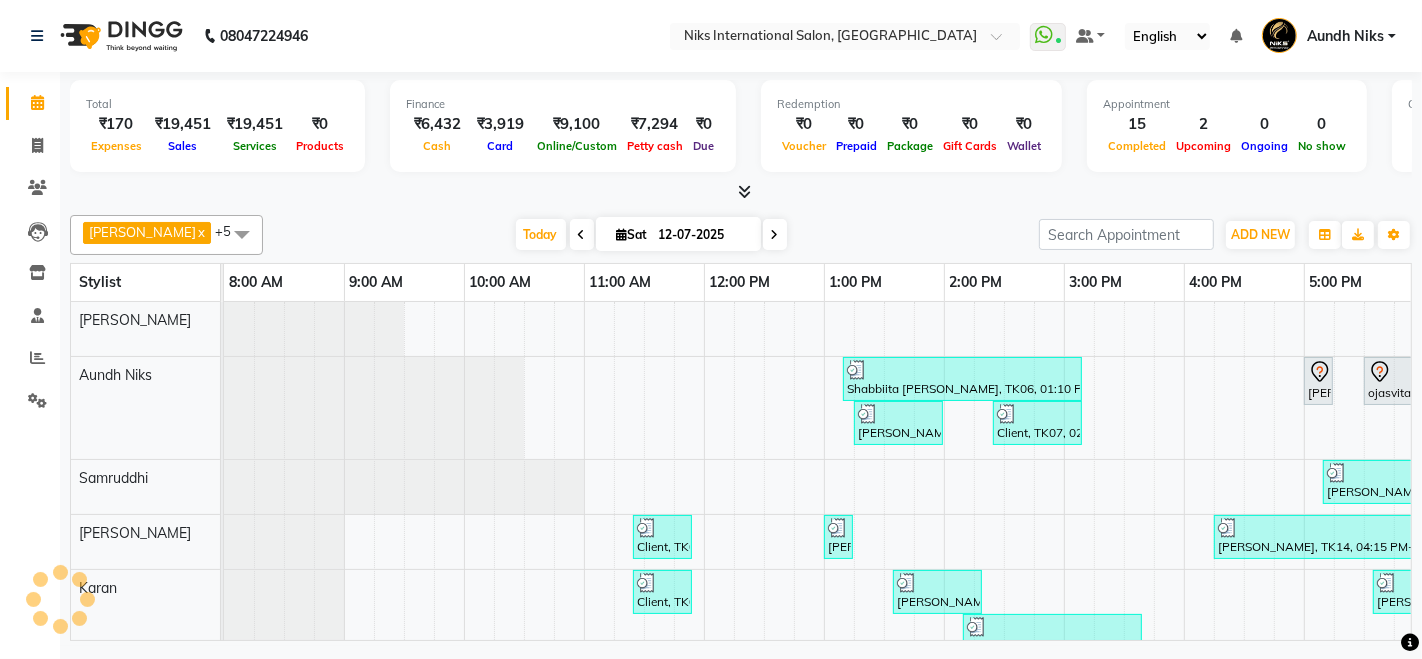 scroll, scrollTop: 0, scrollLeft: 0, axis: both 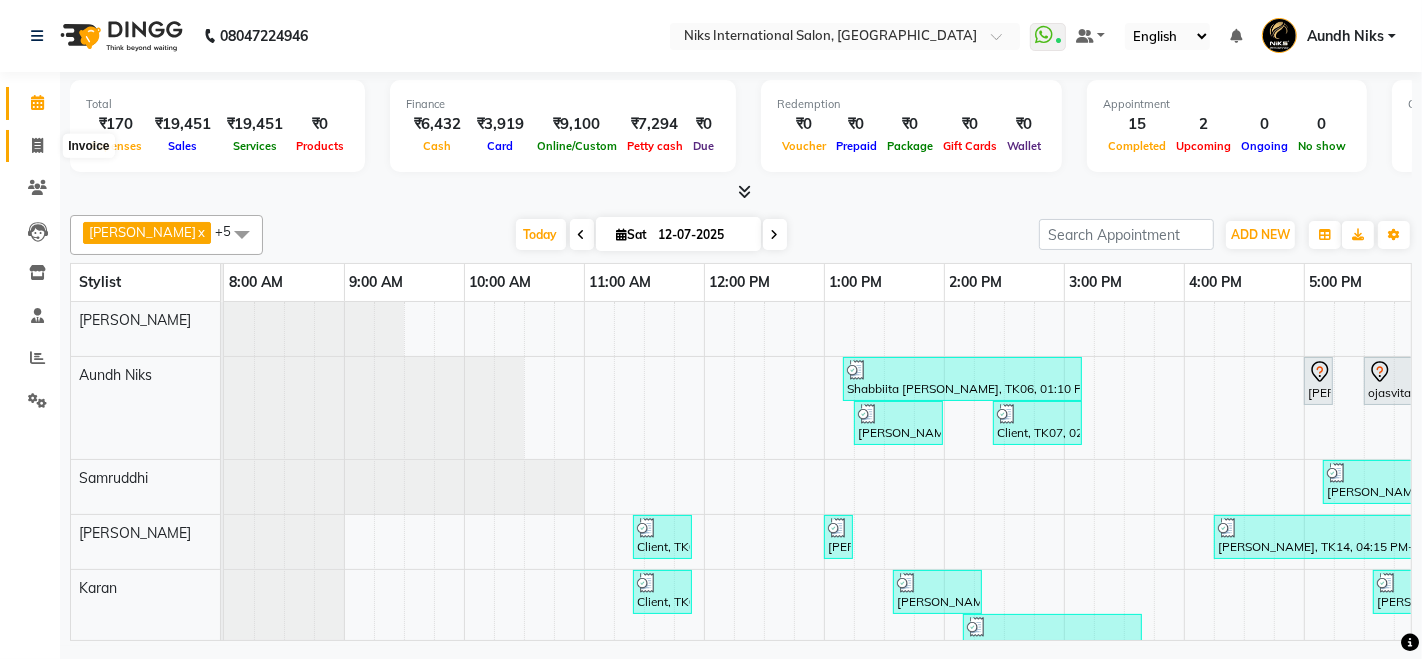 click 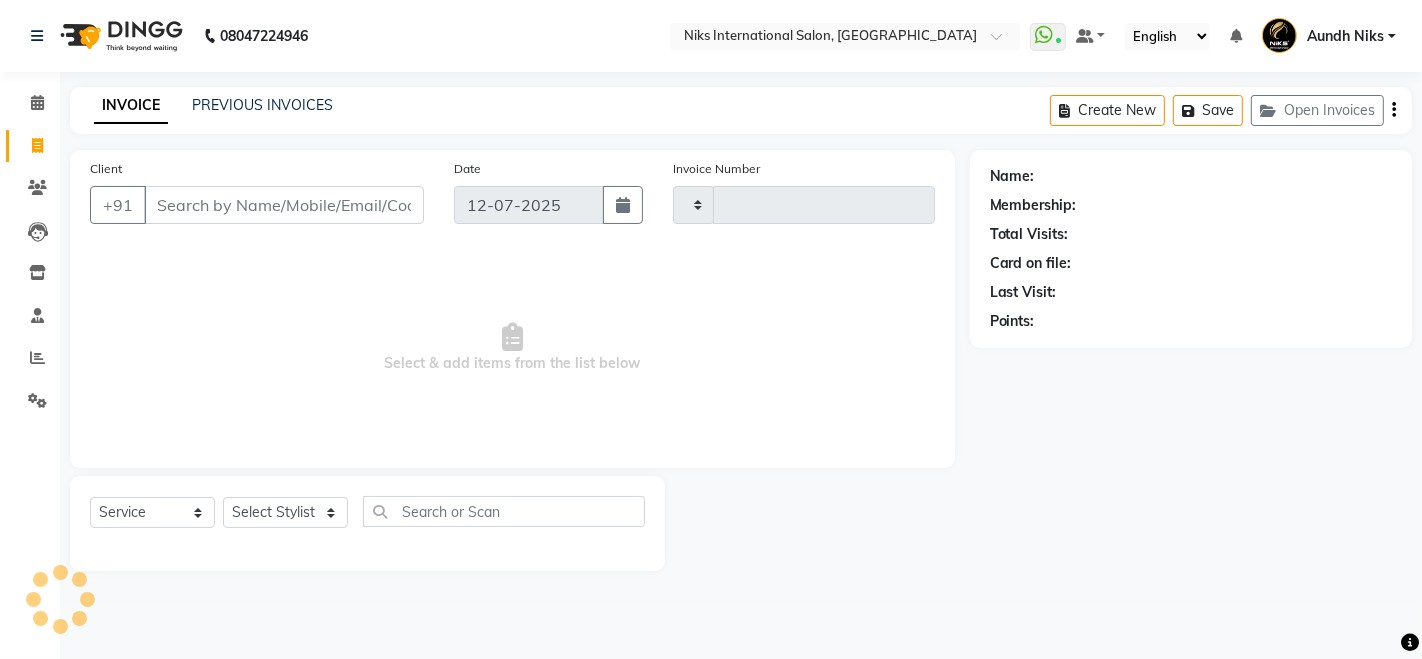 type on "1327" 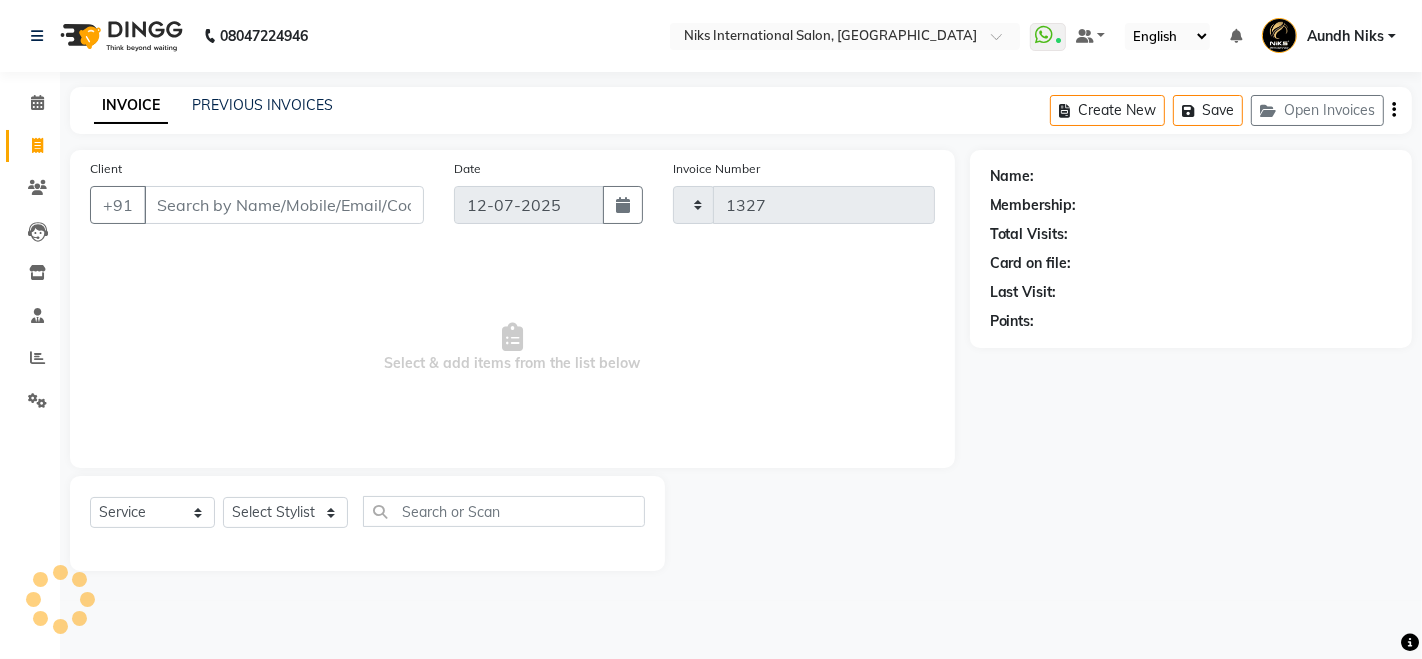 select on "6" 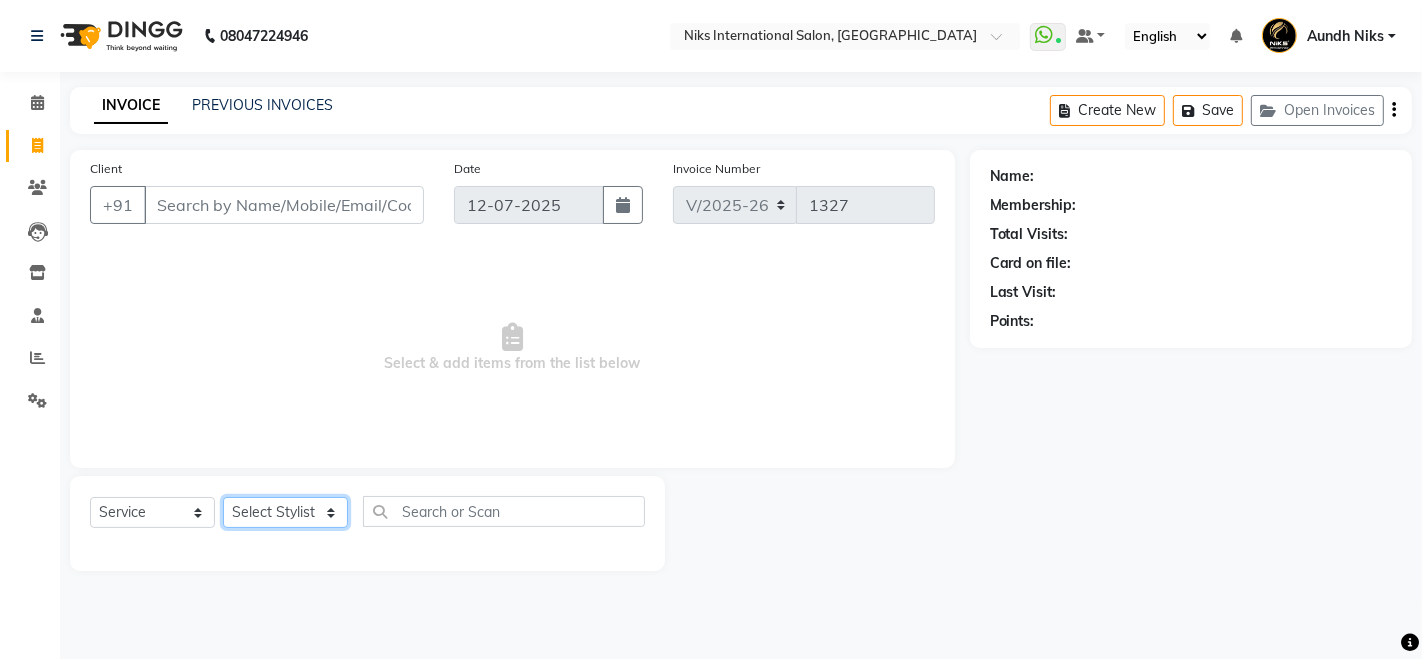click on "Select Stylist [PERSON_NAME] Aundh Niks [PERSON_NAME] Jiya [PERSON_NAME] Mahhi [PERSON_NAME] [PERSON_NAME] Siddharth [PERSON_NAME]" 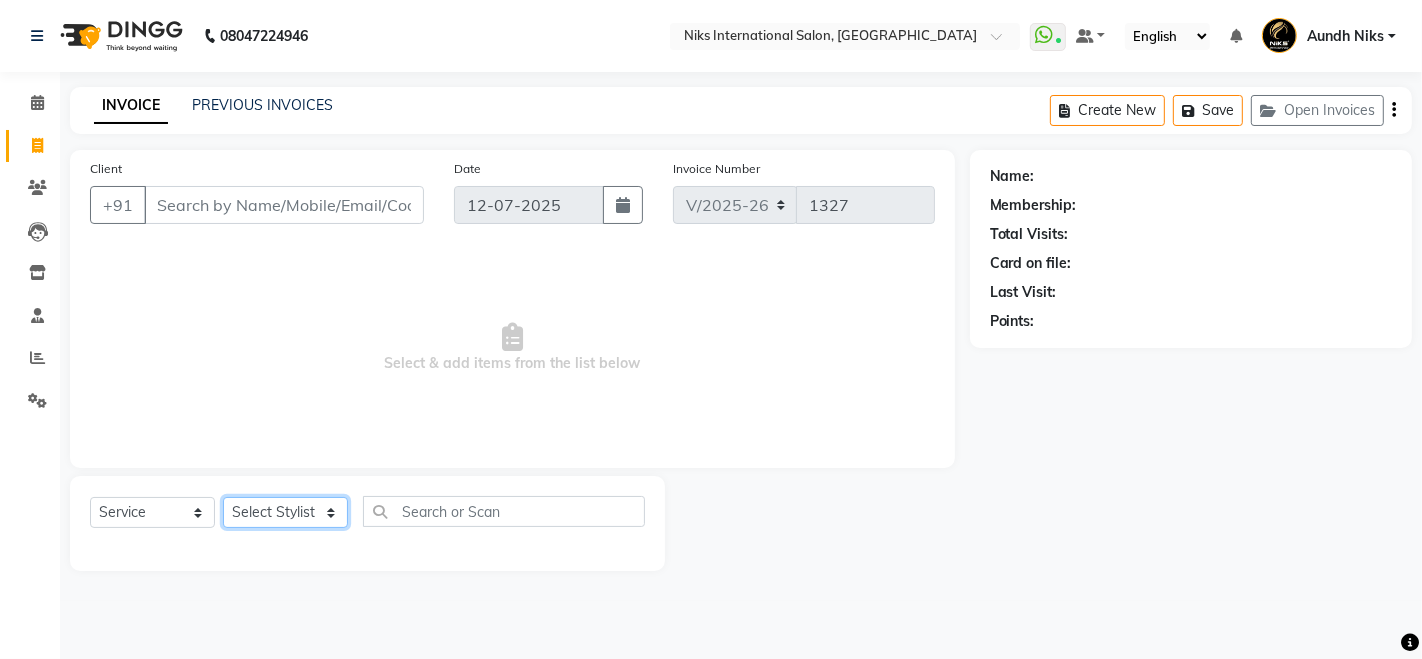 select on "22944" 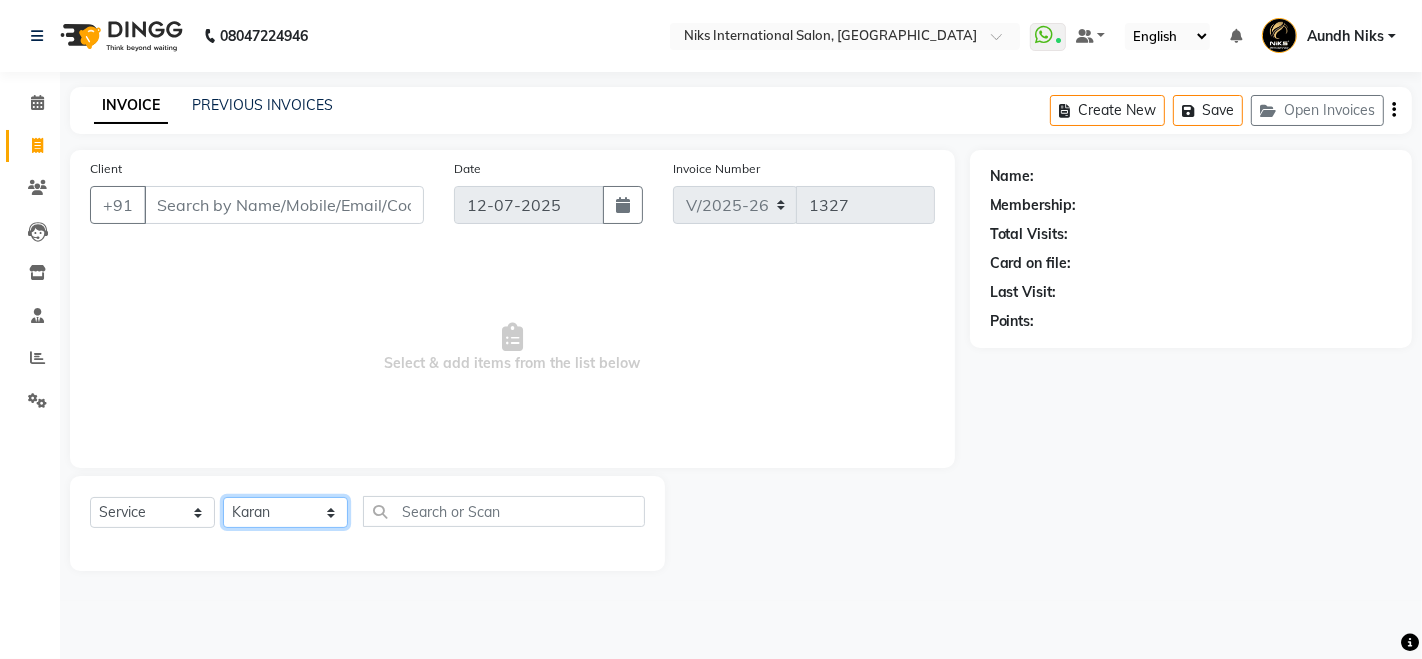 click on "Select Stylist [PERSON_NAME] Aundh Niks [PERSON_NAME] Jiya [PERSON_NAME] Mahhi [PERSON_NAME] [PERSON_NAME] Siddharth [PERSON_NAME]" 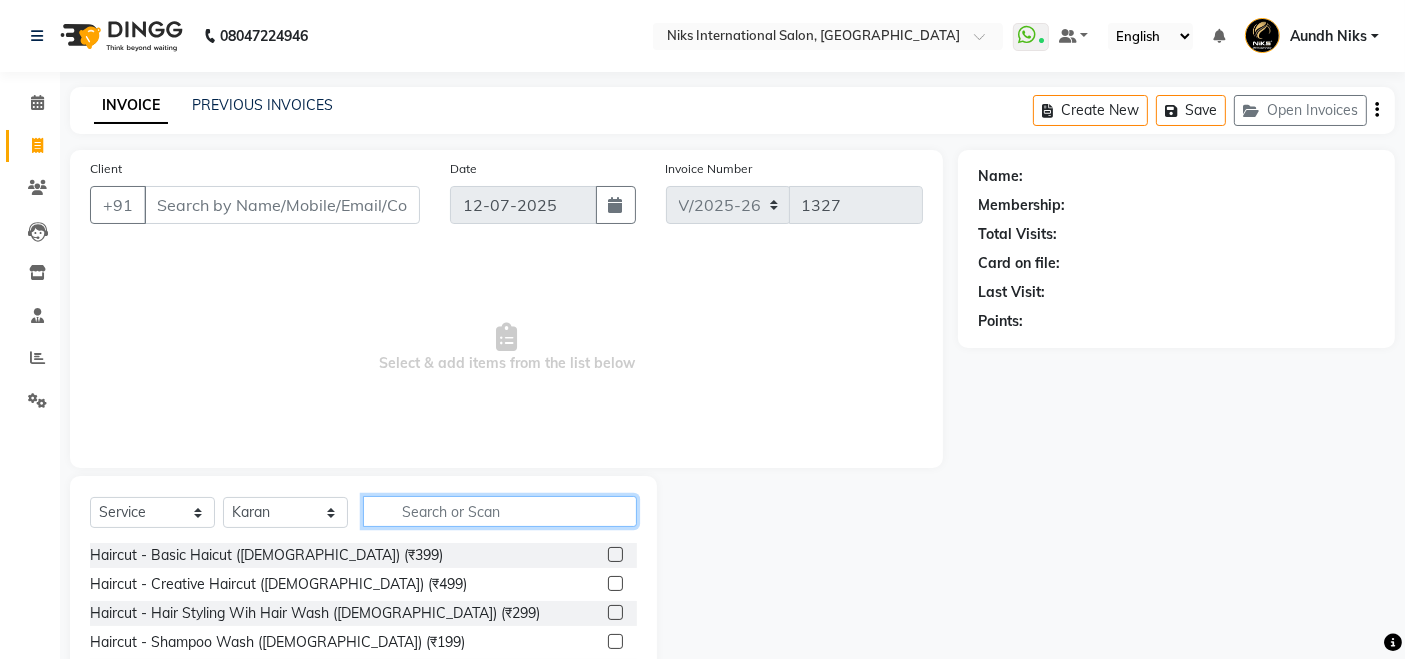 click 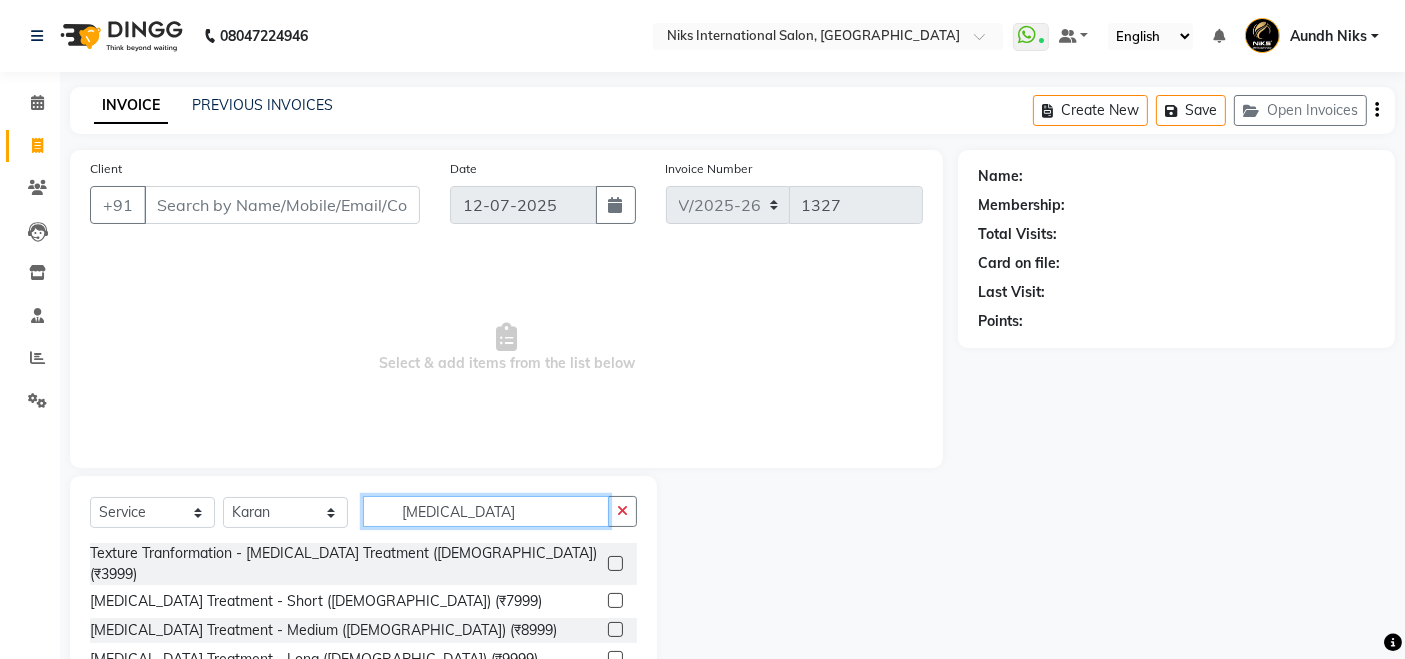type on "botox" 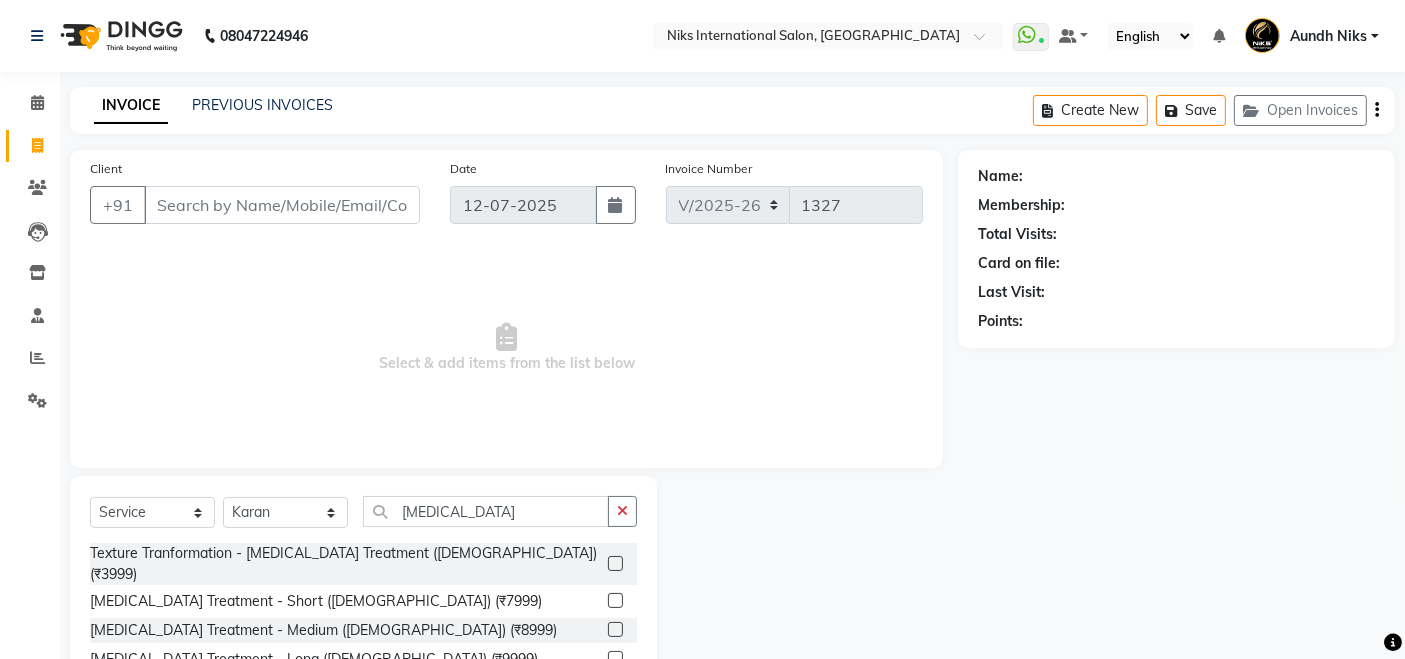 click 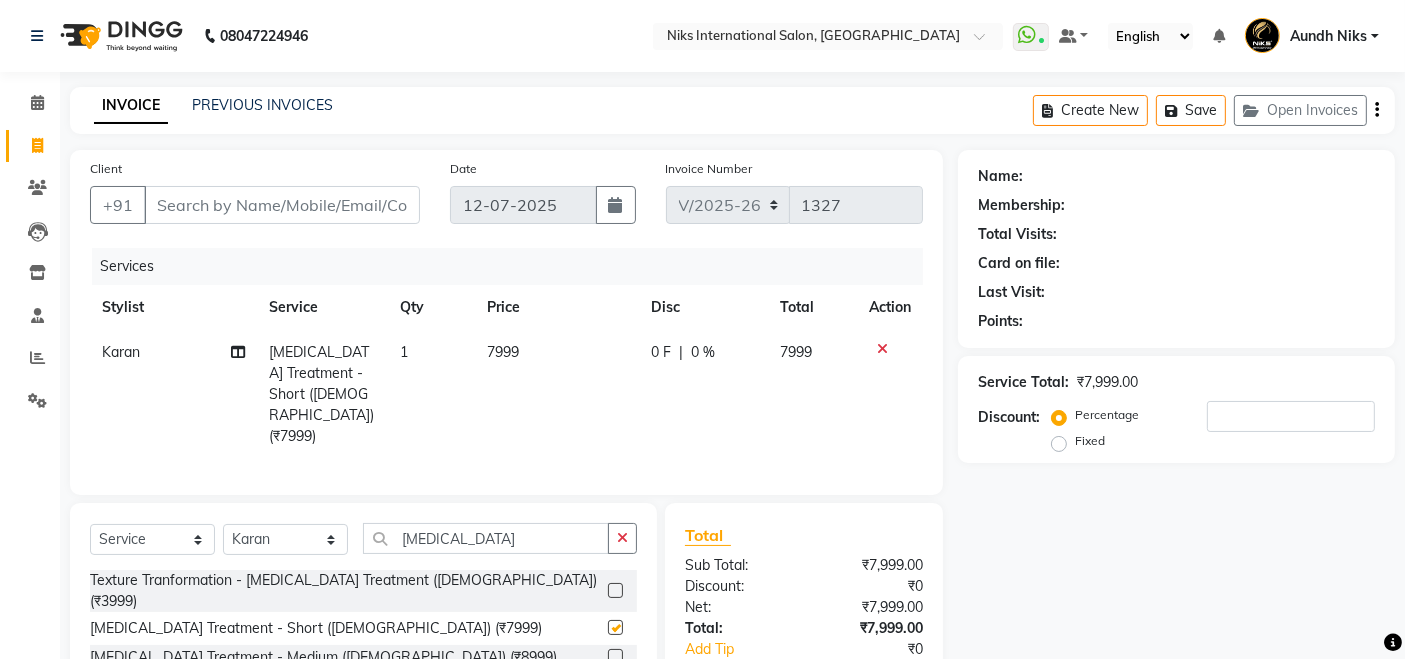 checkbox on "false" 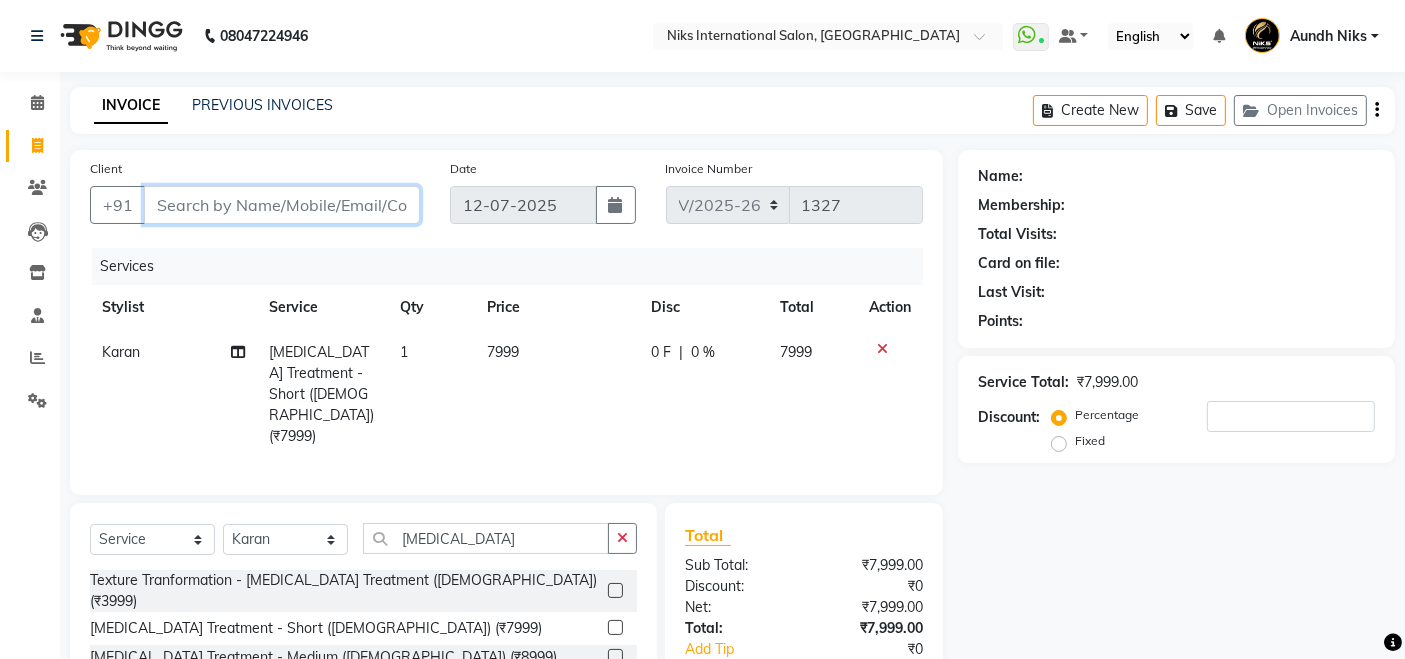 click on "Client" at bounding box center (282, 205) 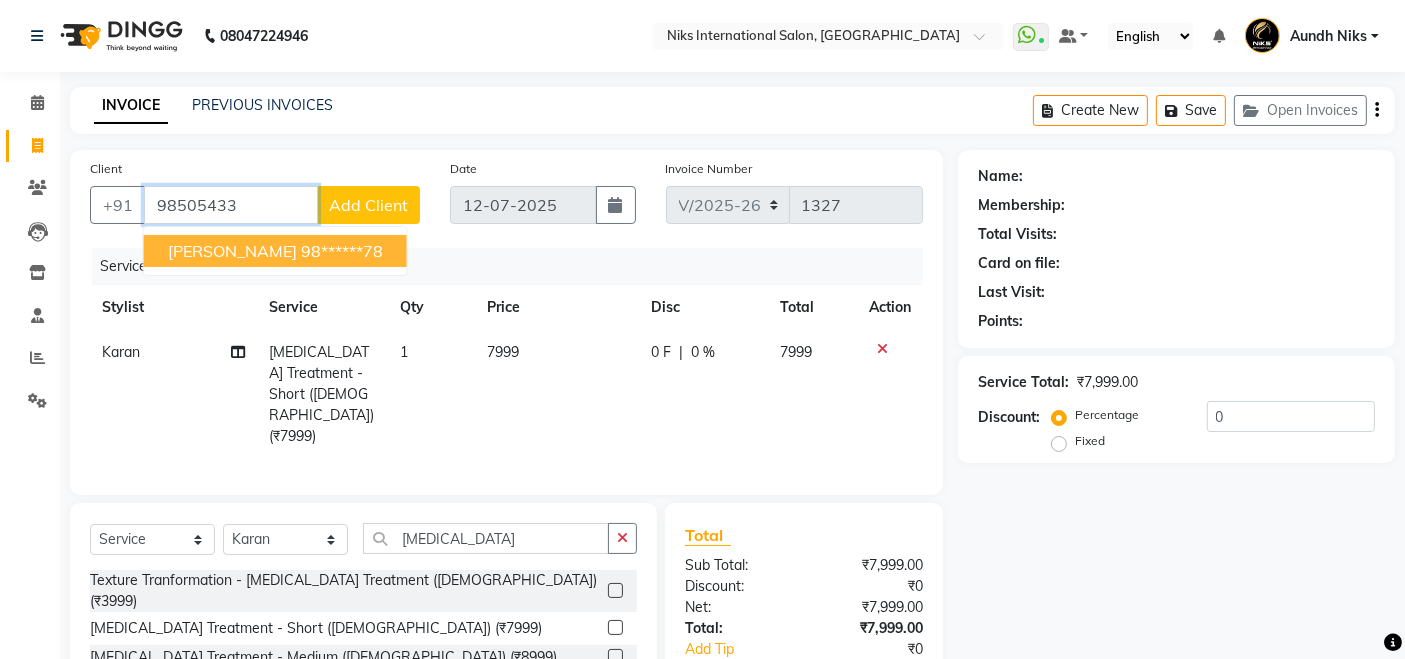 click on "98******78" at bounding box center (342, 251) 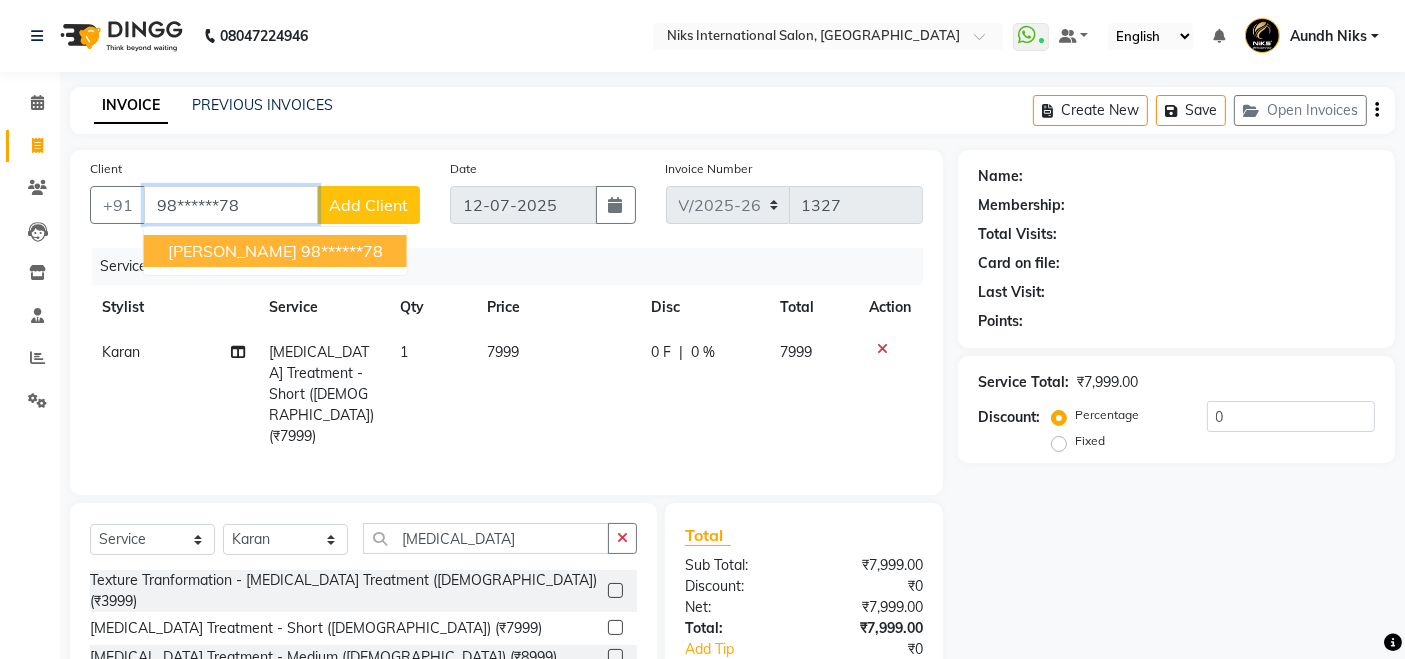 type on "98******78" 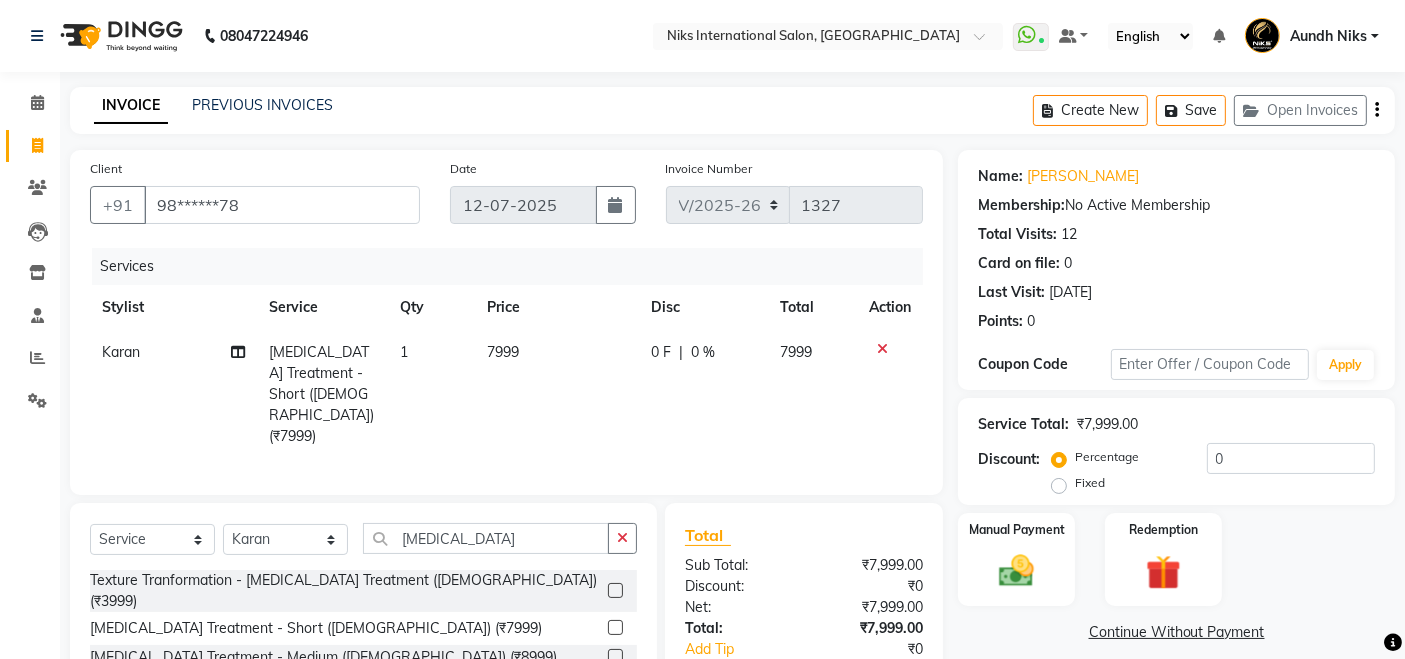 click on "7999" 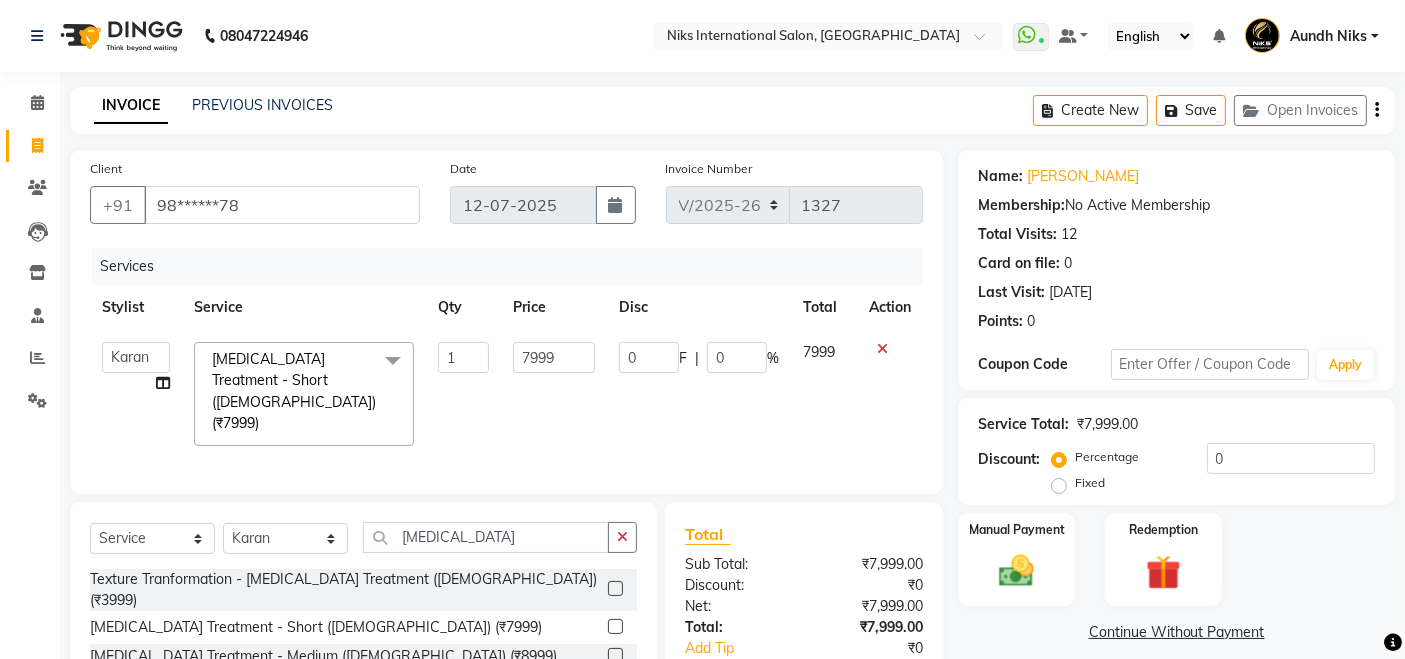 click on "7999" 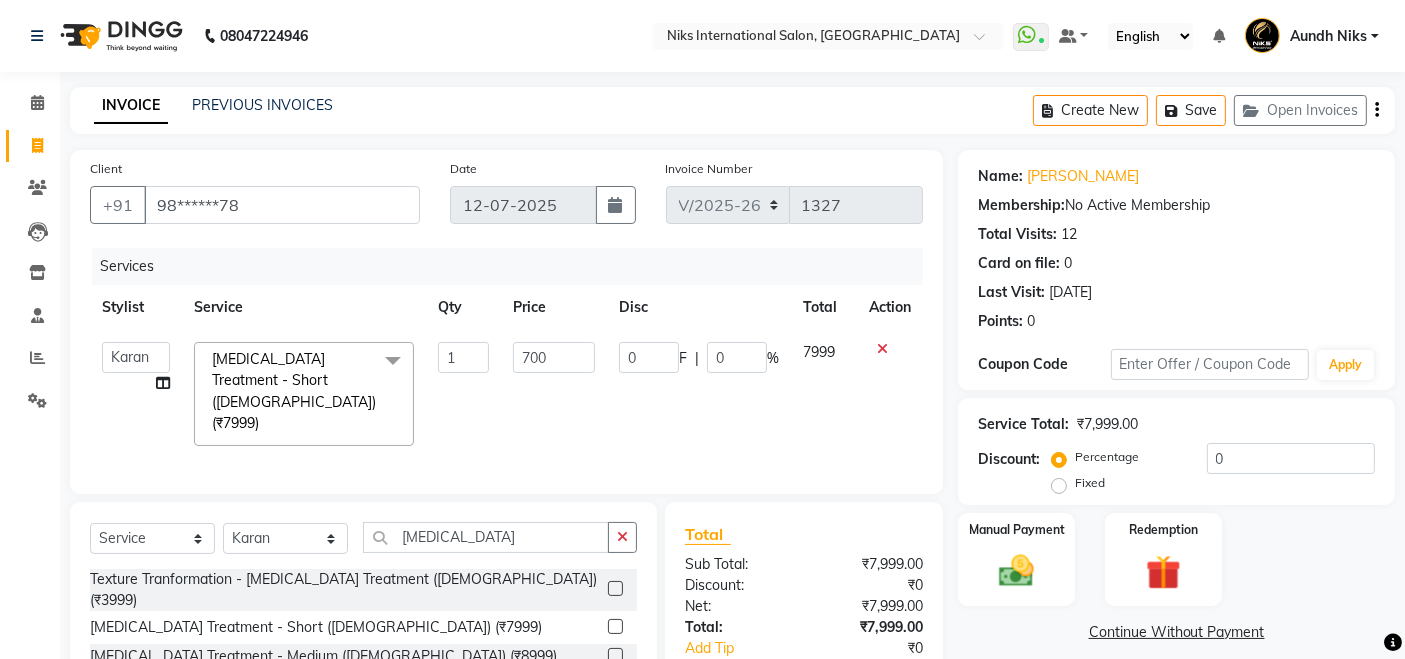 type on "7000" 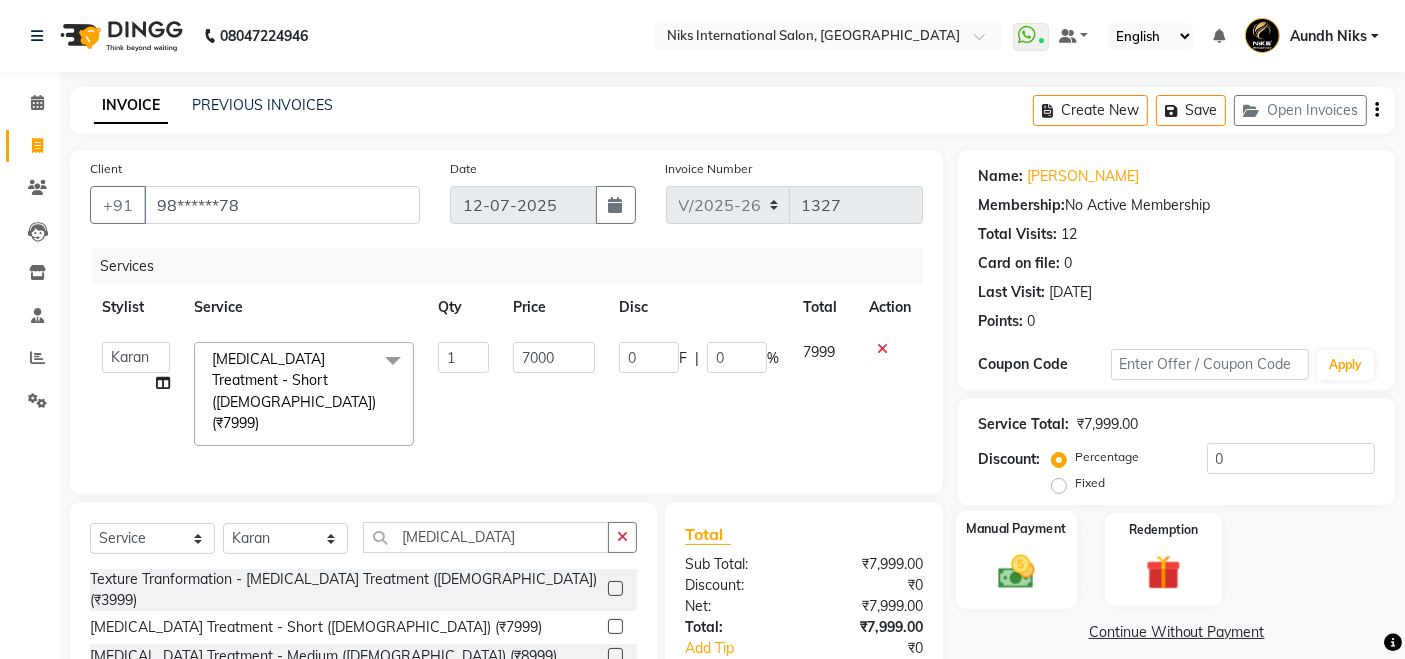 click 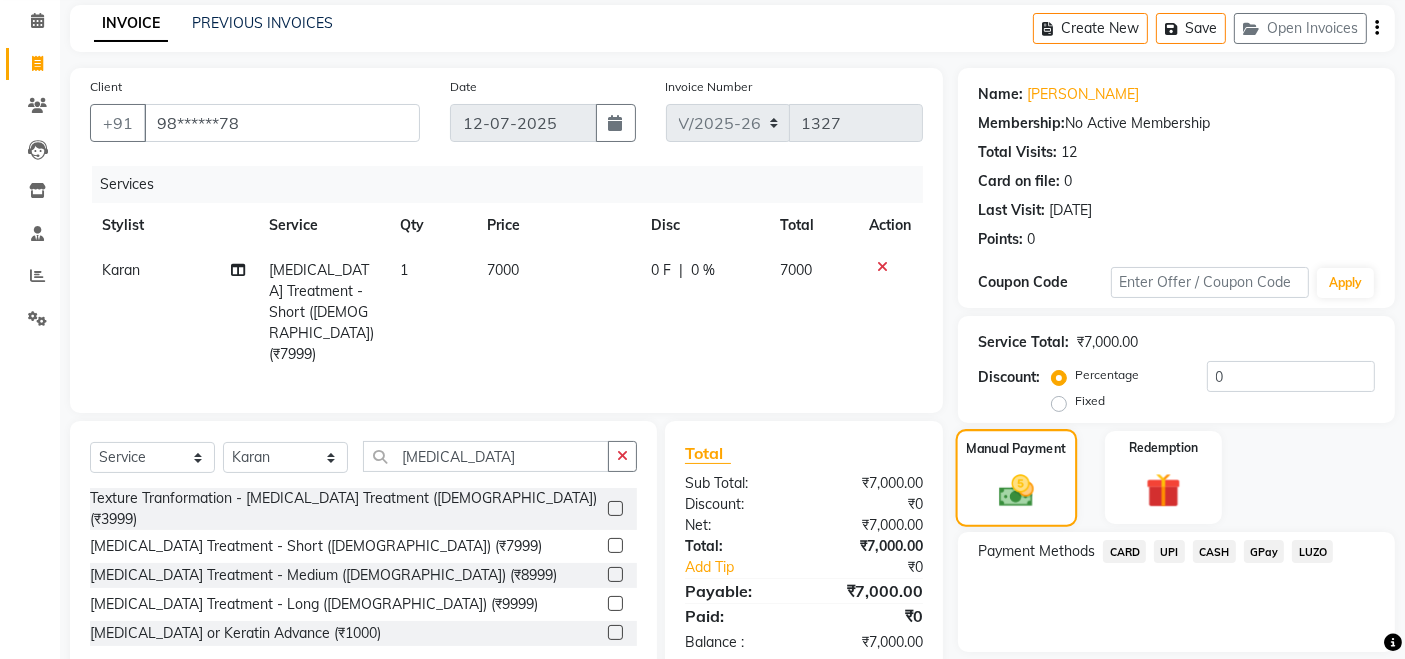 scroll, scrollTop: 145, scrollLeft: 0, axis: vertical 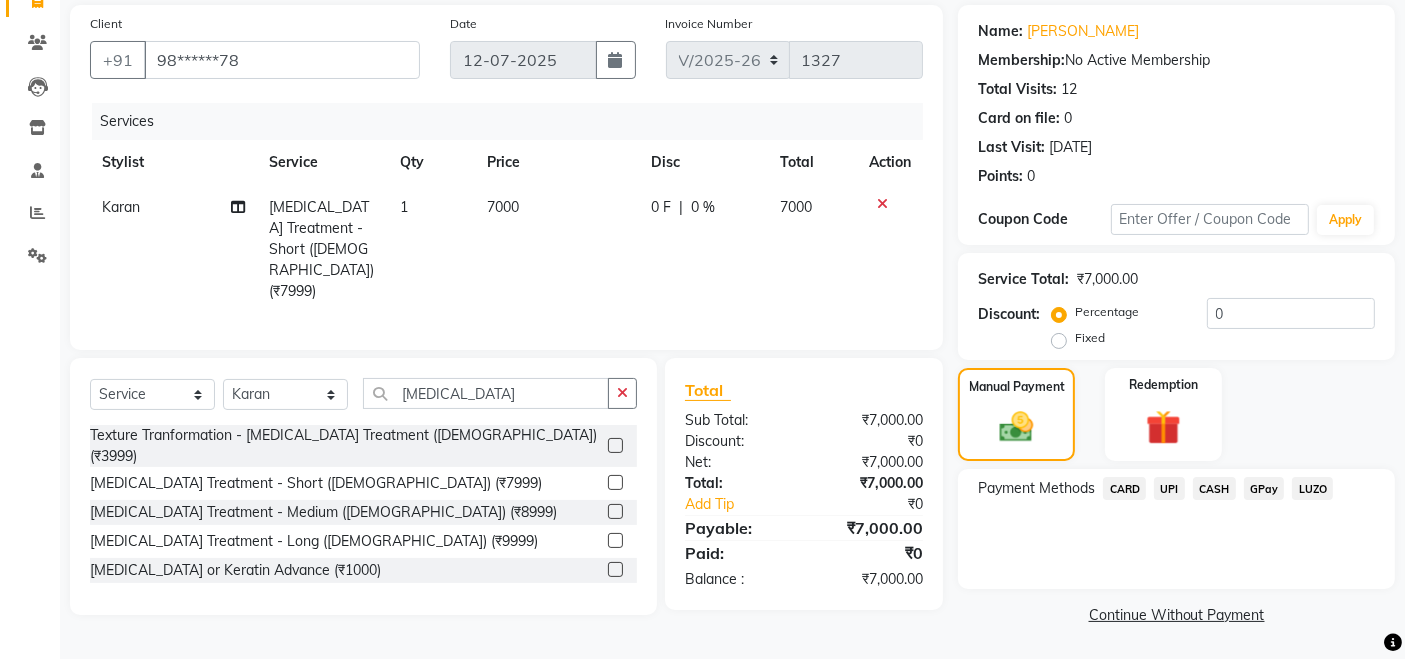 click on "CASH" 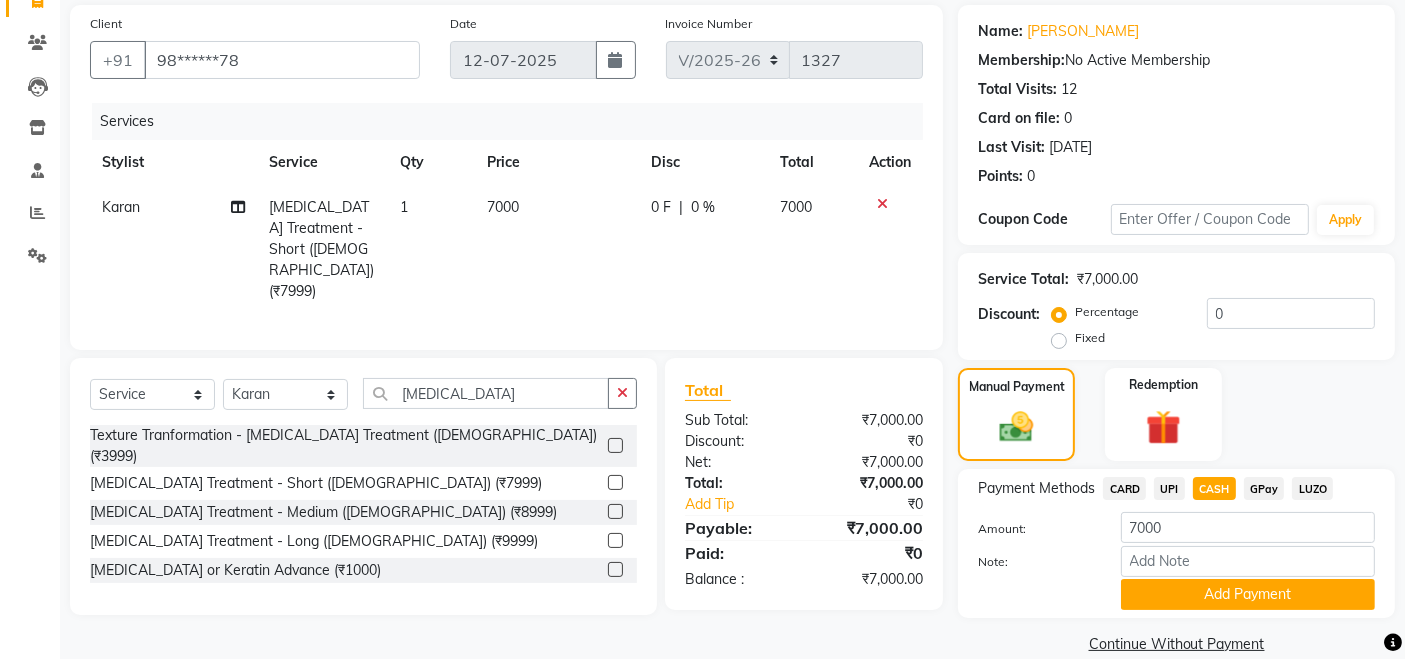 scroll, scrollTop: 174, scrollLeft: 0, axis: vertical 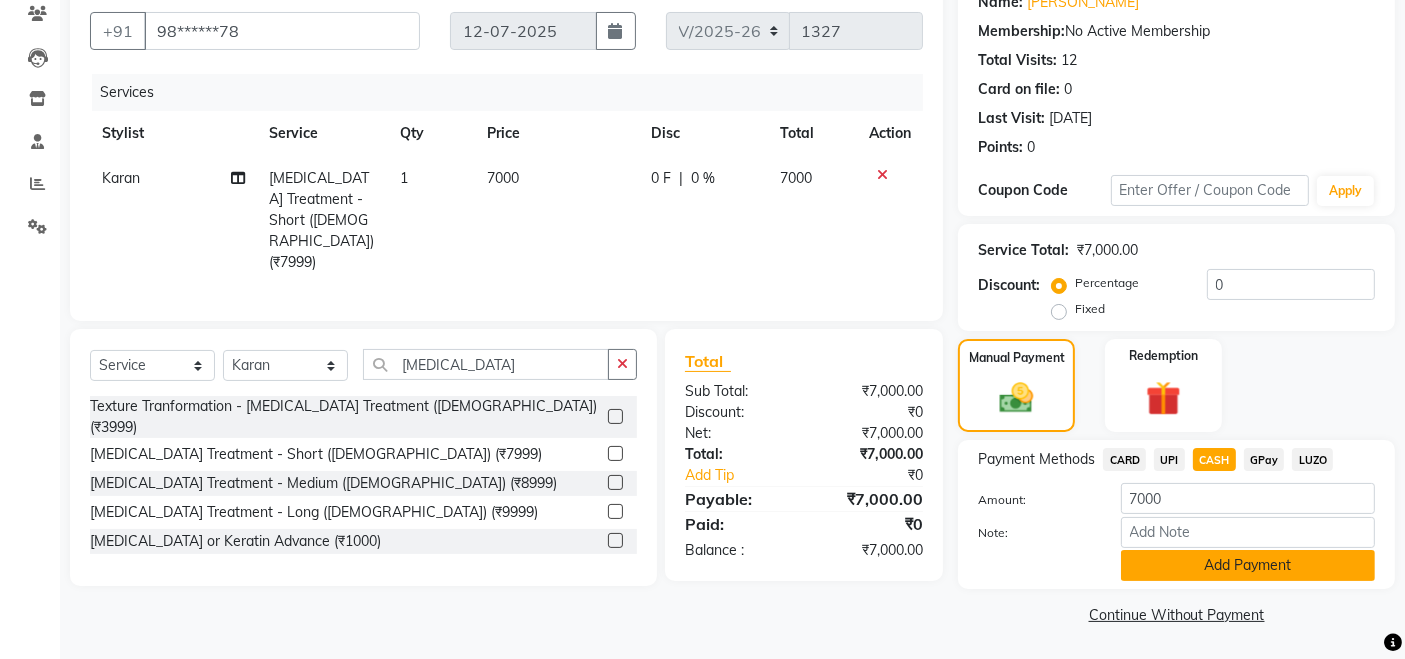 click on "Add Payment" 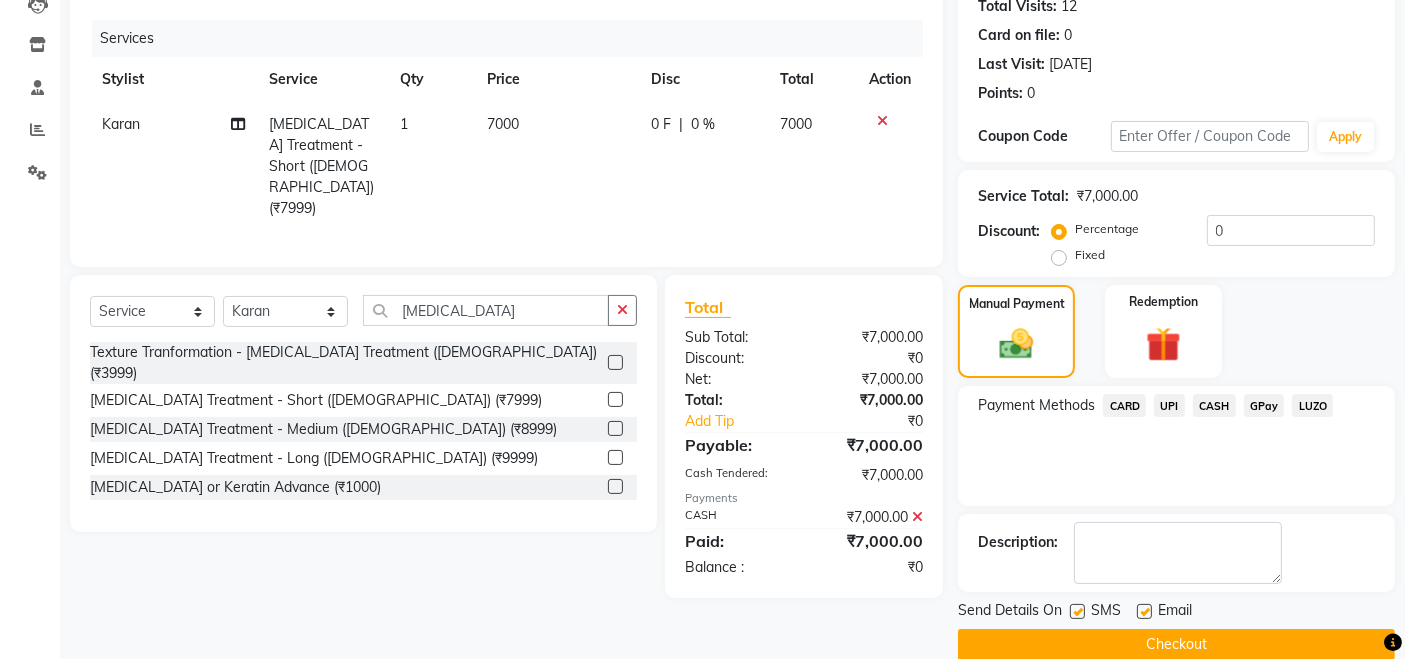 scroll, scrollTop: 257, scrollLeft: 0, axis: vertical 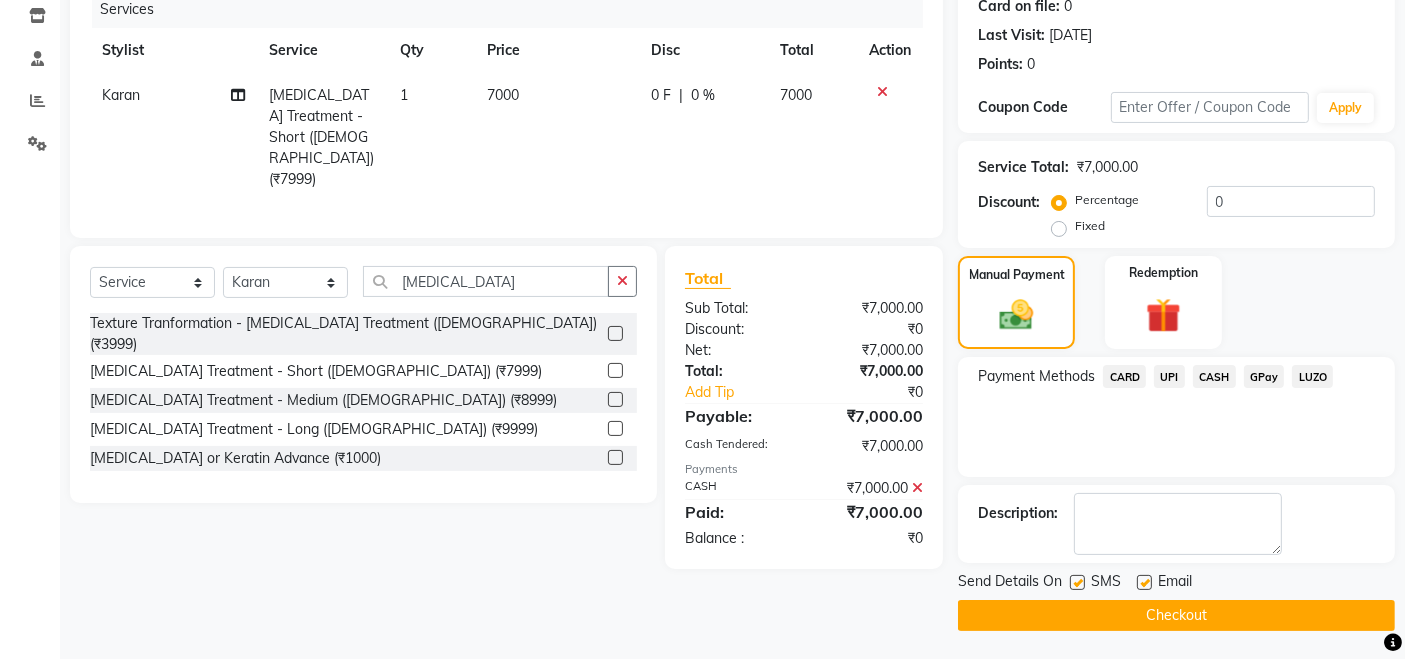 click on "Checkout" 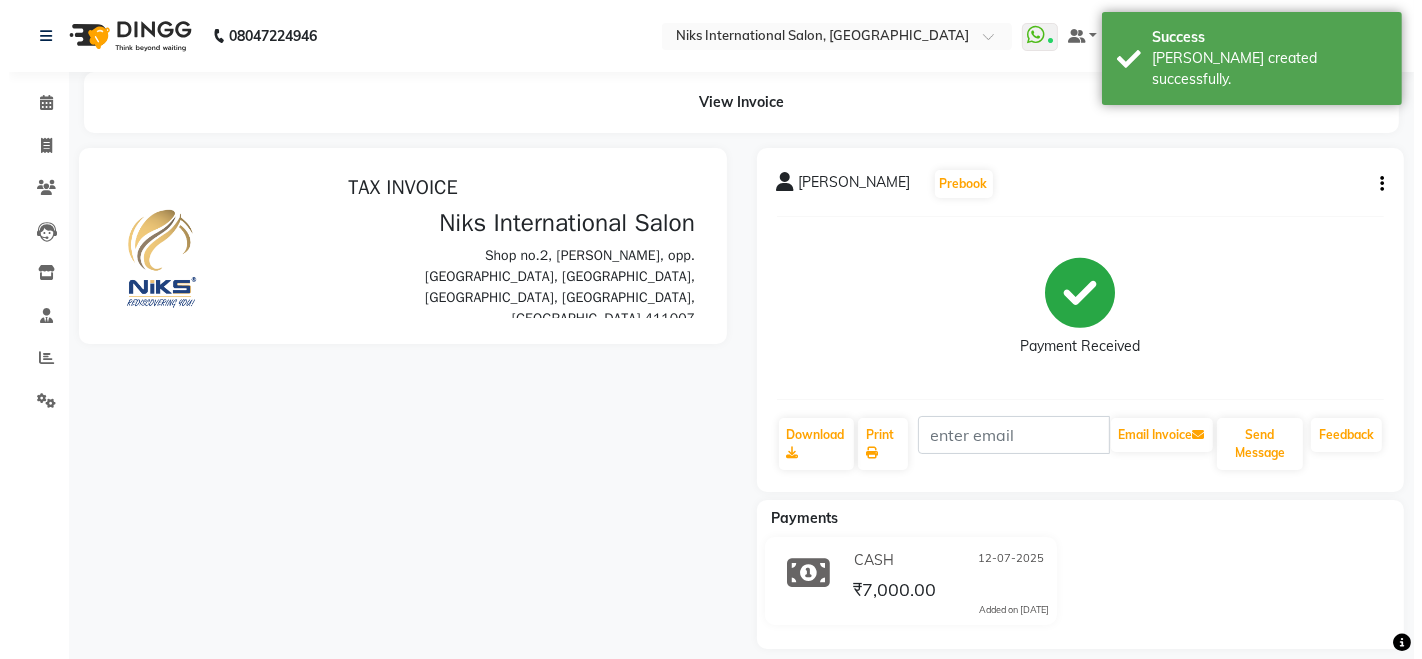 scroll, scrollTop: 0, scrollLeft: 0, axis: both 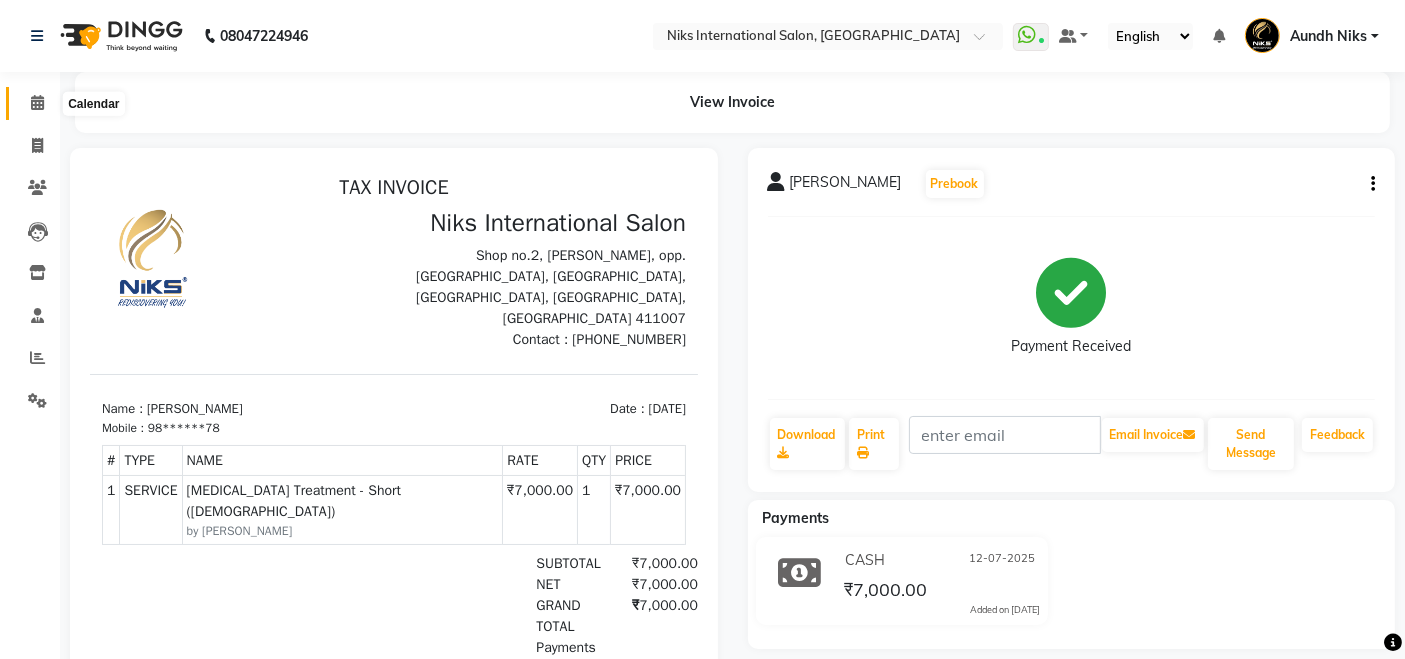 click 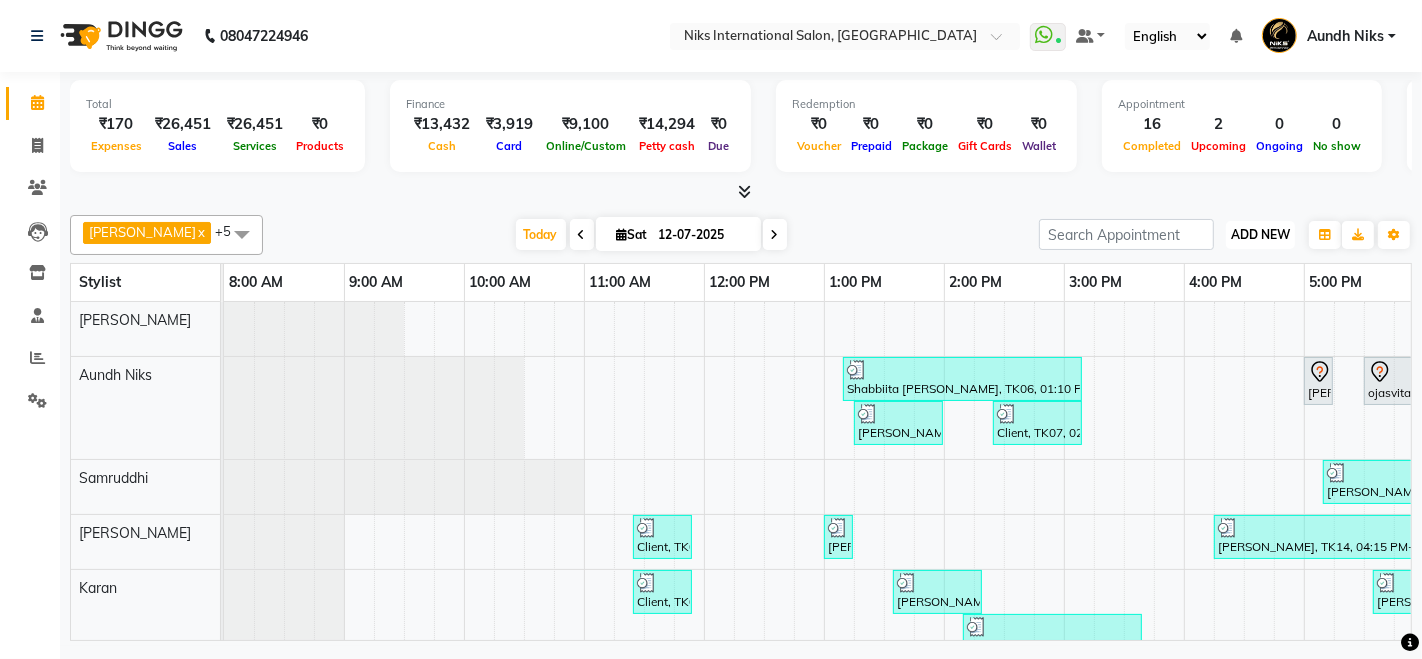 click on "ADD NEW" at bounding box center (1260, 234) 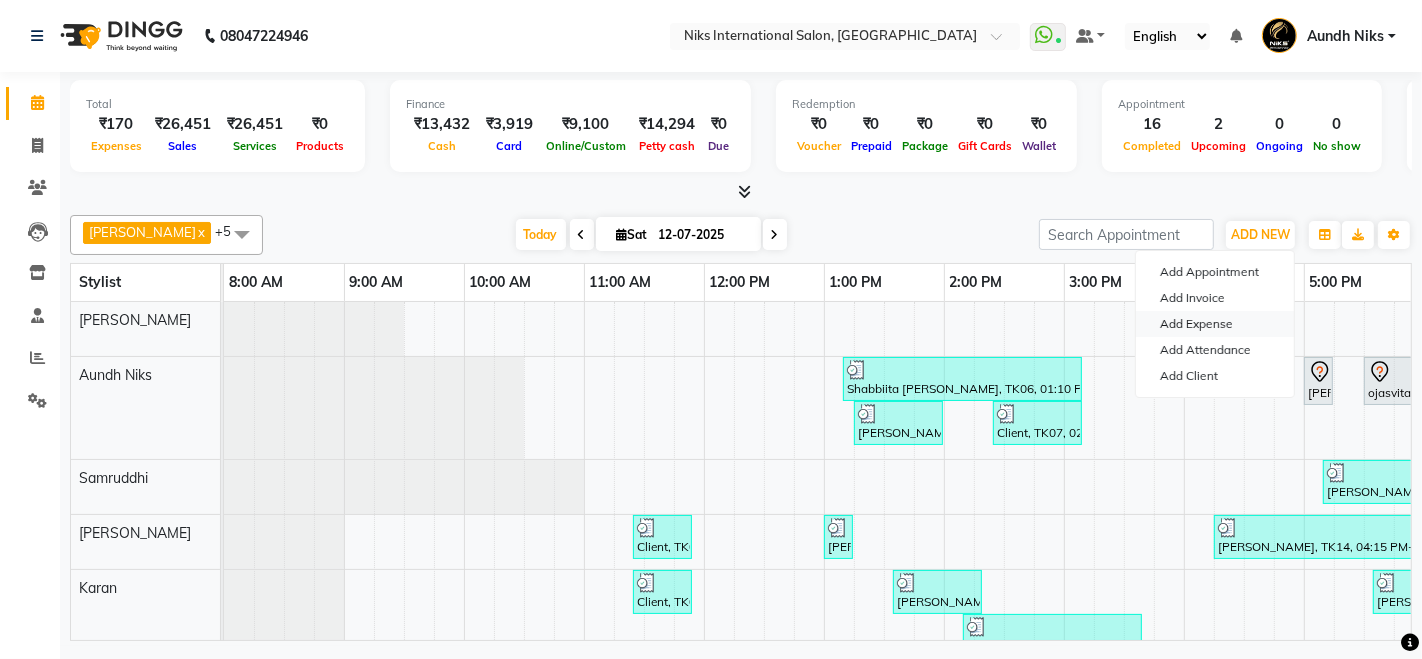 click on "Add Expense" at bounding box center [1215, 324] 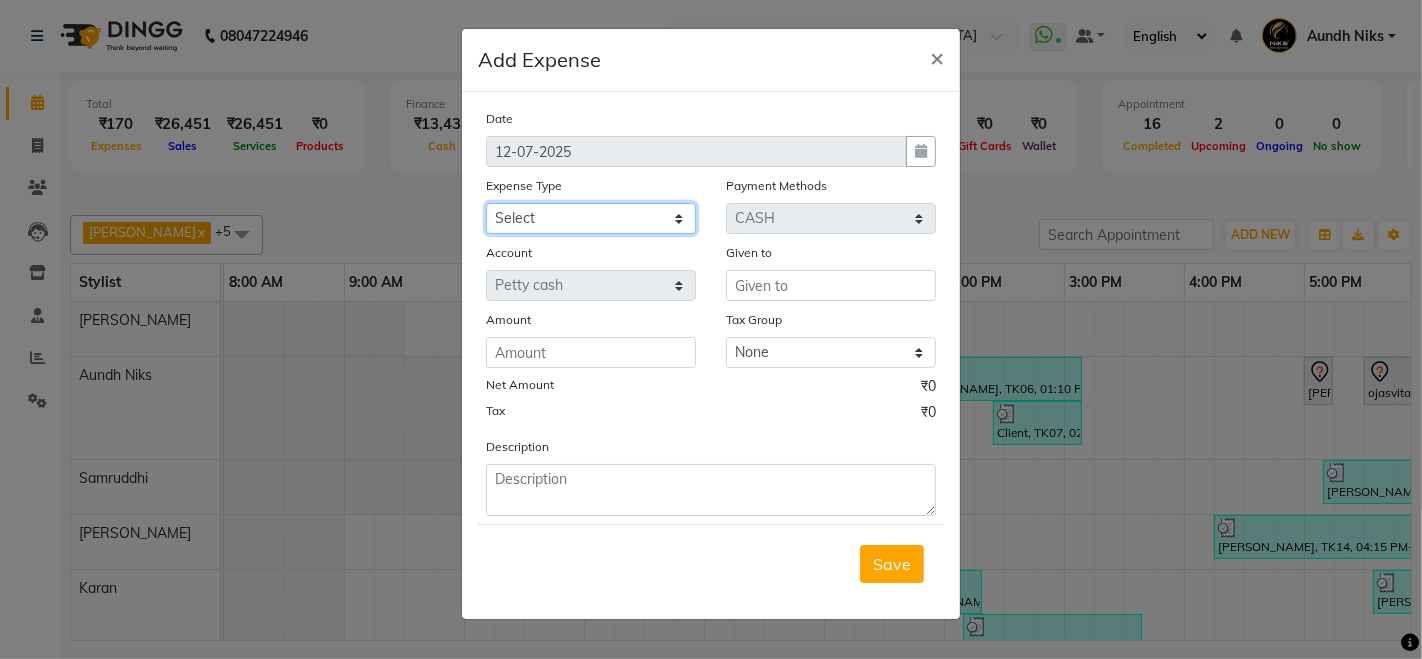 click on "Select Cash transfer to hub Client Snacks Donation Equipment Maintenance Miscellaneous Other Pantry Product Salary Staff Refreshment Tea & Refreshment Travalling" 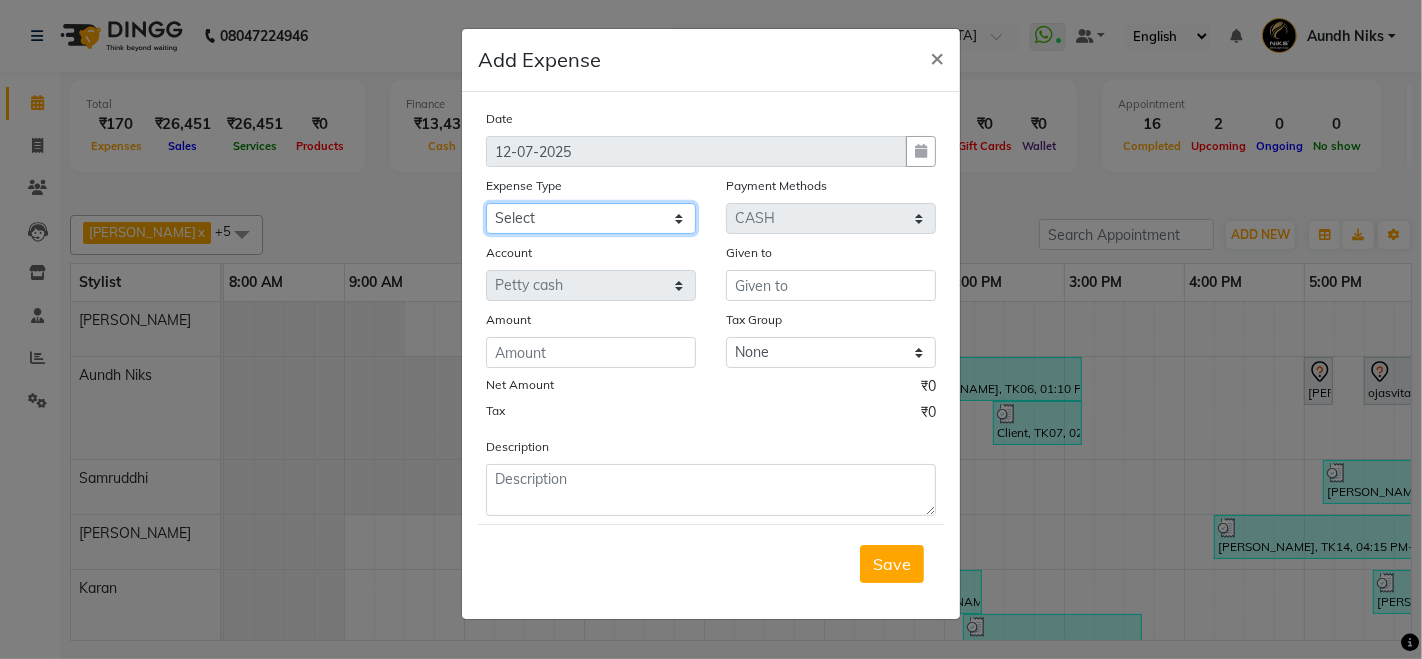 select on "949" 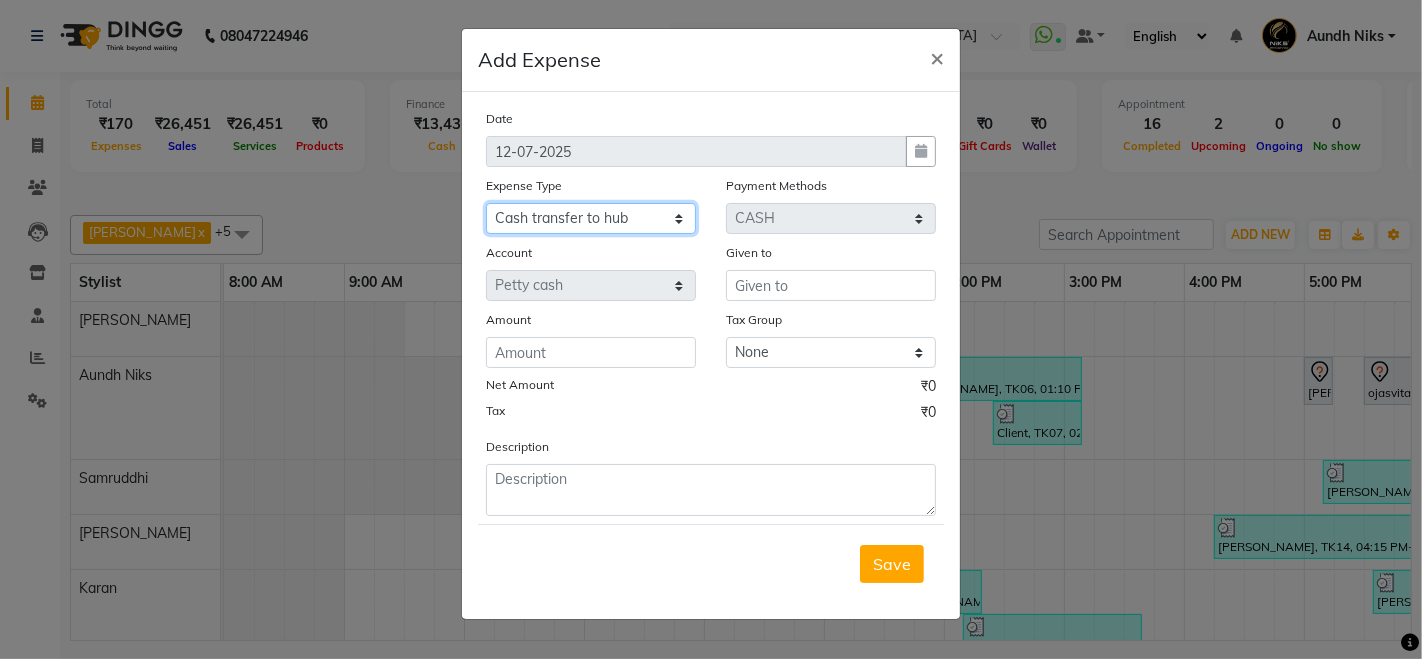 click on "Select Cash transfer to hub Client Snacks Donation Equipment Maintenance Miscellaneous Other Pantry Product Salary Staff Refreshment Tea & Refreshment Travalling" 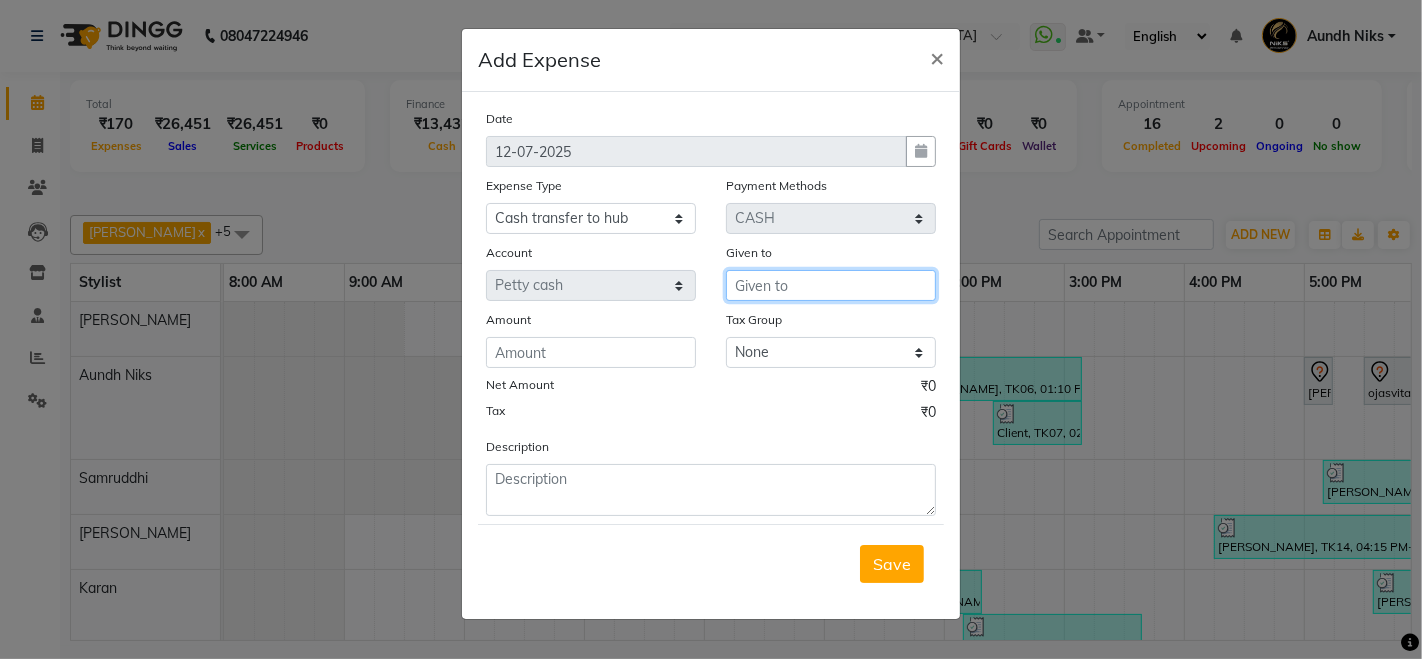 click at bounding box center (831, 285) 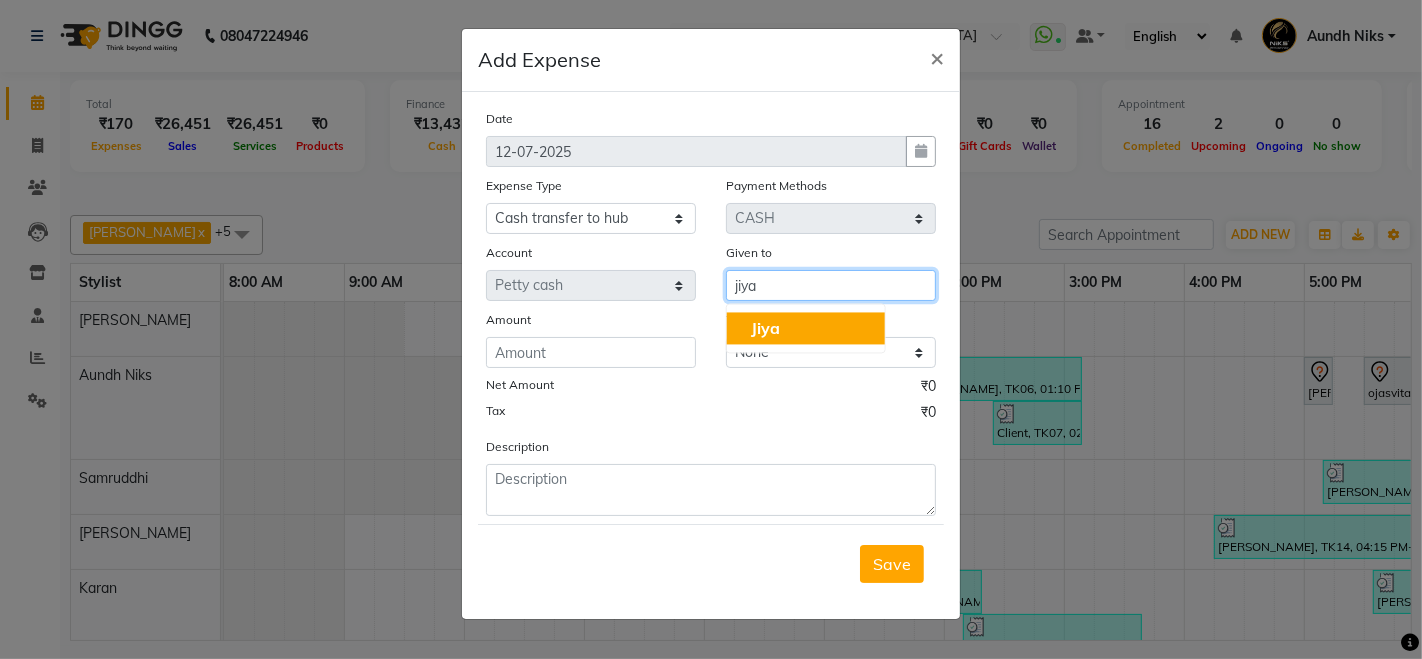 click on "Jiya" 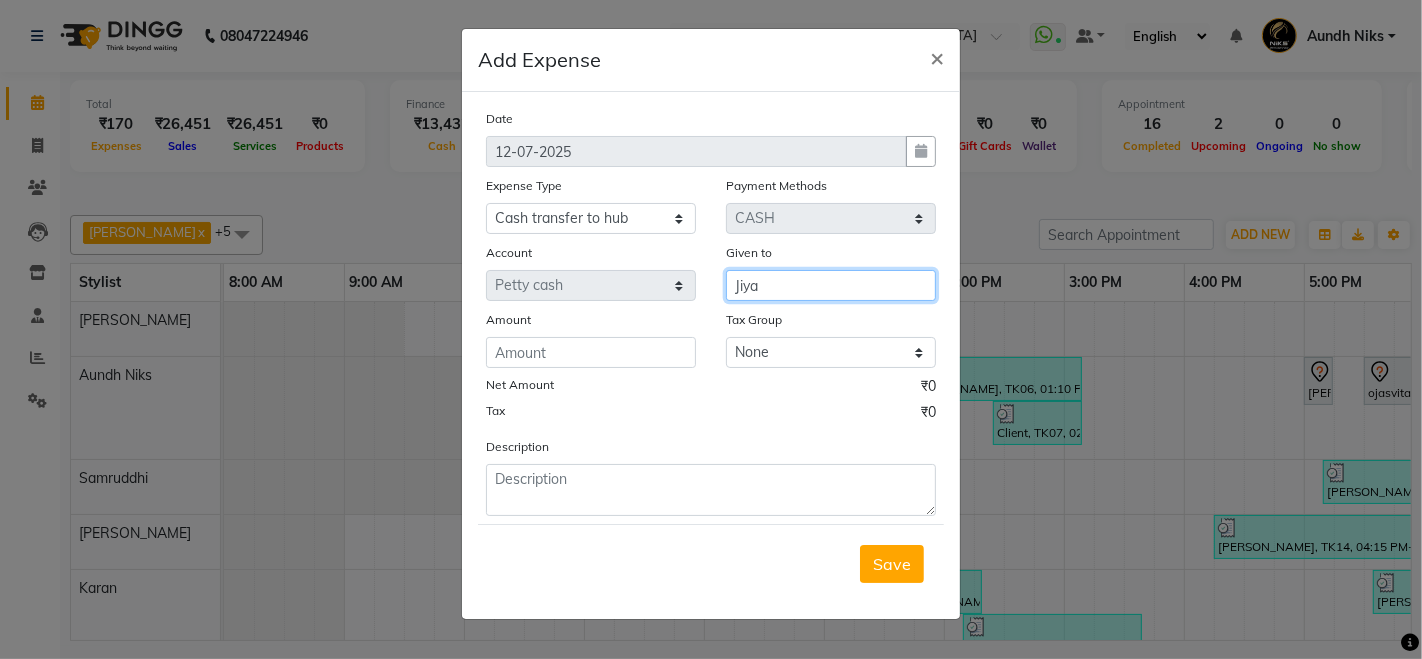 type on "Jiya" 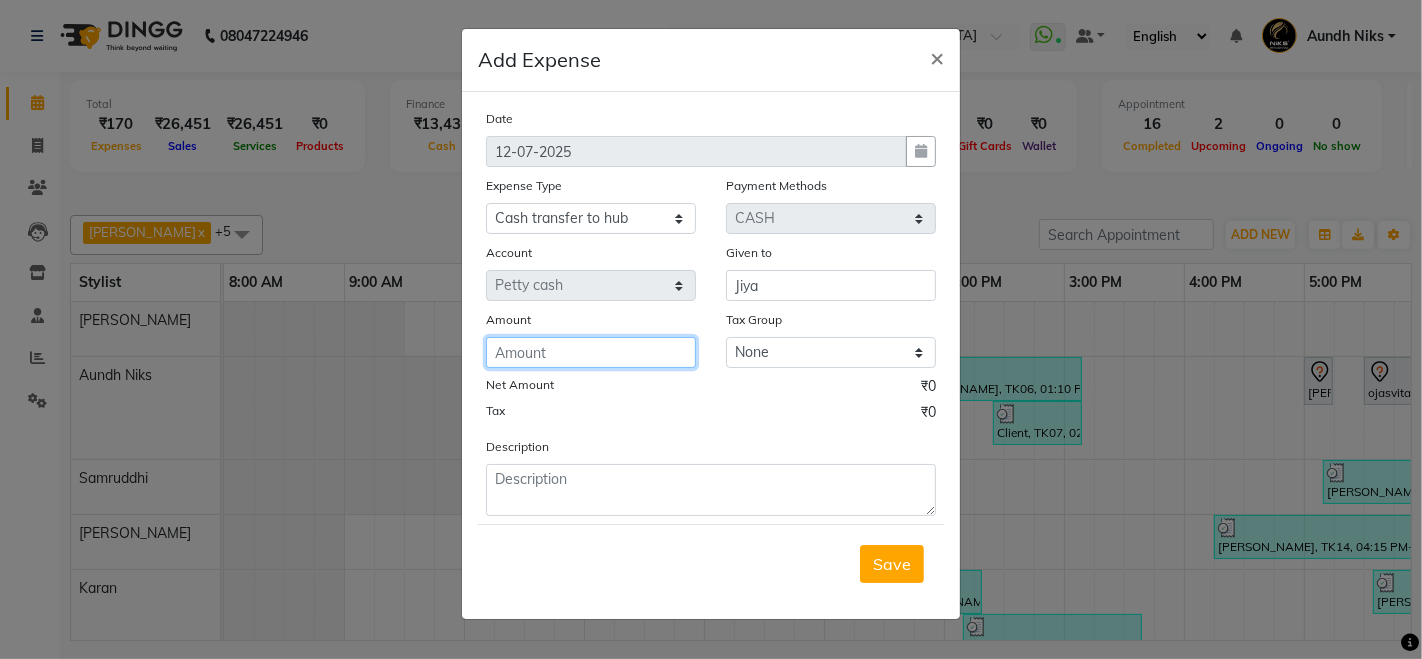 click 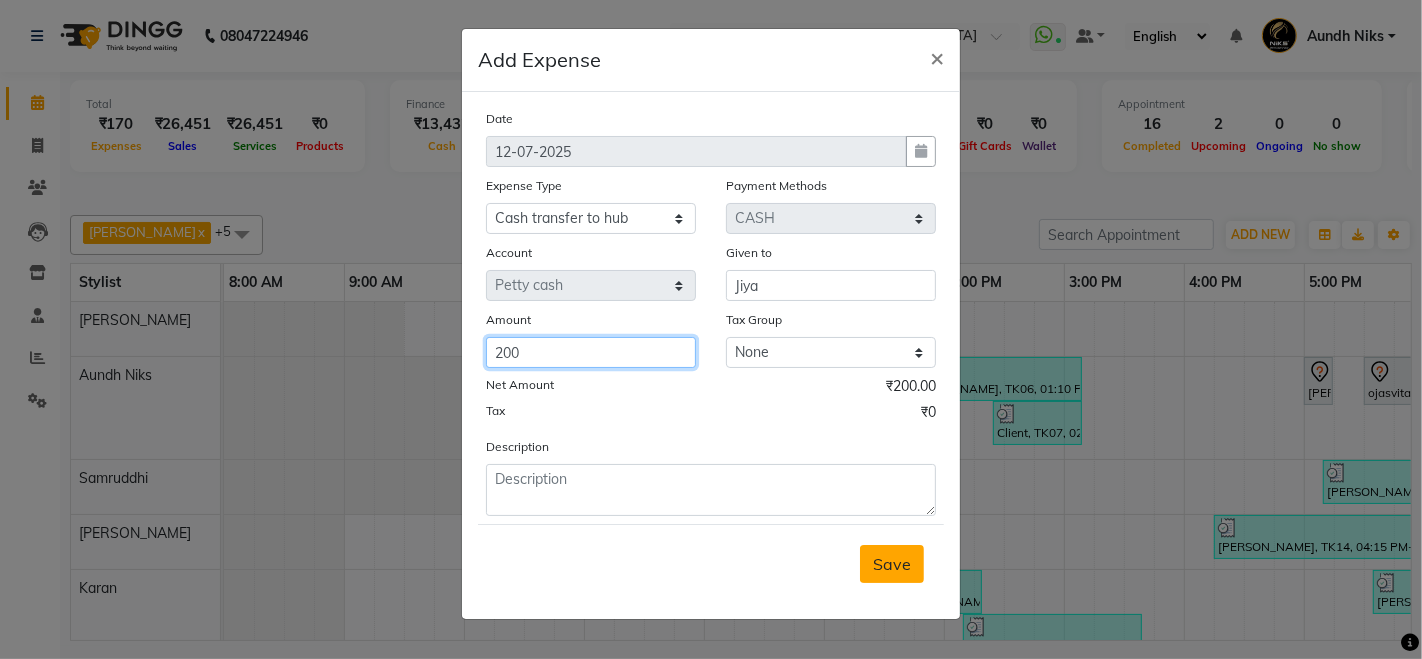 type on "200" 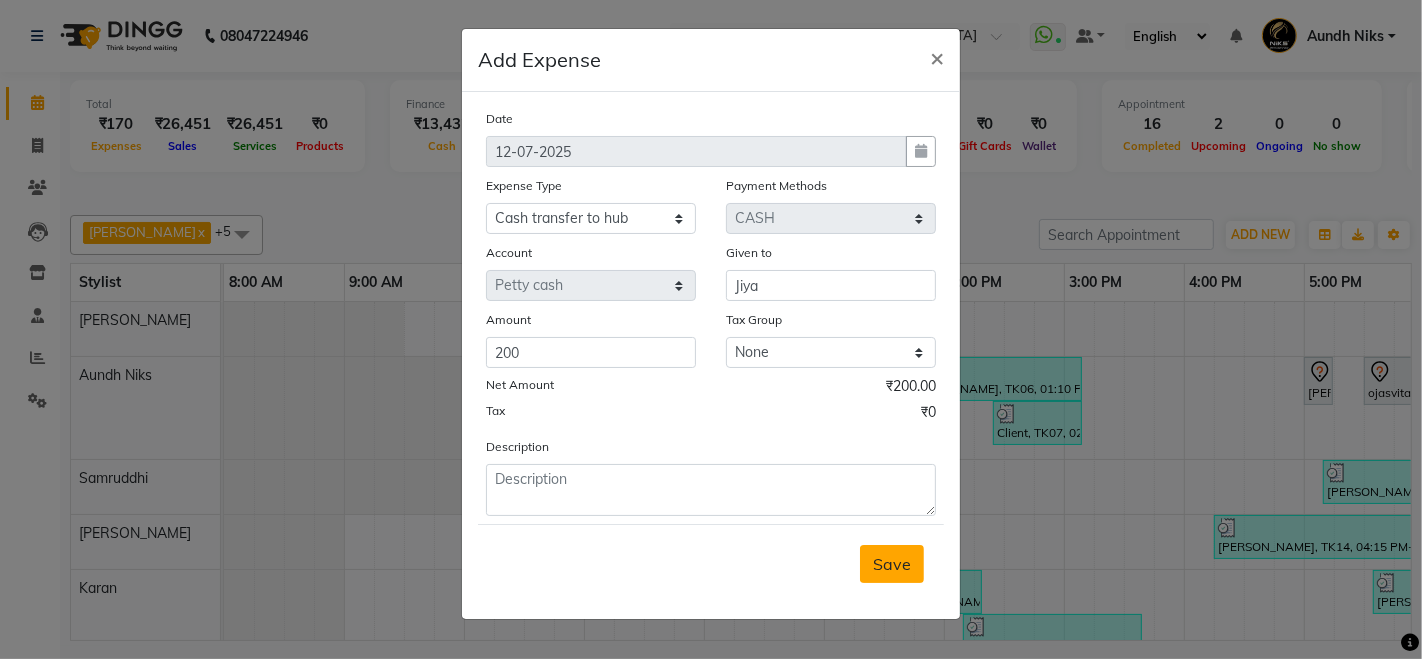 click on "Save" at bounding box center (892, 564) 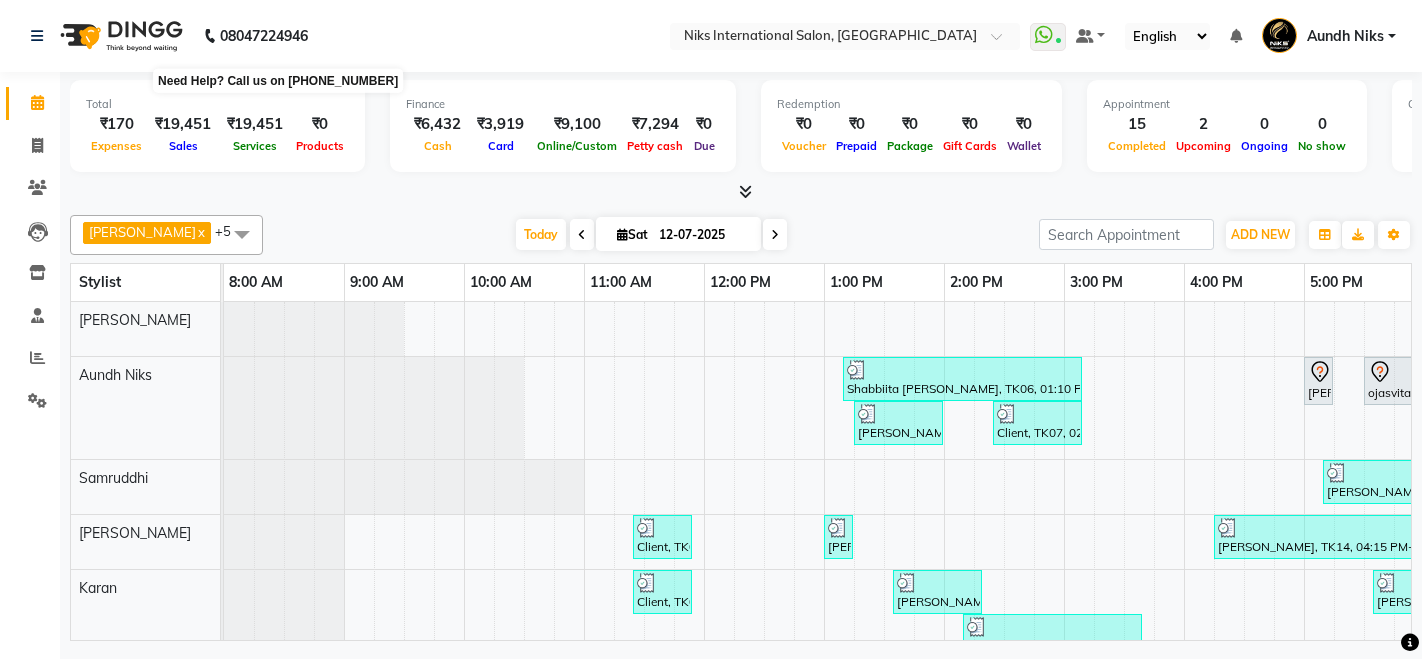scroll, scrollTop: 0, scrollLeft: 0, axis: both 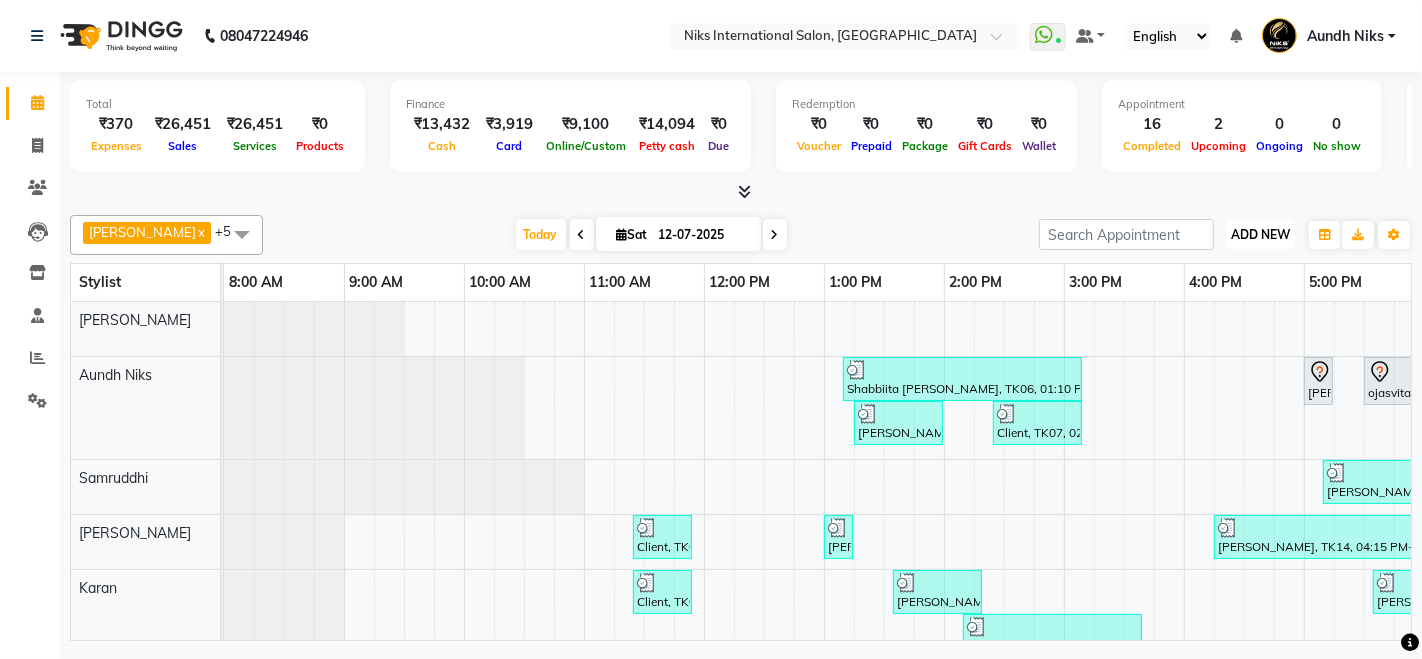 click on "ADD NEW Toggle Dropdown" at bounding box center (1260, 235) 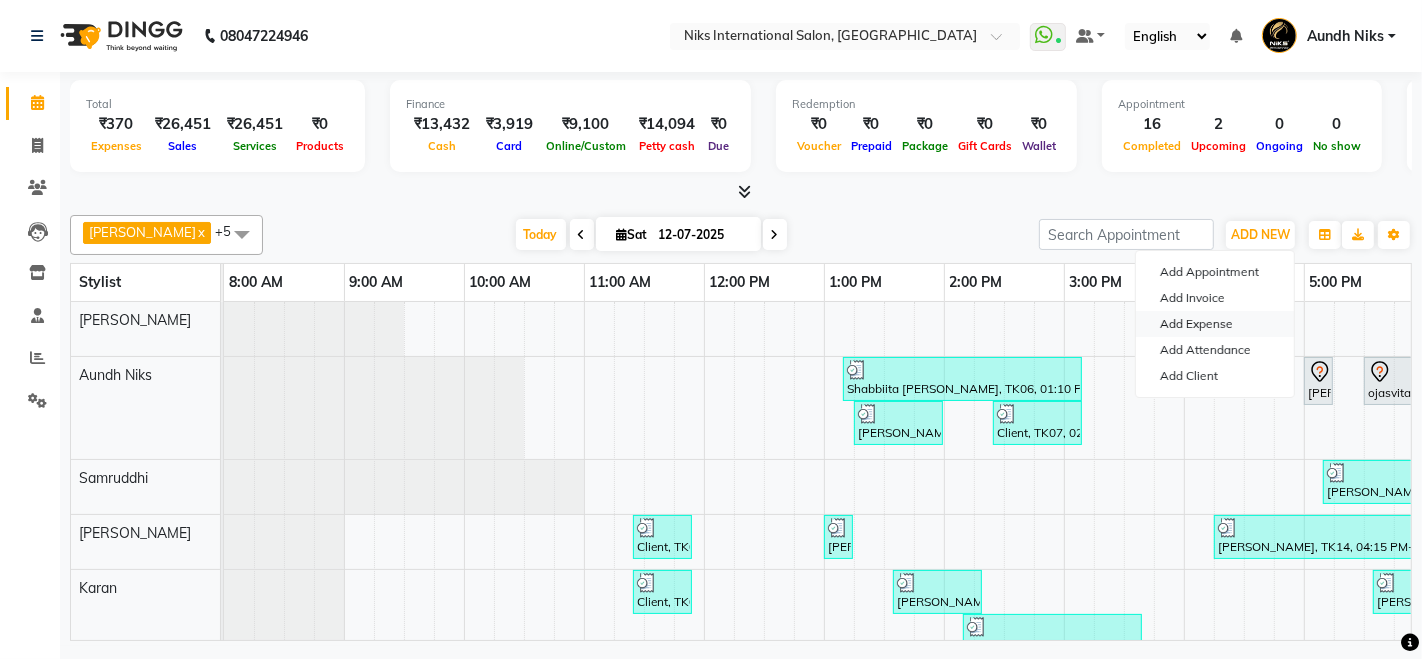 click on "Add Expense" at bounding box center (1215, 324) 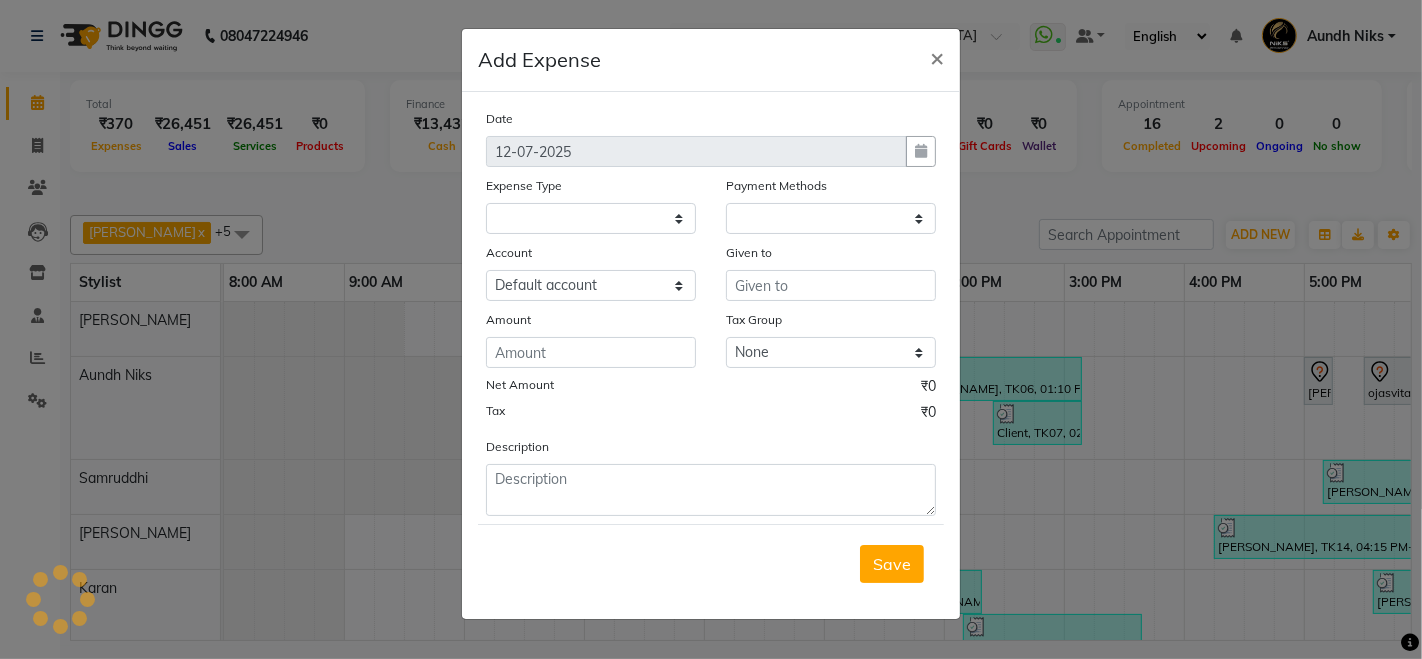 select on "1" 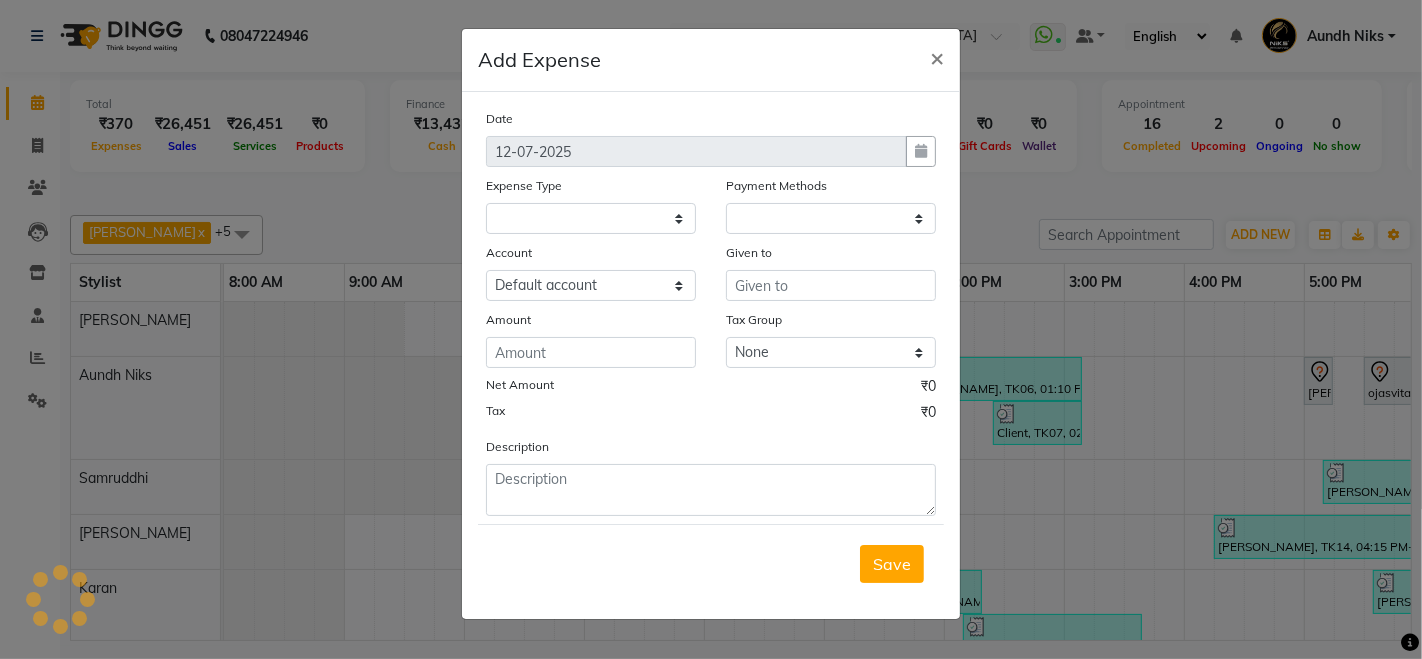 select on "2290" 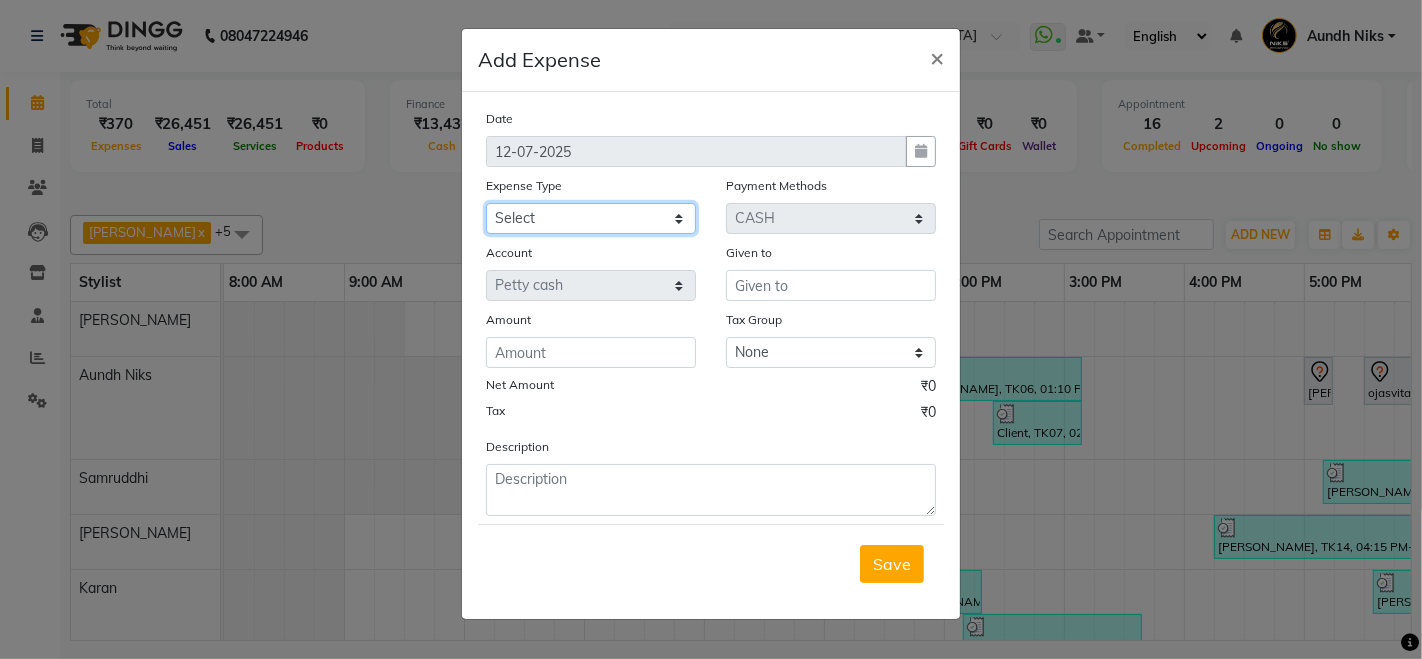 click on "Select Cash transfer to hub Client Snacks Donation Equipment Maintenance Miscellaneous Other Pantry Product Salary Staff Refreshment Tea & Refreshment Travalling" 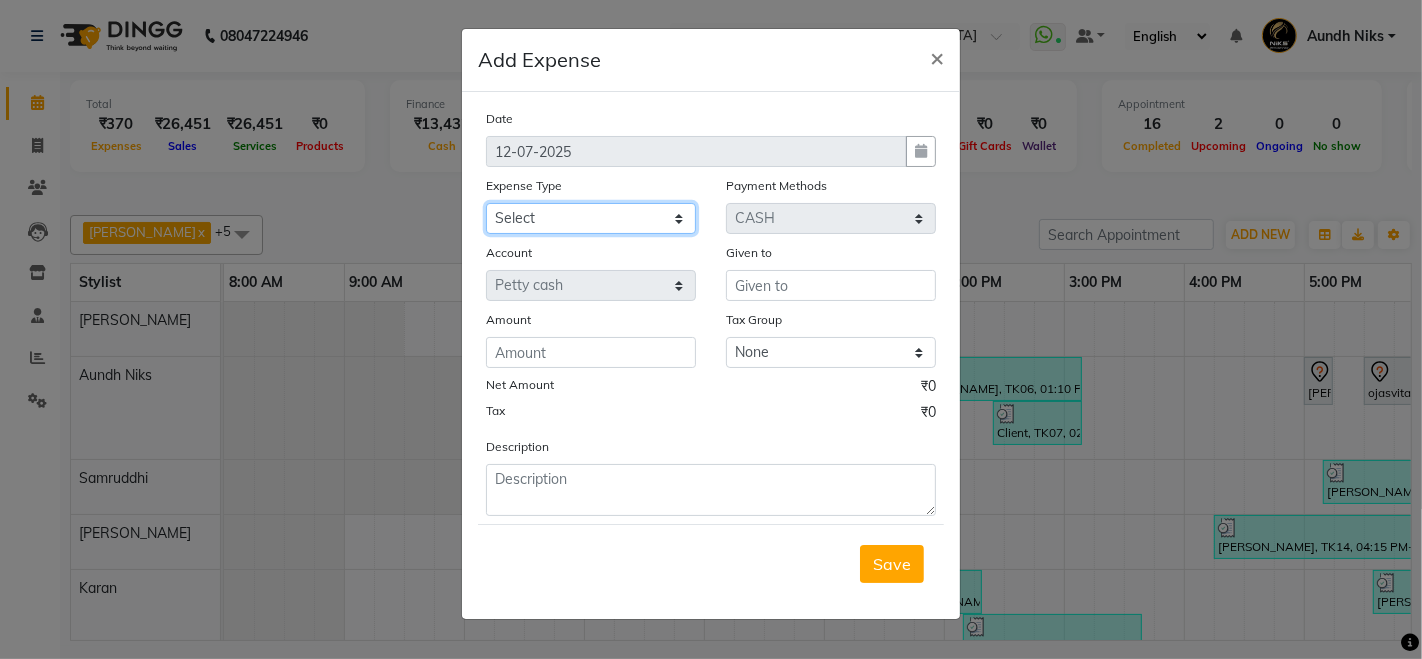 select on "962" 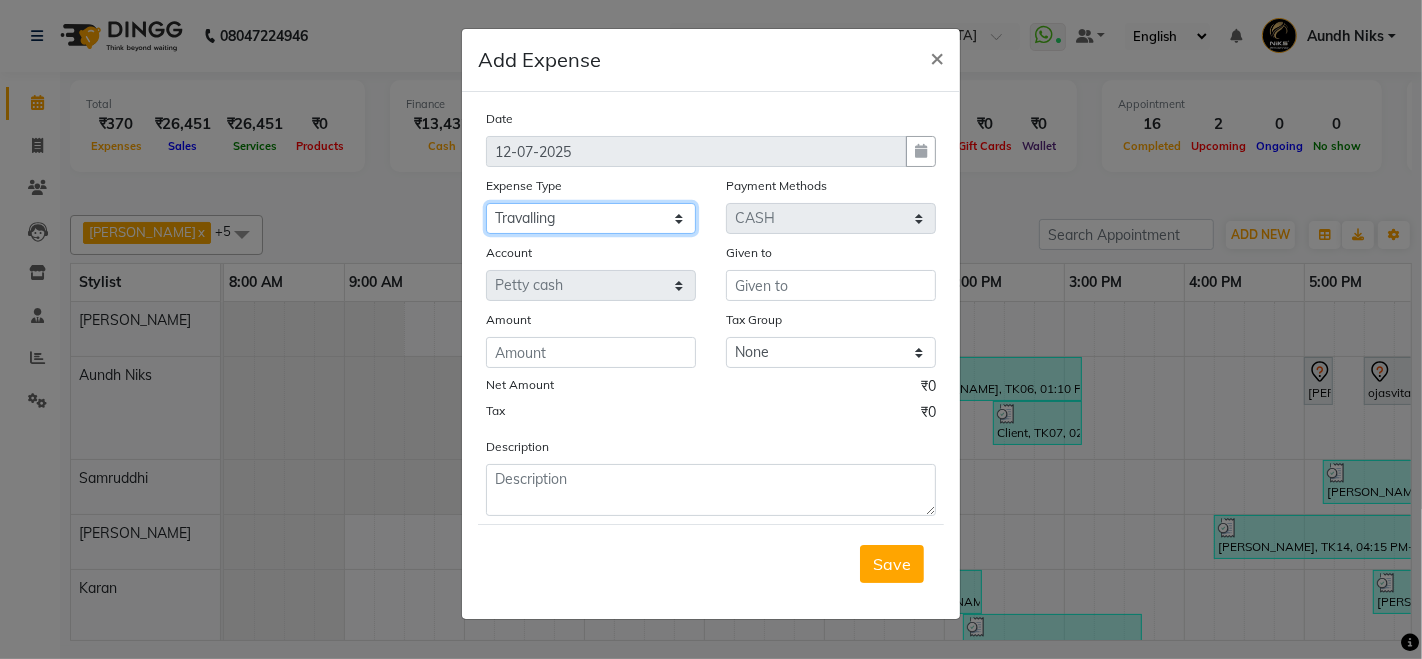 click on "Select Cash transfer to hub Client Snacks Donation Equipment Maintenance Miscellaneous Other Pantry Product Salary Staff Refreshment Tea & Refreshment Travalling" 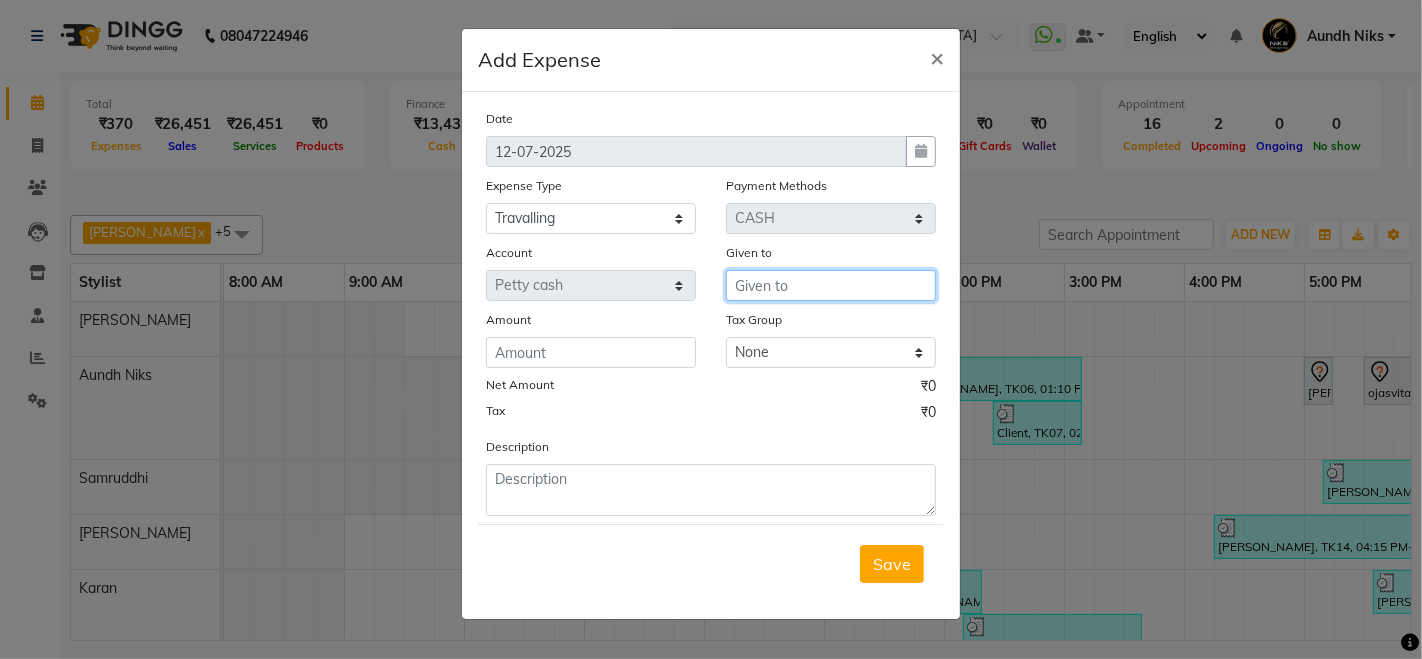 click at bounding box center (831, 285) 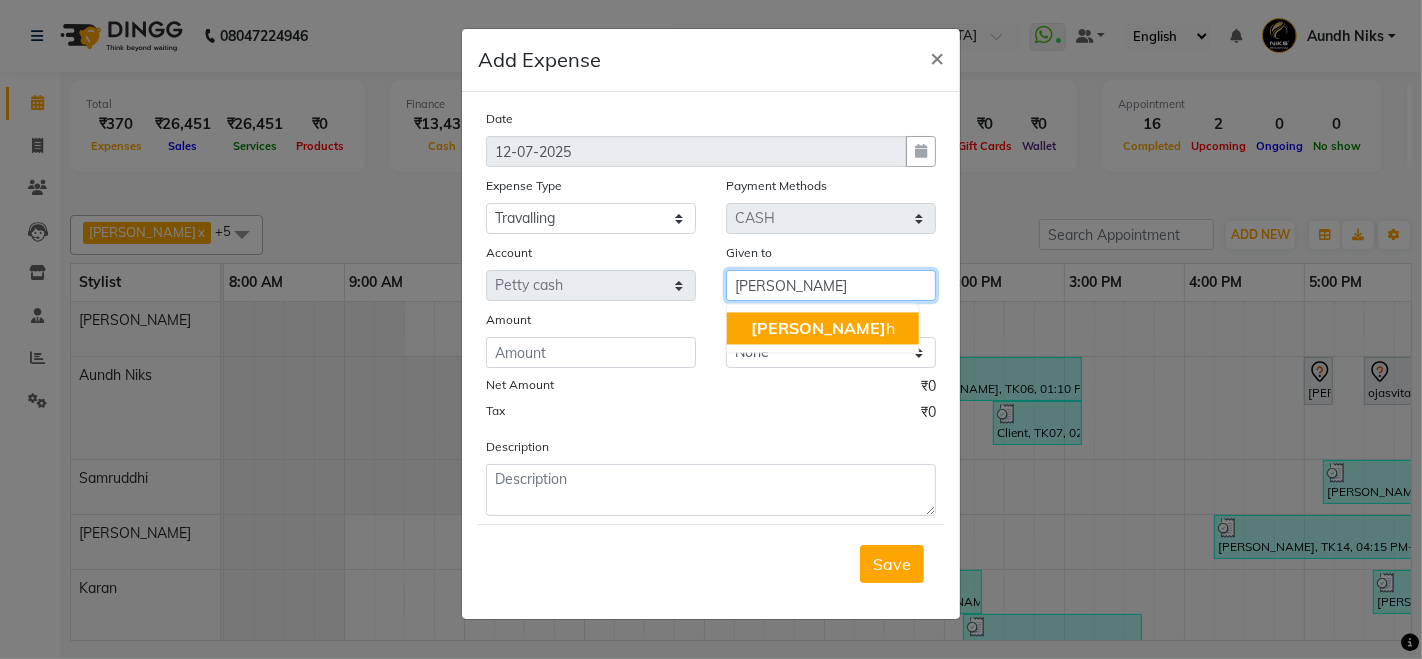 click on "Rajes" 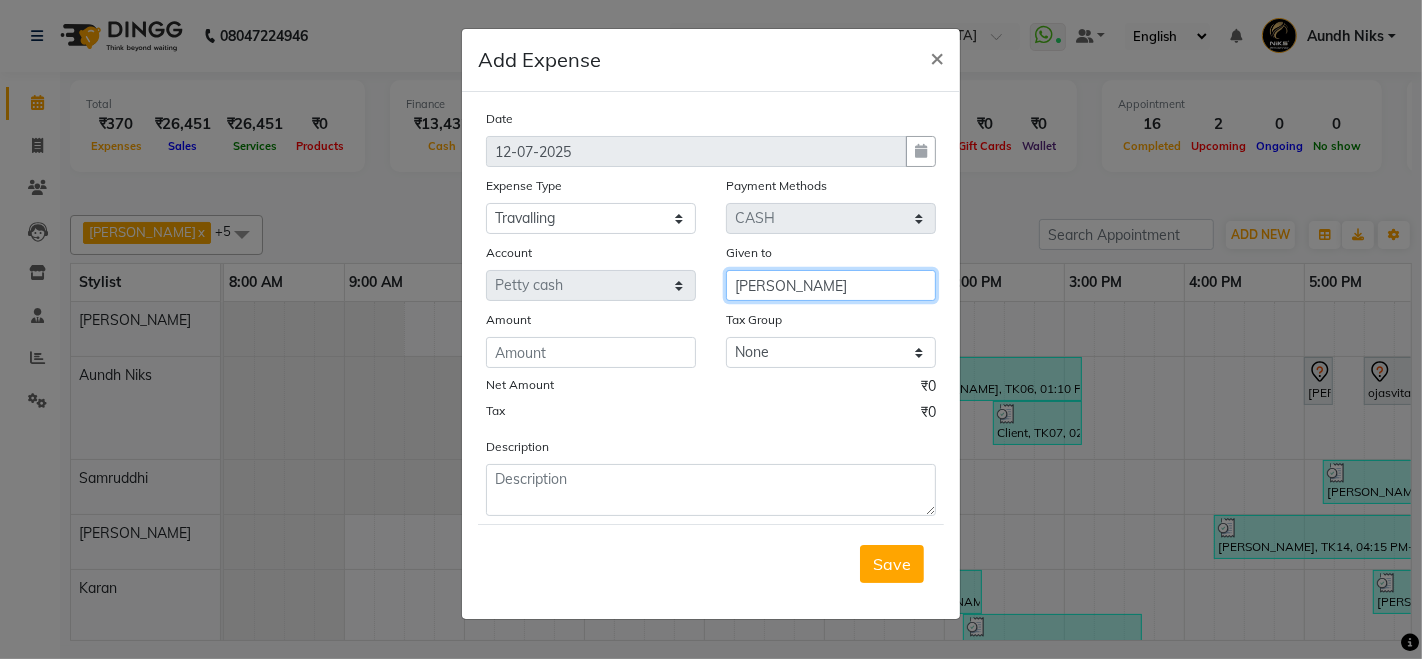 type on "[PERSON_NAME]" 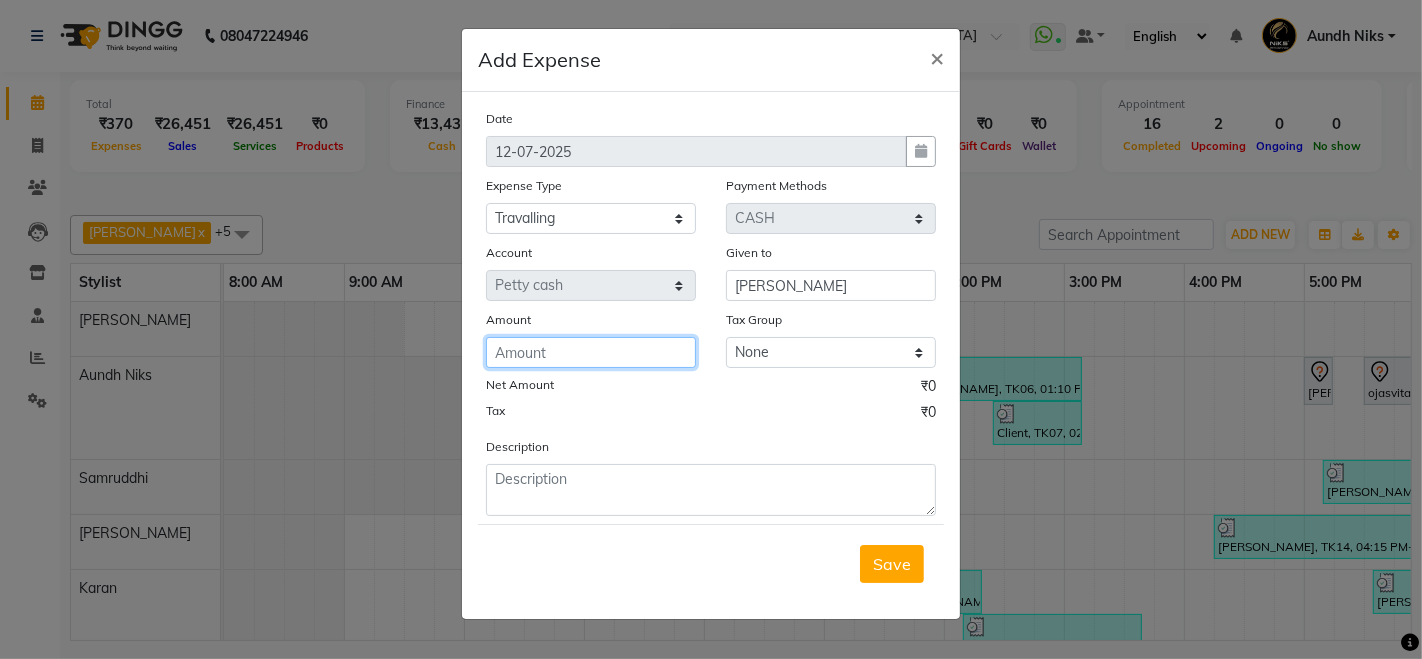 click 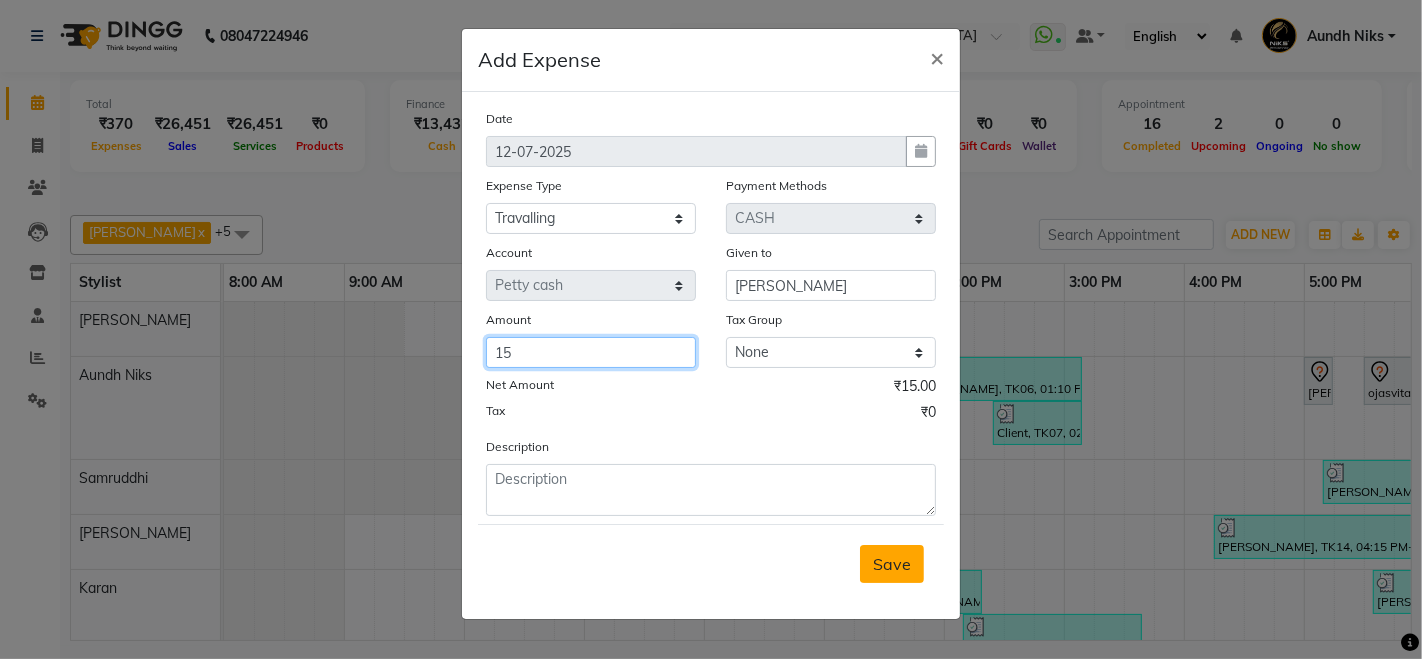 type on "15" 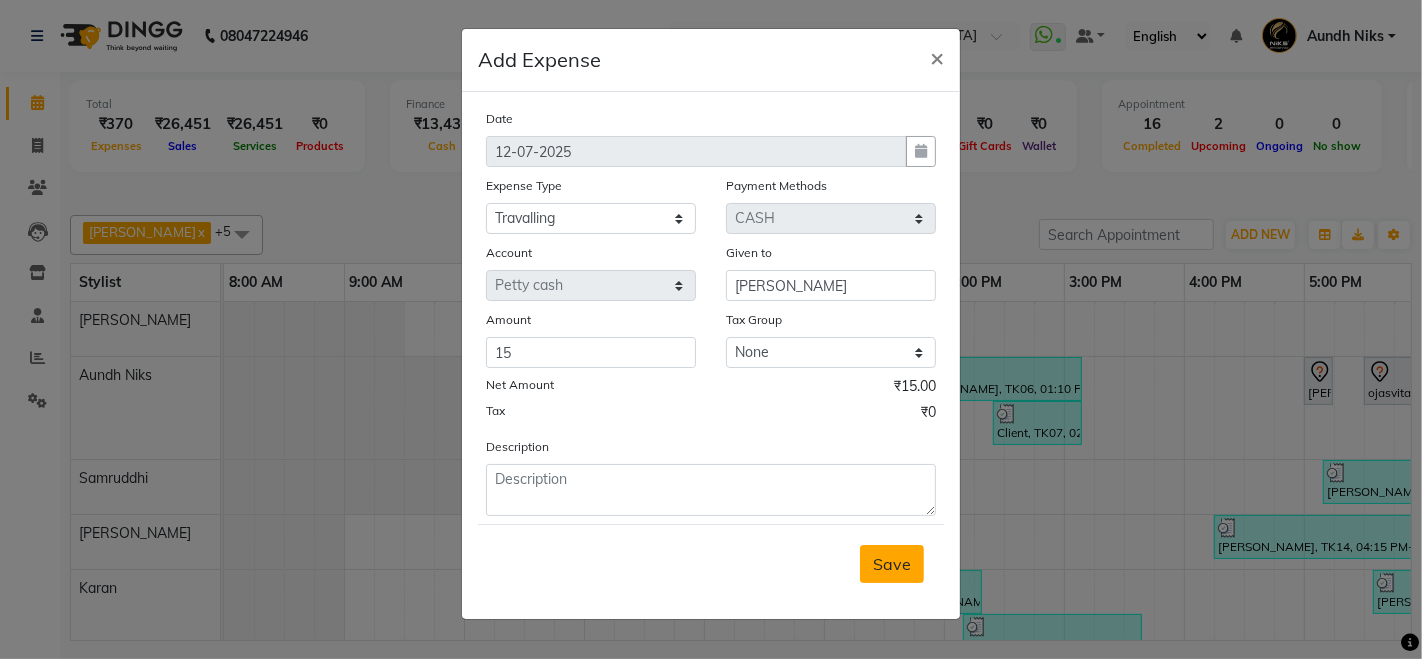 click on "Save" at bounding box center [892, 564] 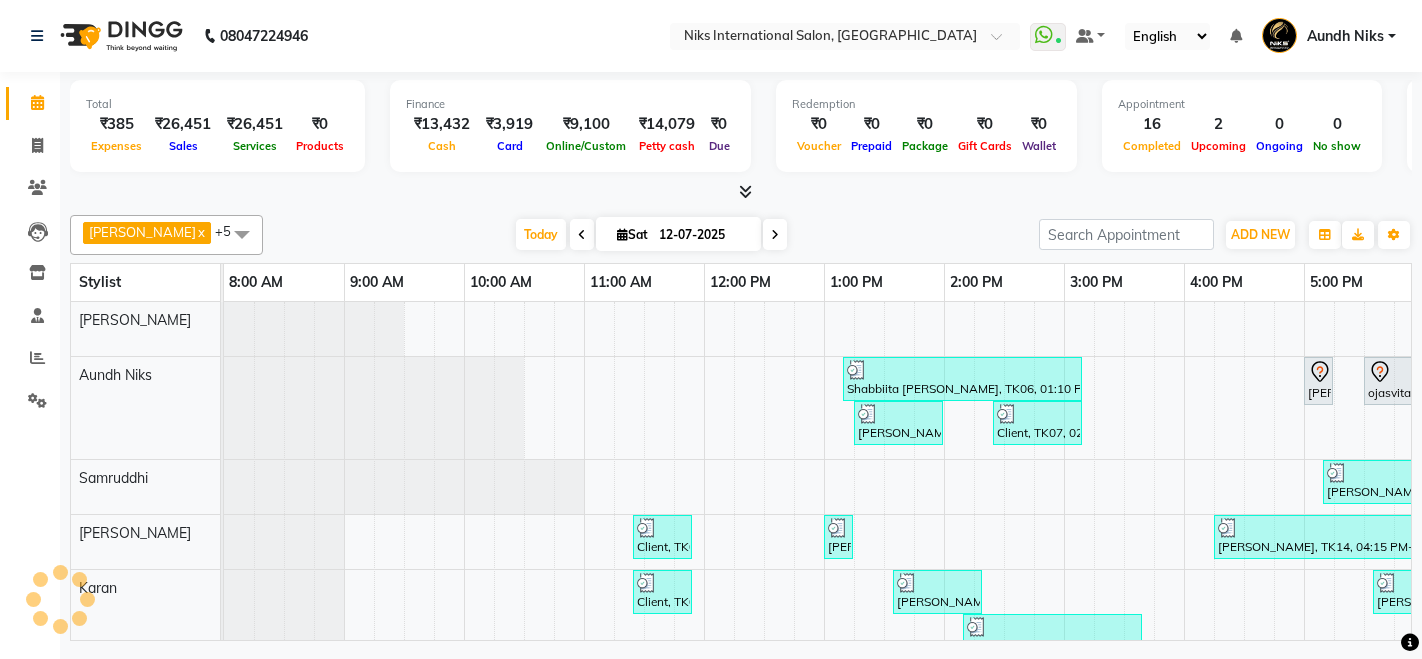 scroll, scrollTop: 0, scrollLeft: 0, axis: both 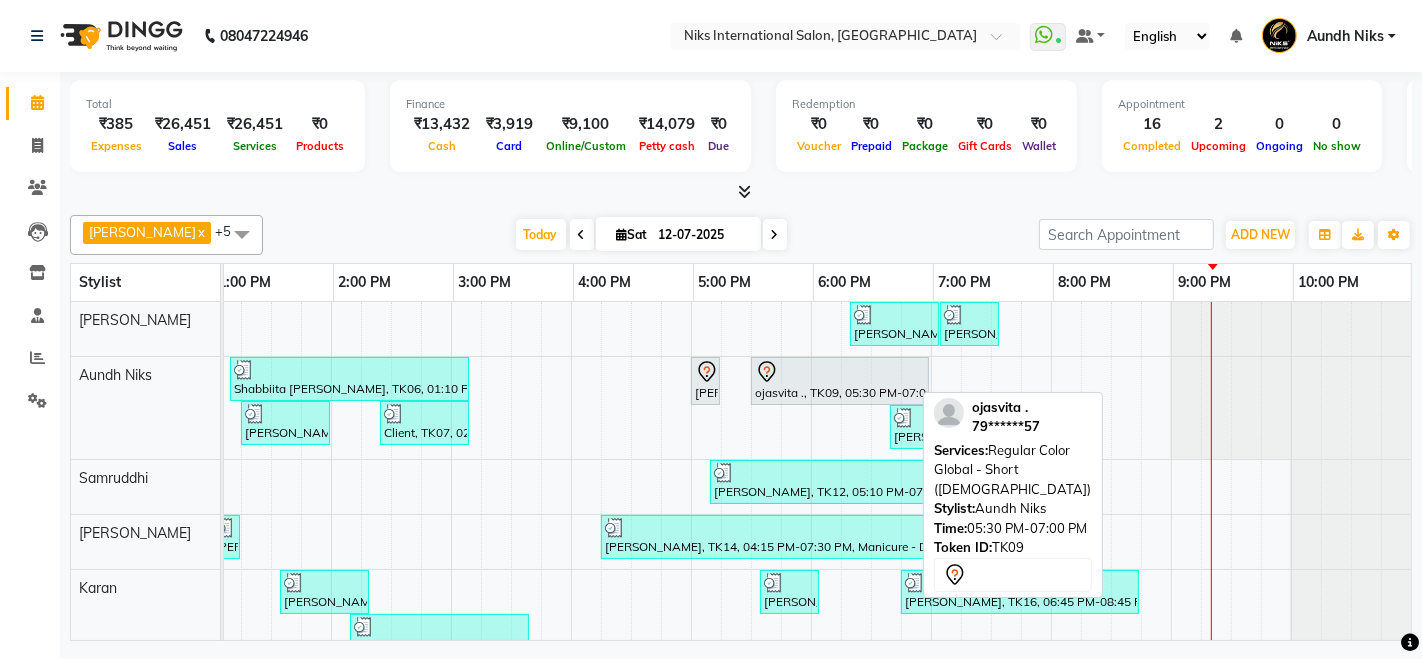 click on "ojasvita ., TK09, 05:30 PM-07:00 PM, Regular Color Global - Short  ([DEMOGRAPHIC_DATA])" at bounding box center [840, 381] 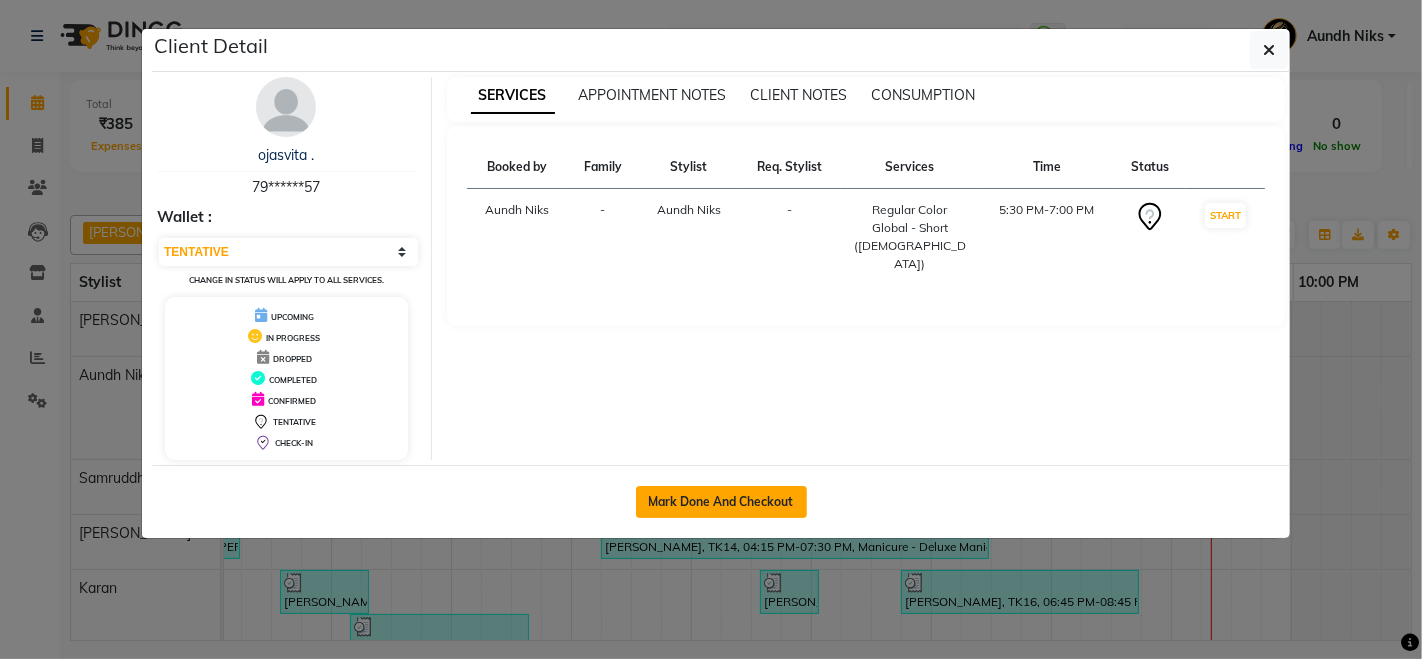 click on "Mark Done And Checkout" 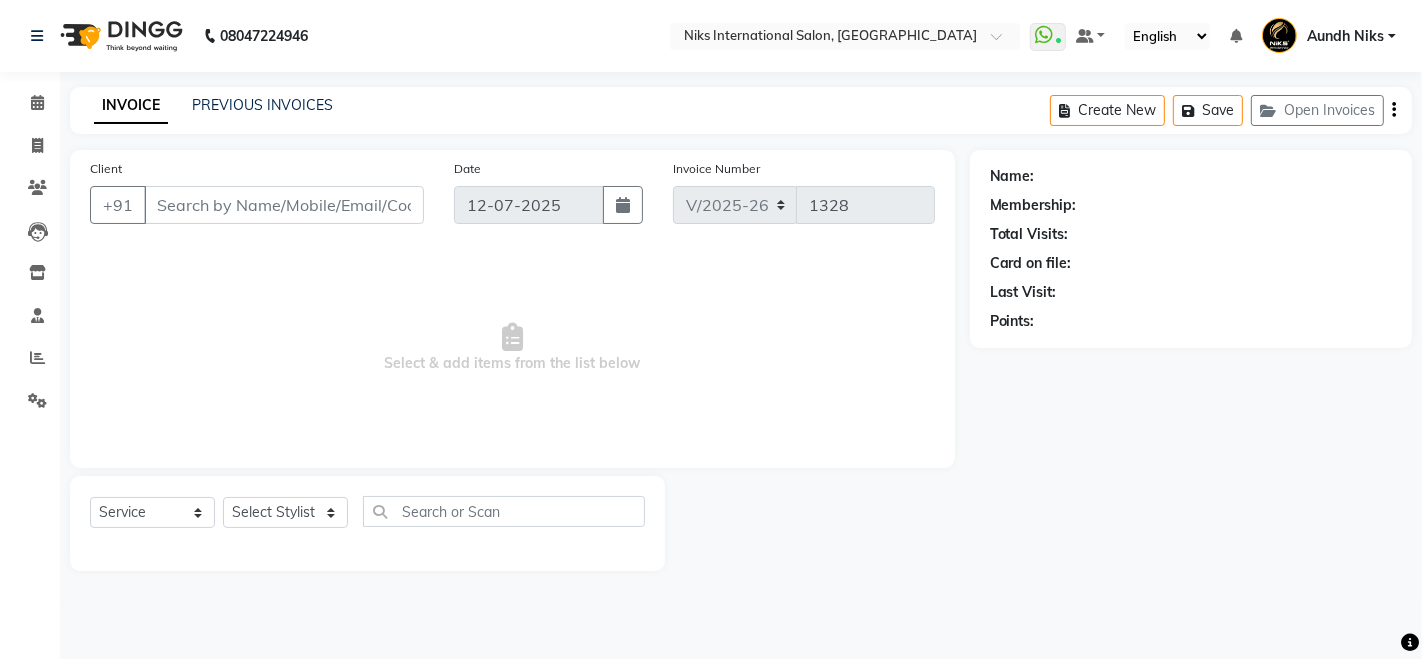 type on "79******57" 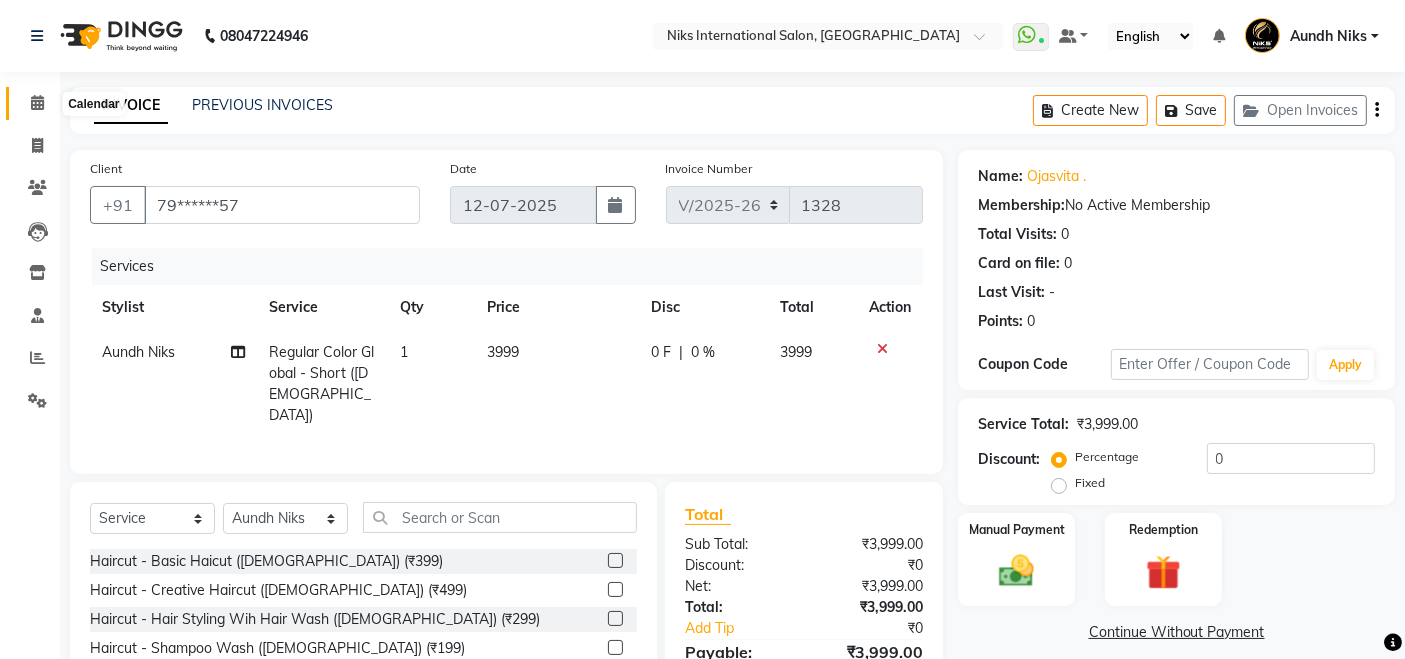 click 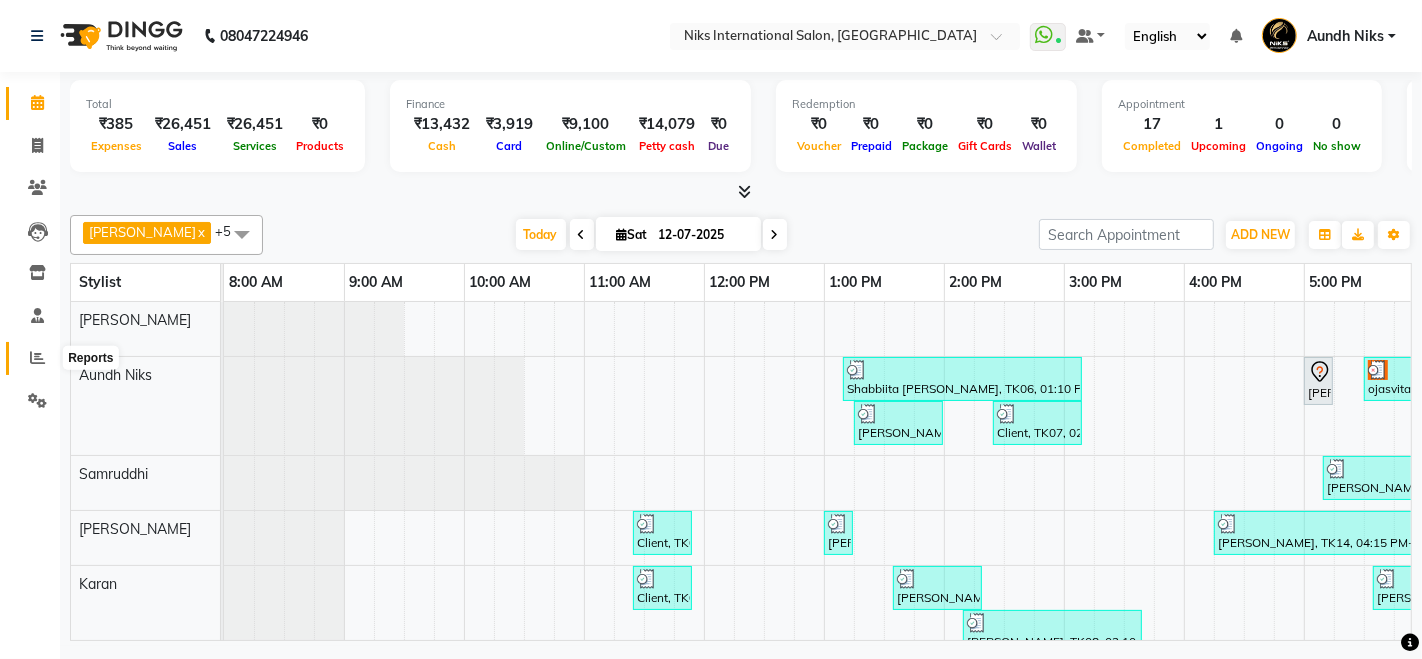 click 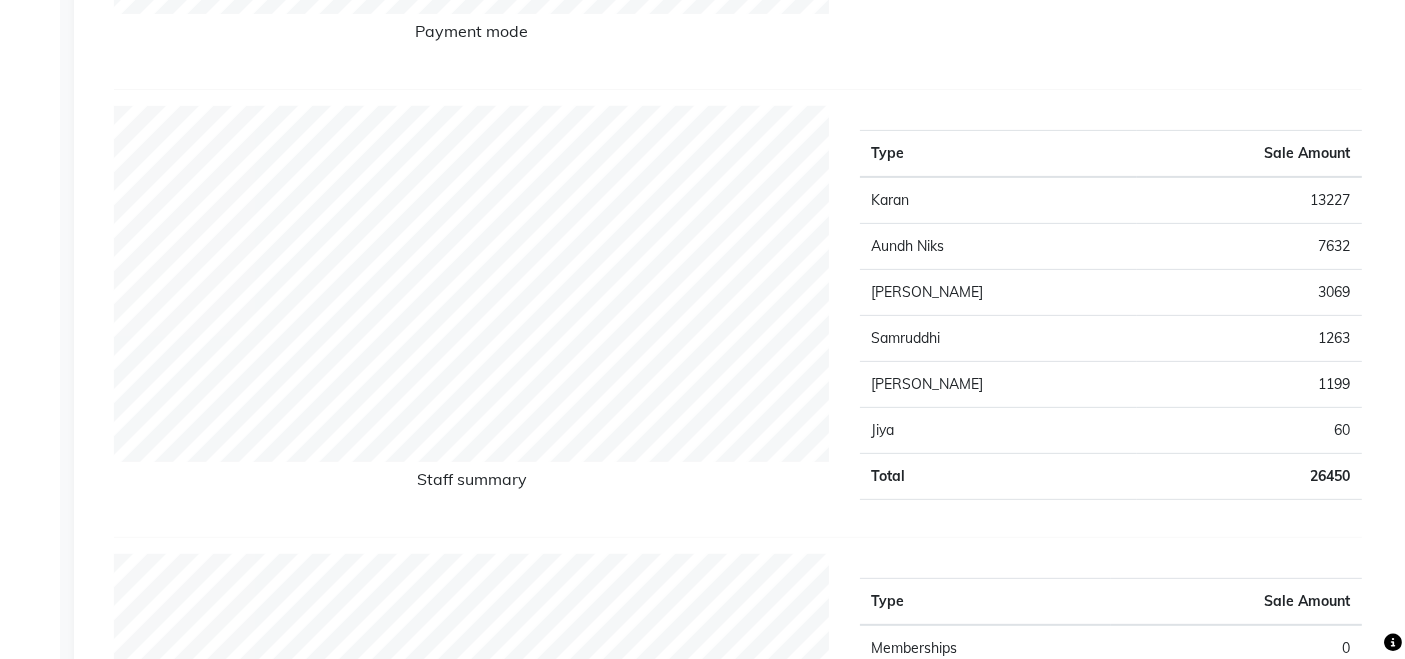 scroll, scrollTop: 0, scrollLeft: 0, axis: both 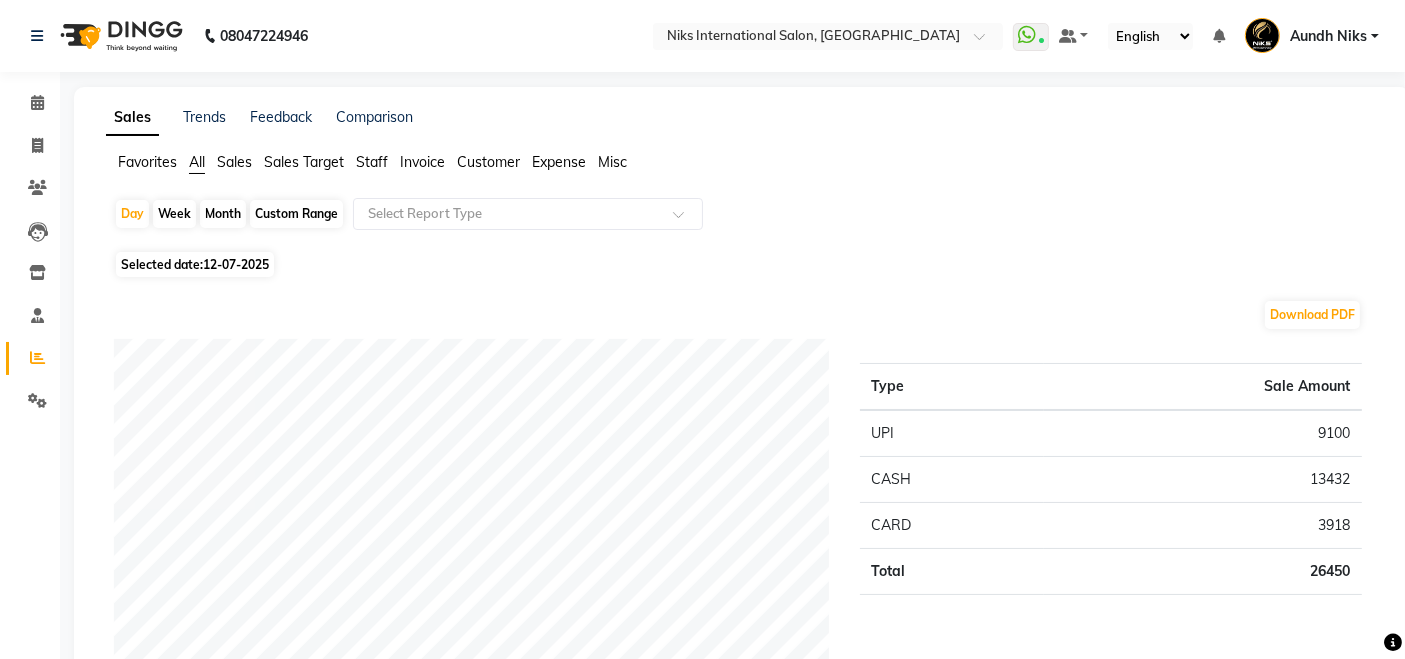 click on "Month" 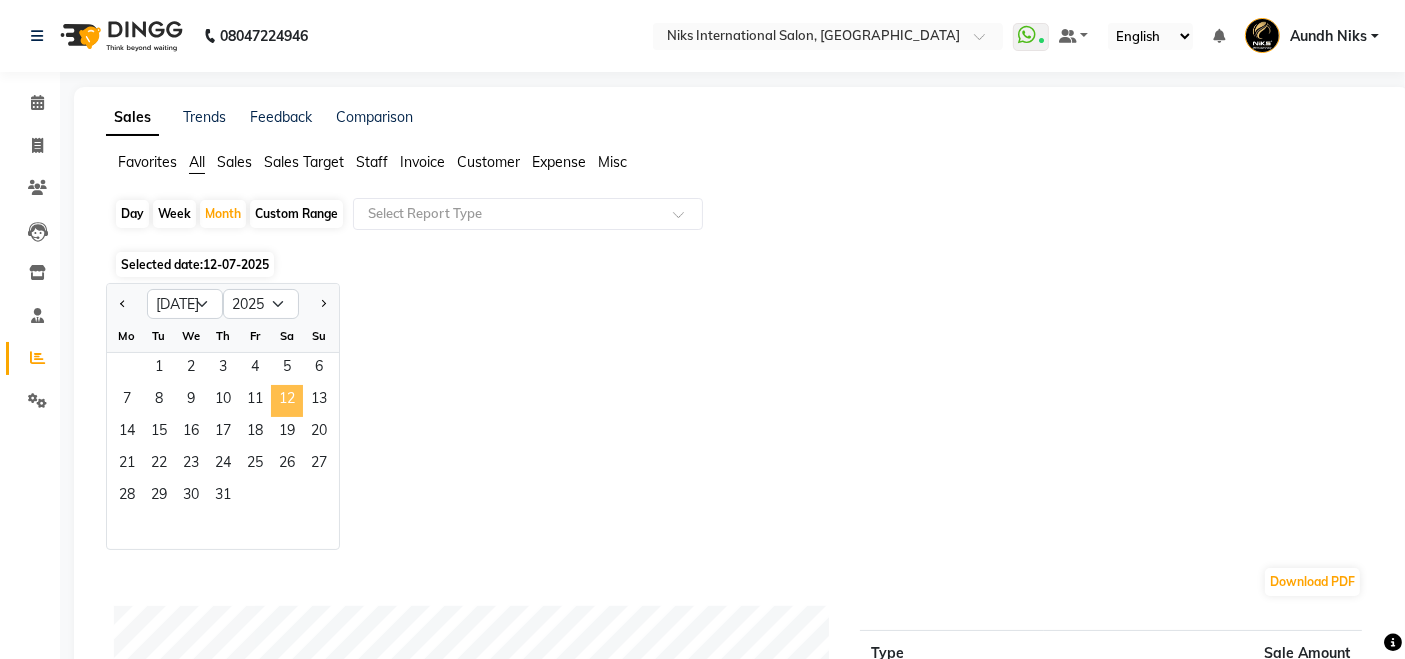 click on "12" 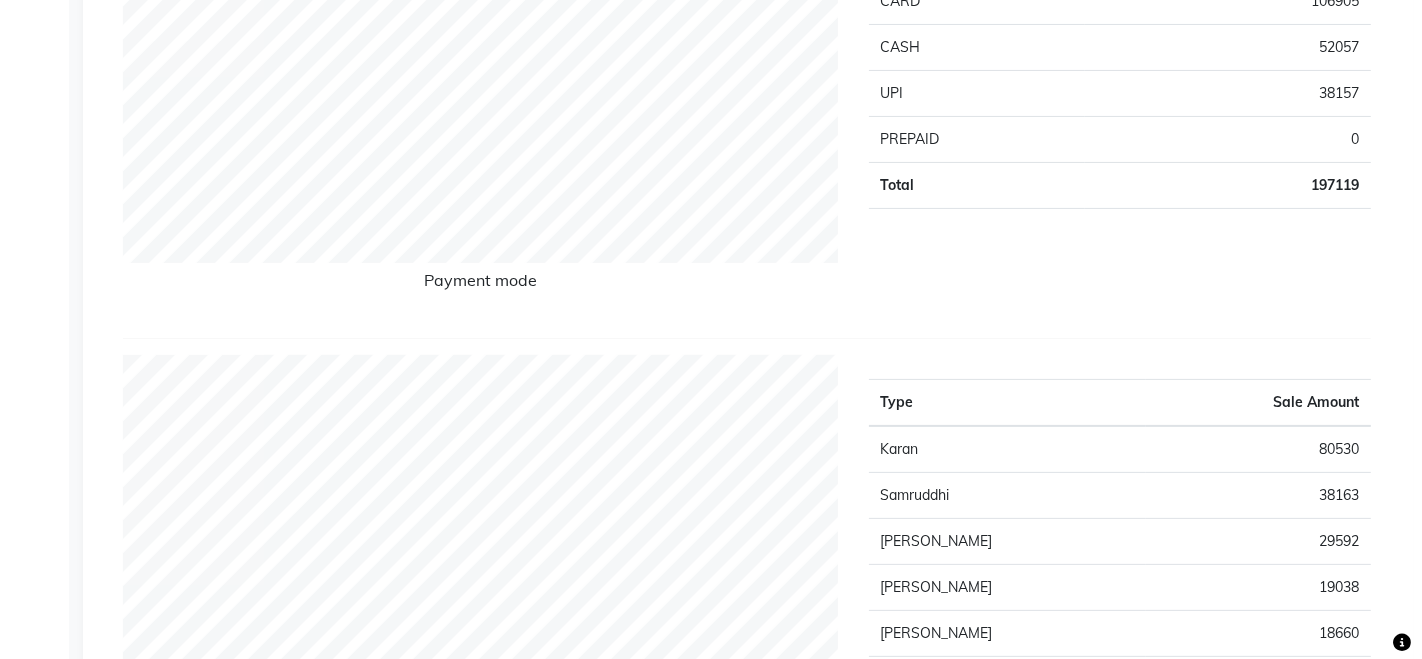 scroll, scrollTop: 0, scrollLeft: 0, axis: both 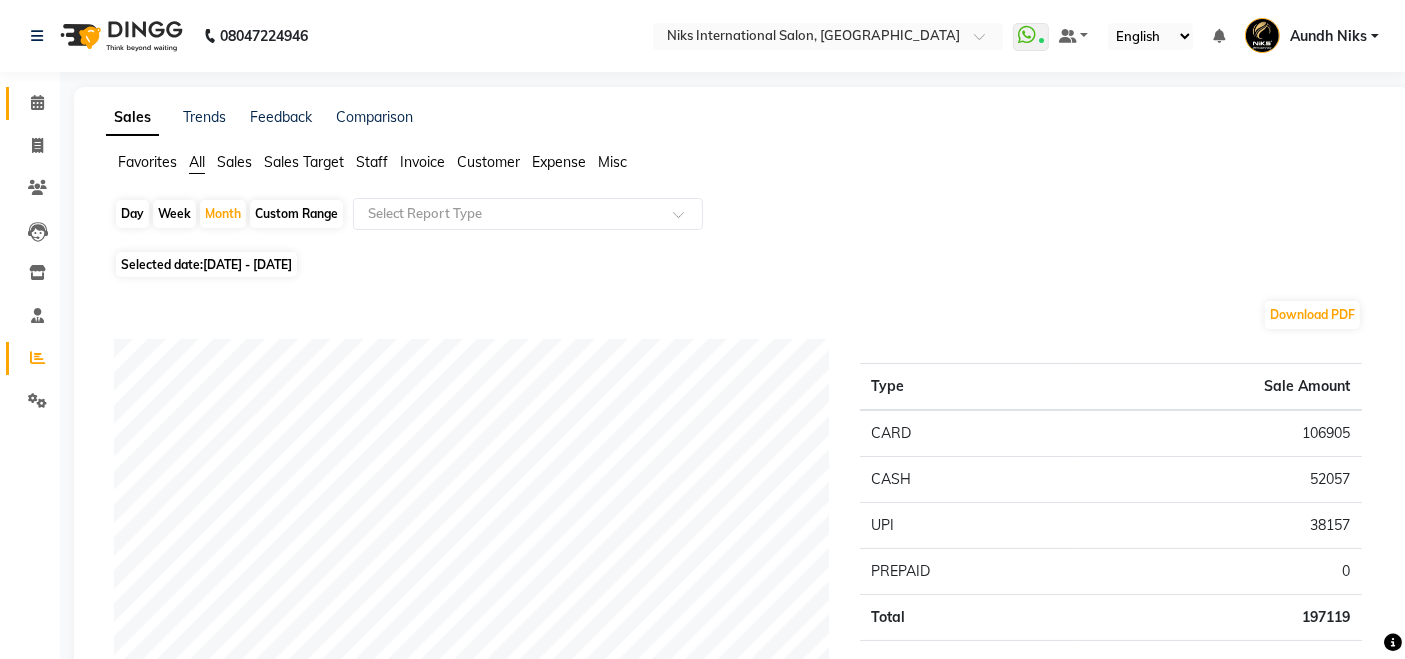 click 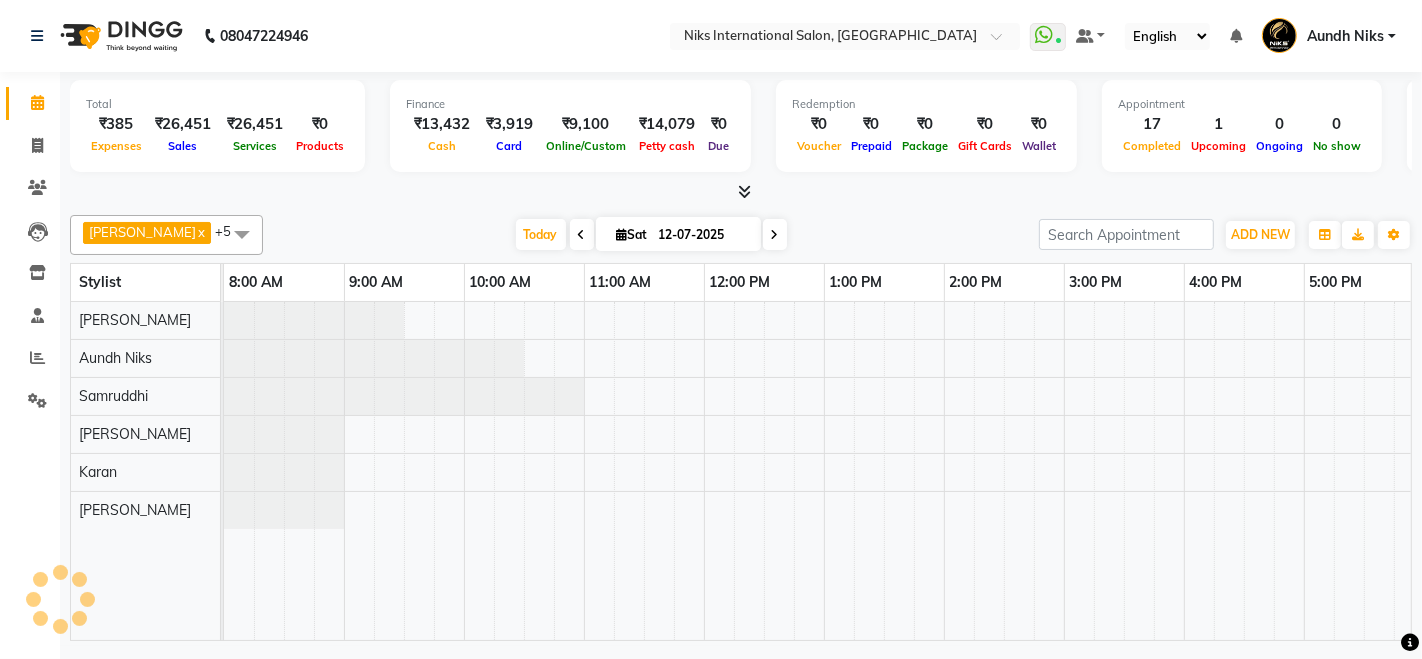 scroll, scrollTop: 0, scrollLeft: 0, axis: both 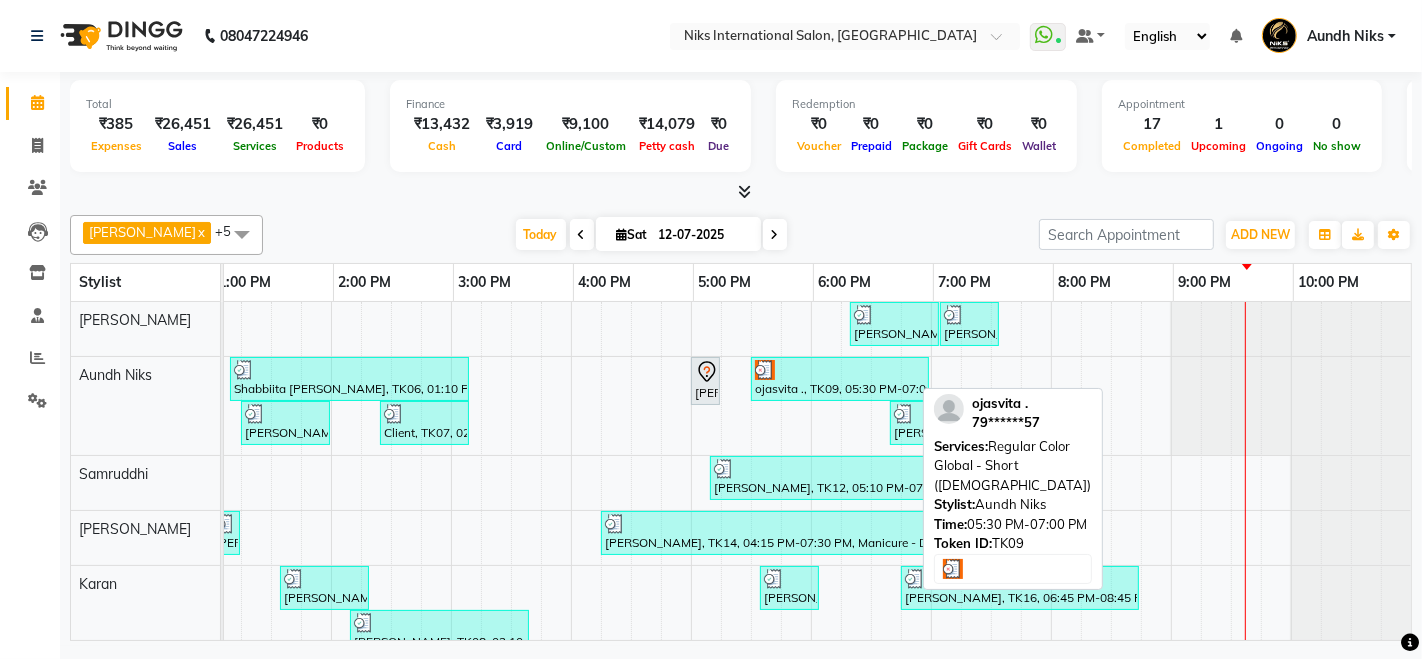 click on "ojasvita ., TK09, 05:30 PM-07:00 PM, Regular Color Global - Short  ([DEMOGRAPHIC_DATA])" at bounding box center (840, 379) 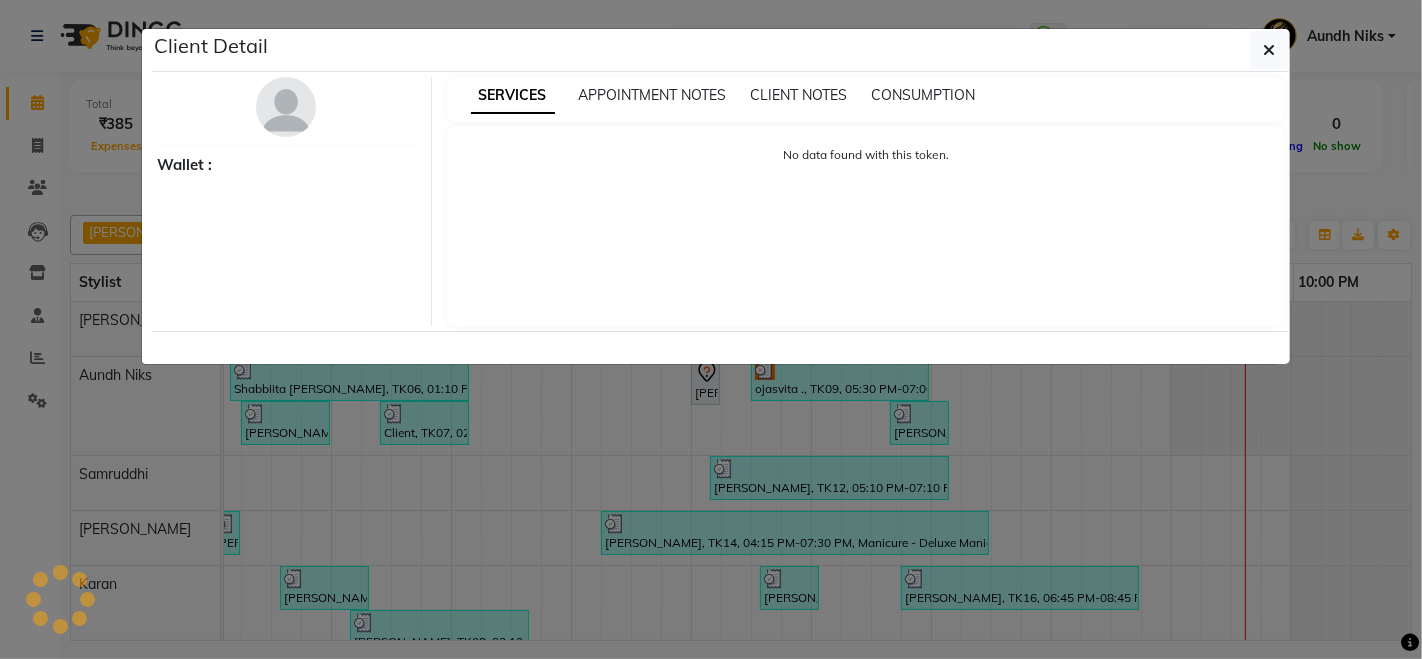 select on "3" 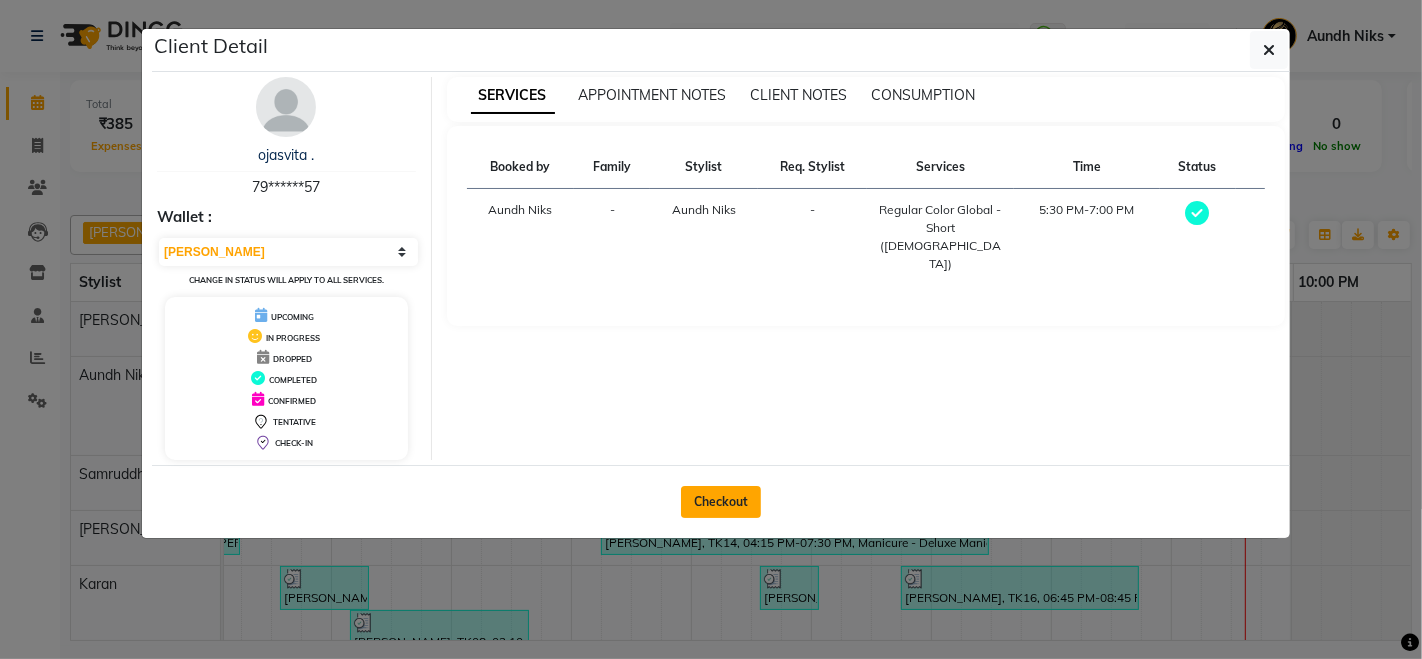 click on "Checkout" 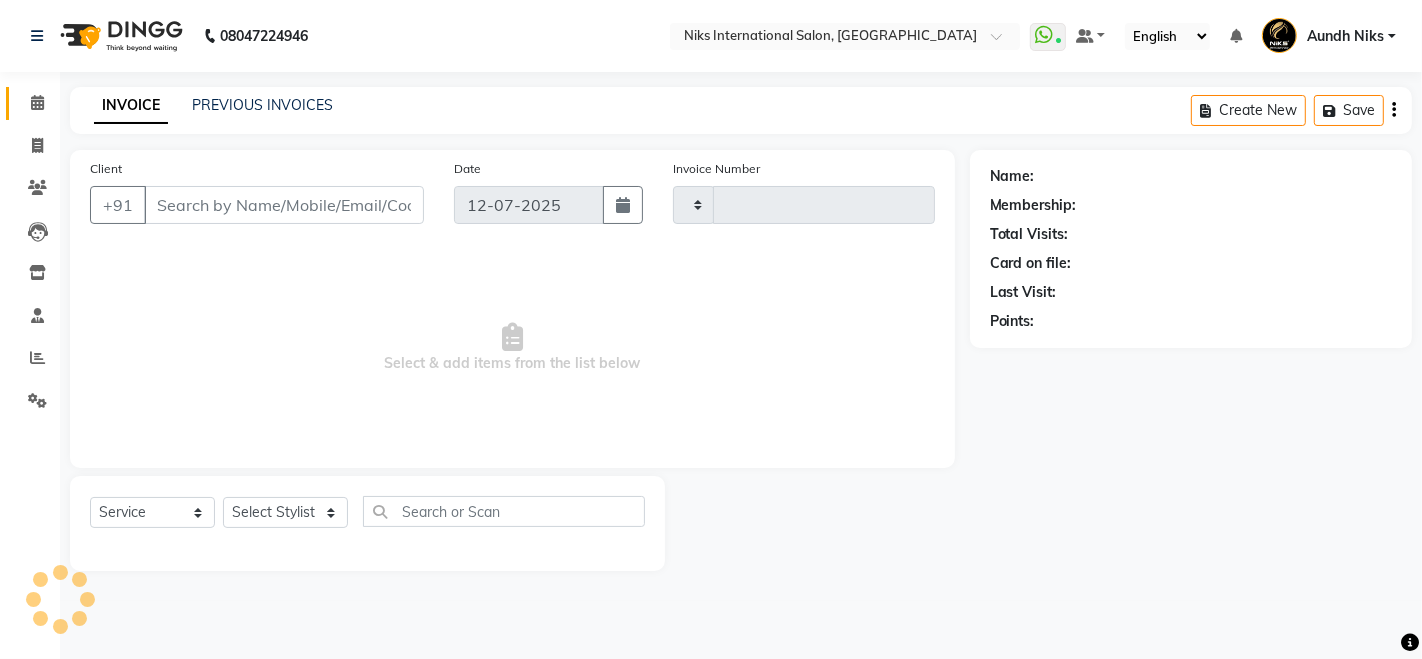 type on "1328" 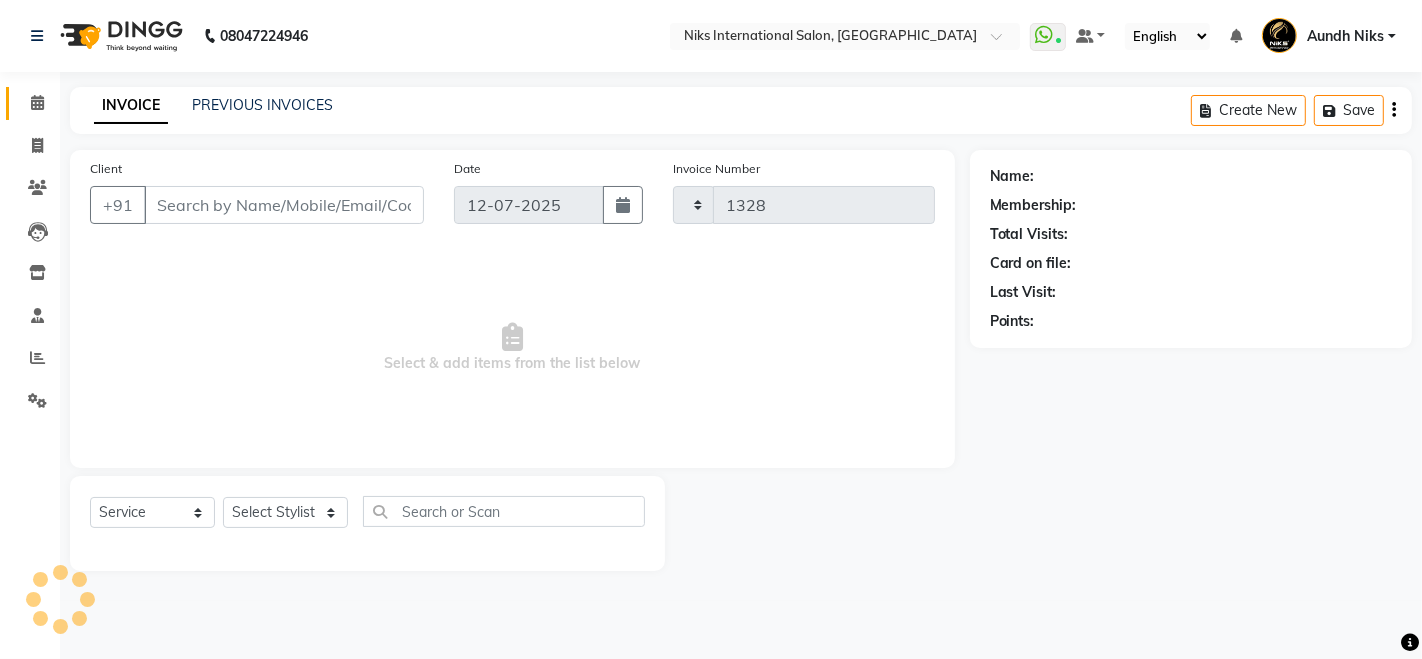 select on "6" 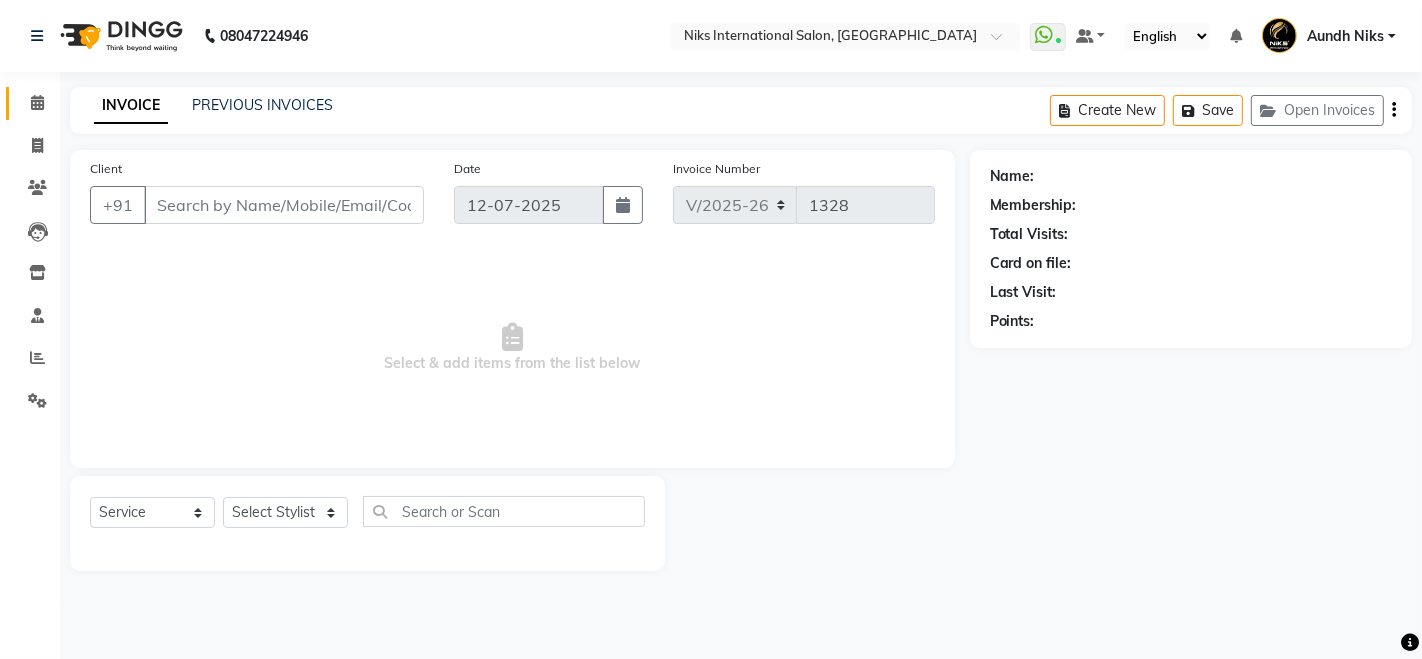 type on "79******57" 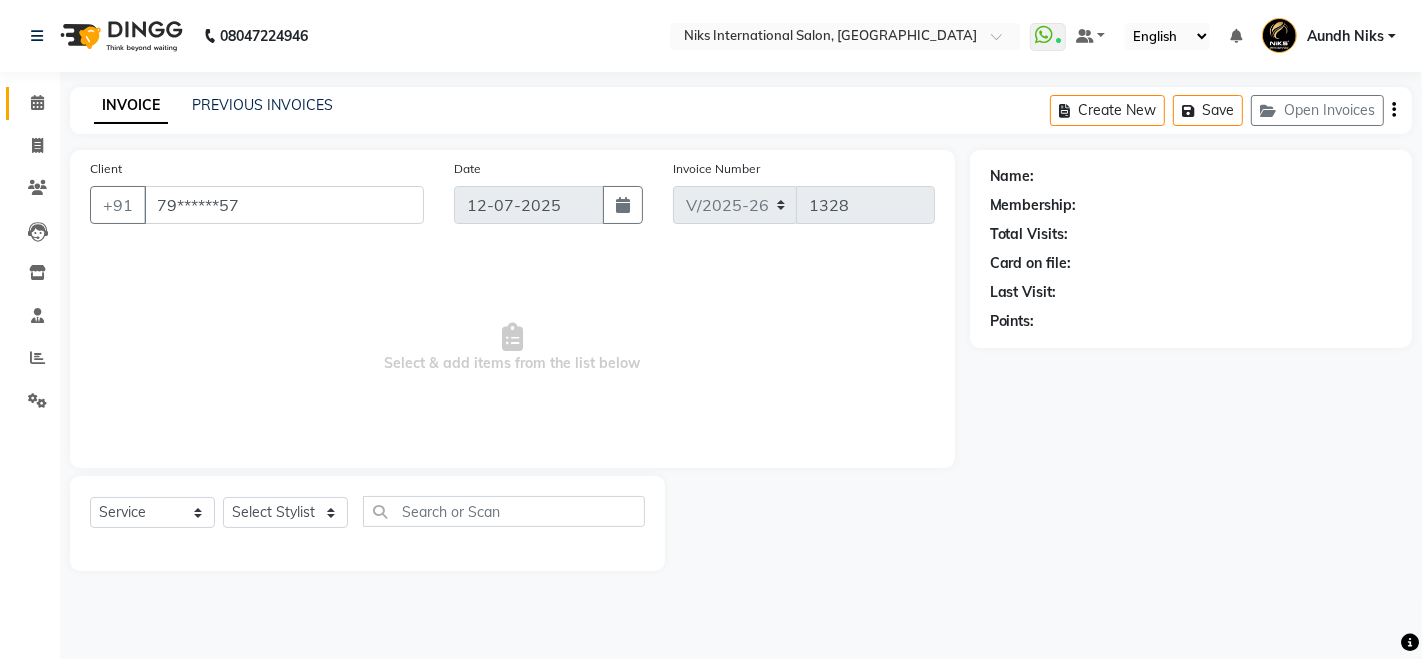 select on "803" 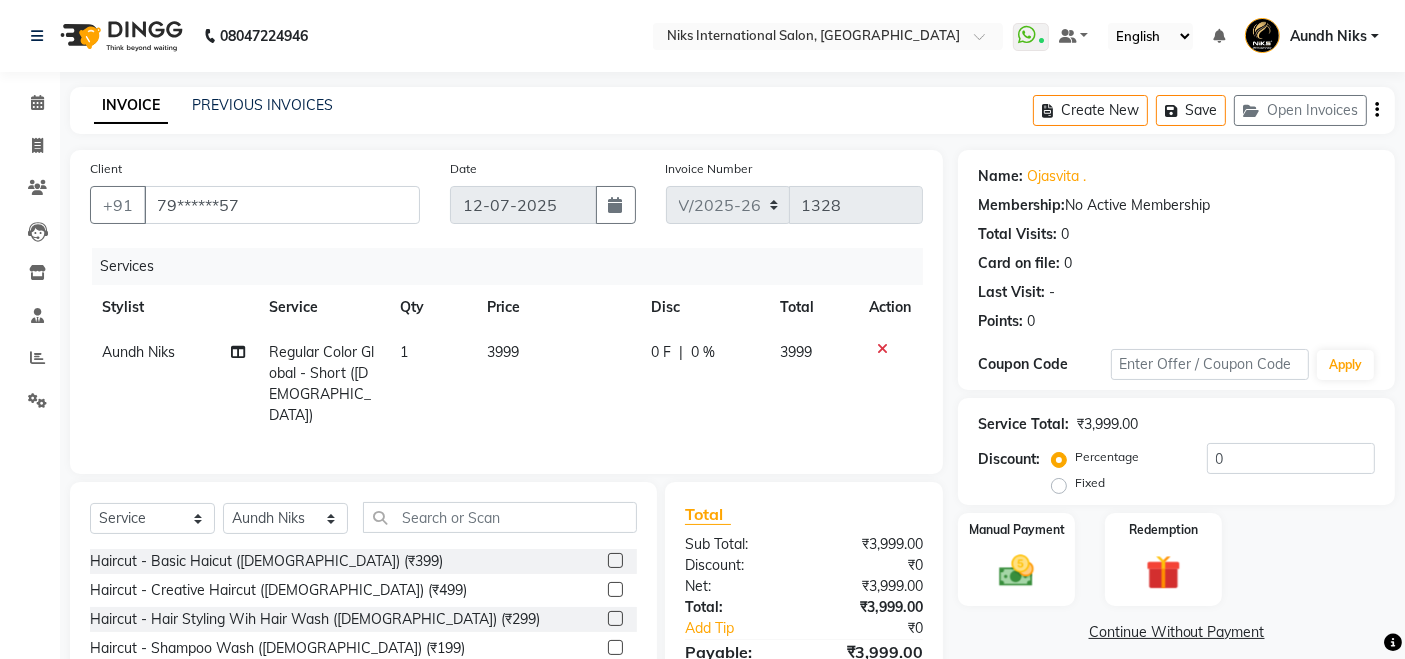 click on "3999" 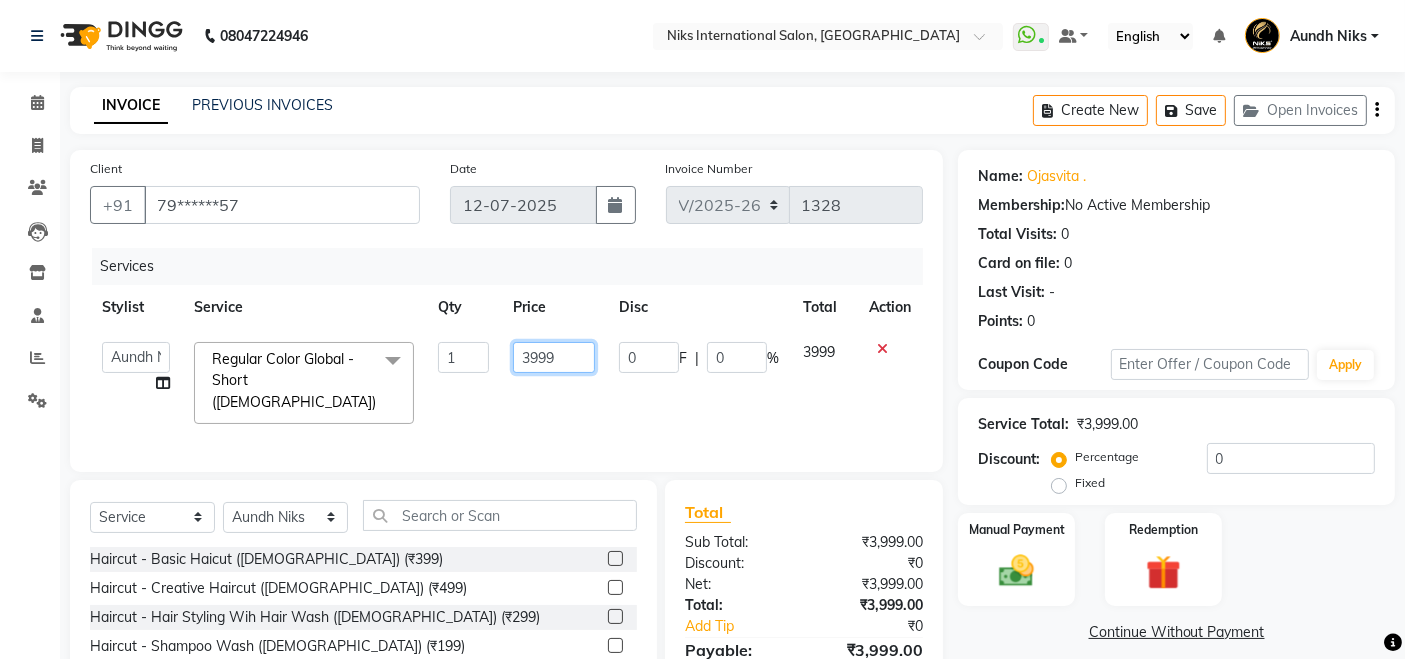 click on "3999" 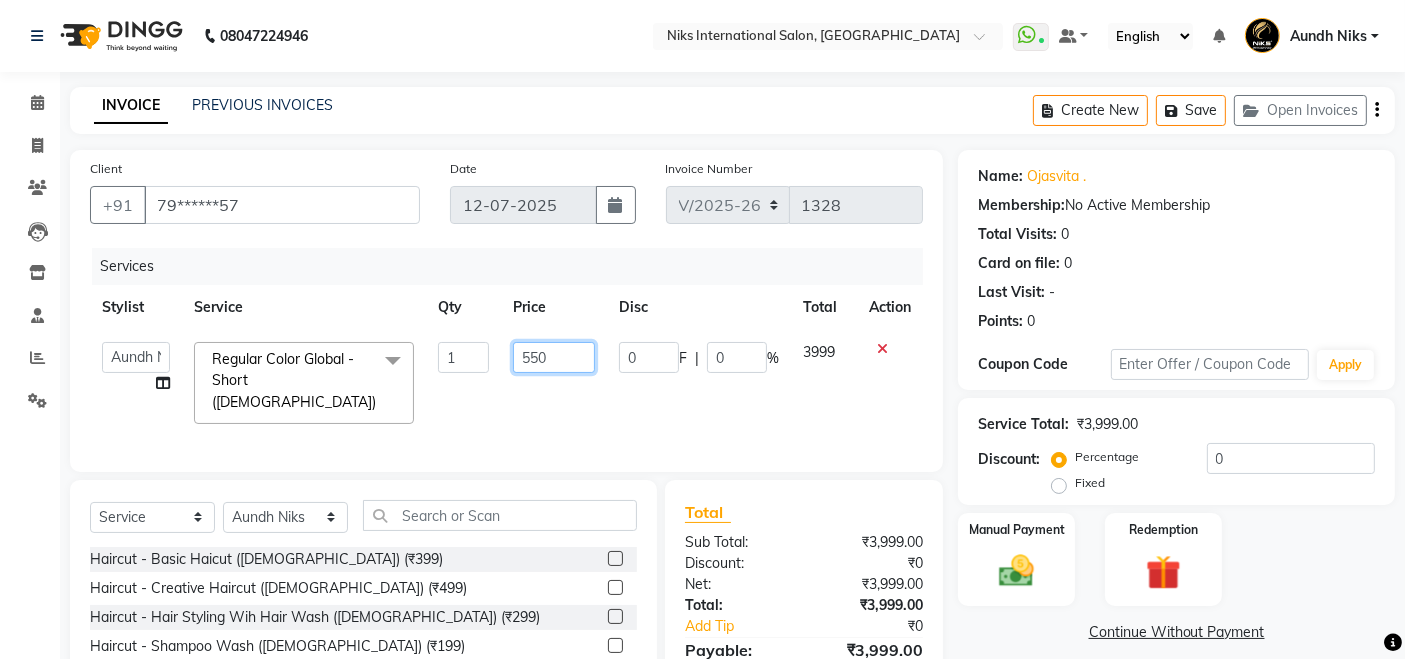 type on "5500" 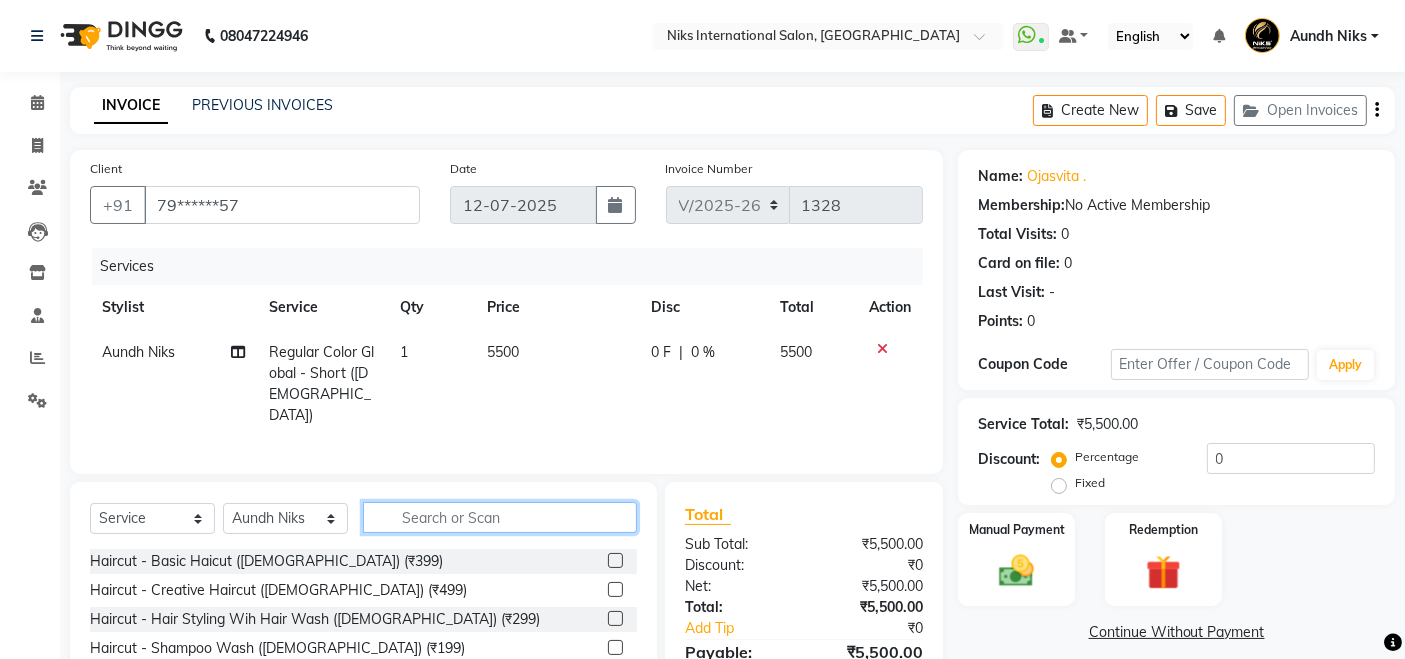 click 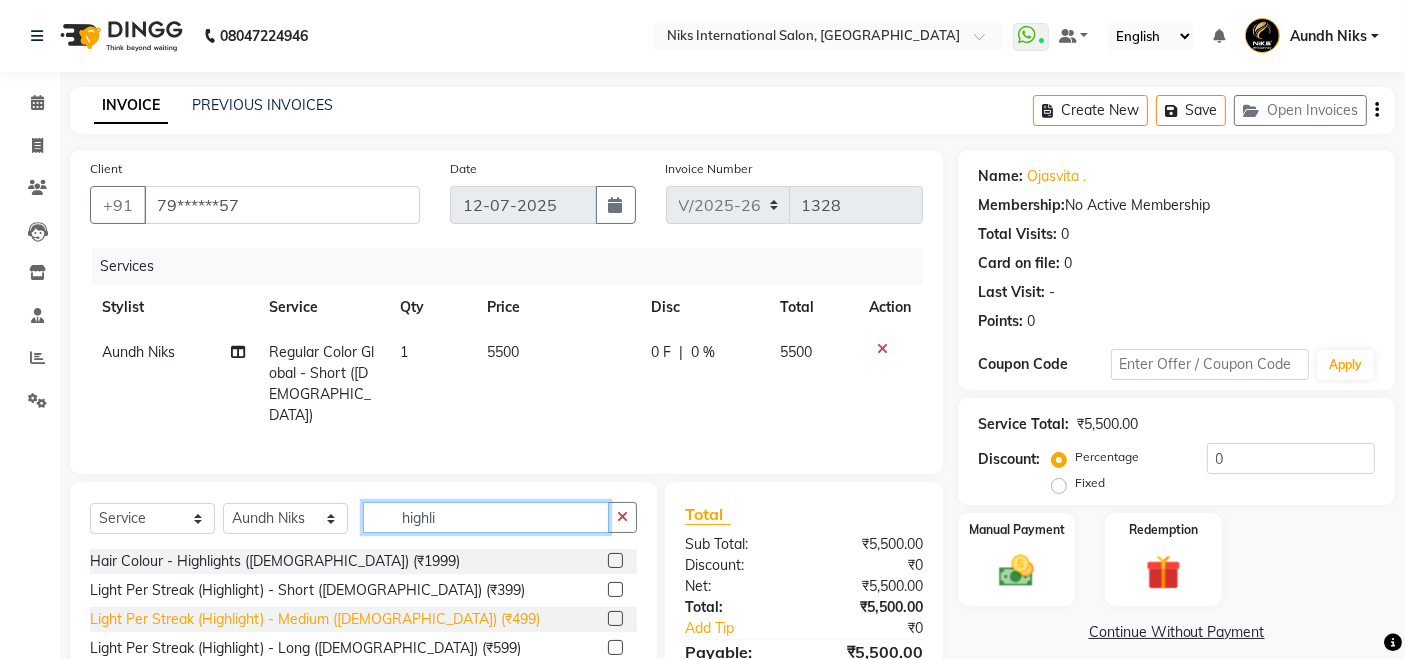 scroll, scrollTop: 2, scrollLeft: 0, axis: vertical 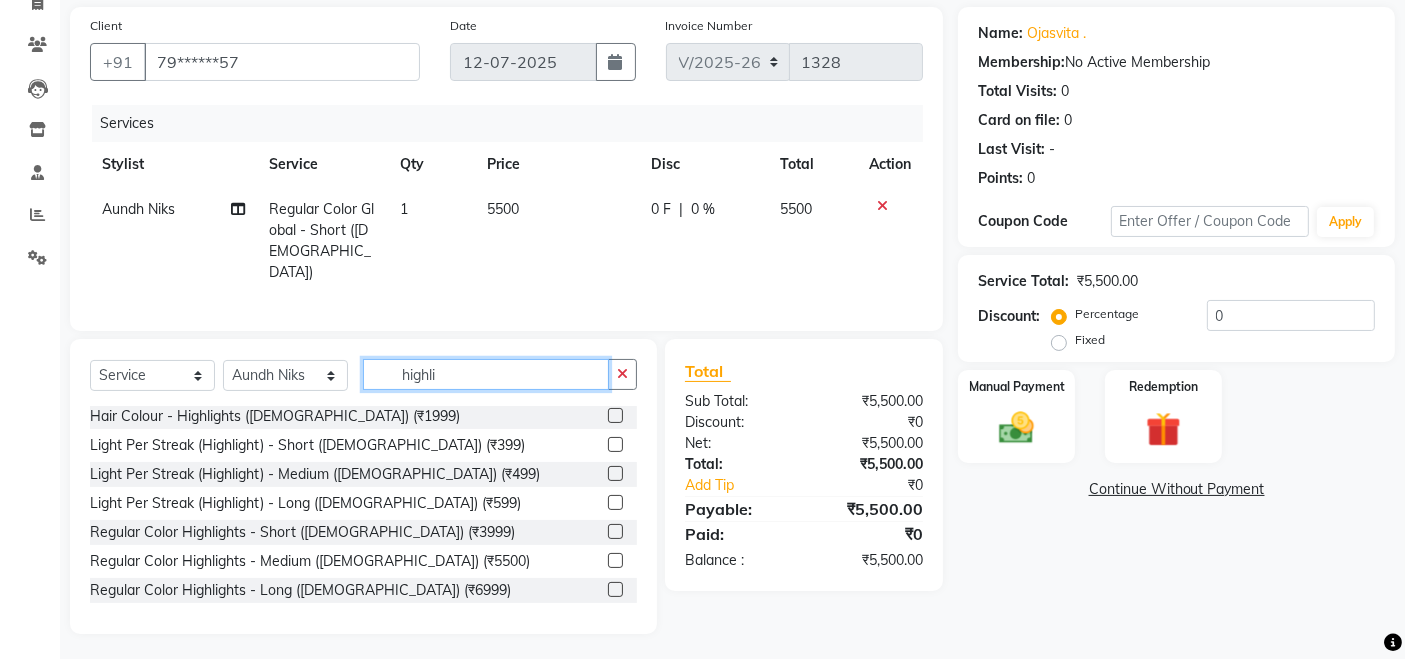 type on "highli" 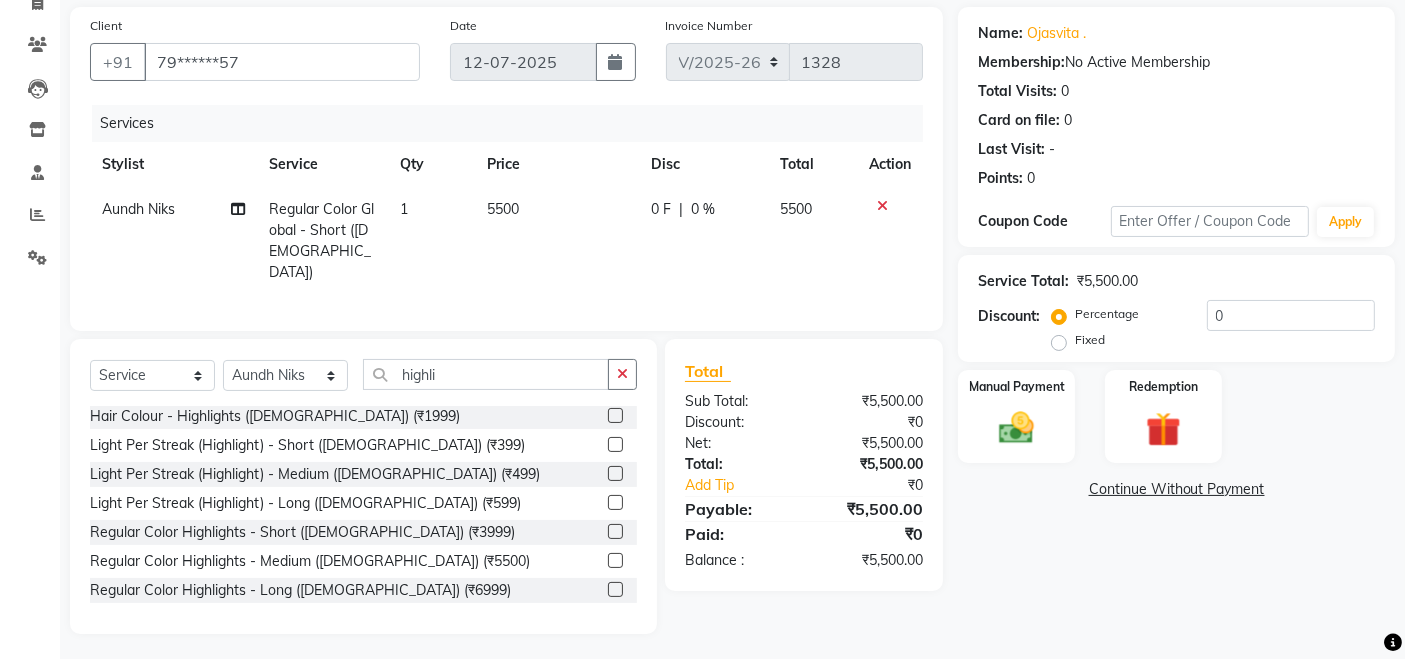 click 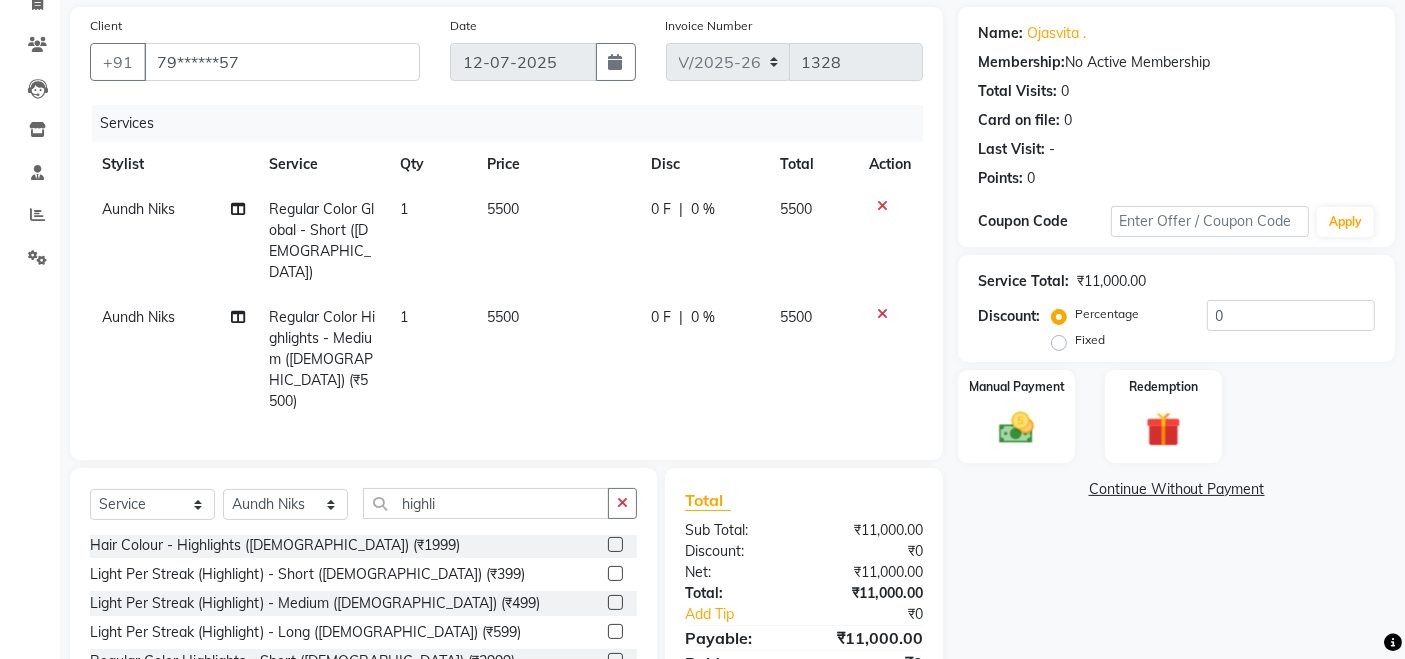 checkbox on "false" 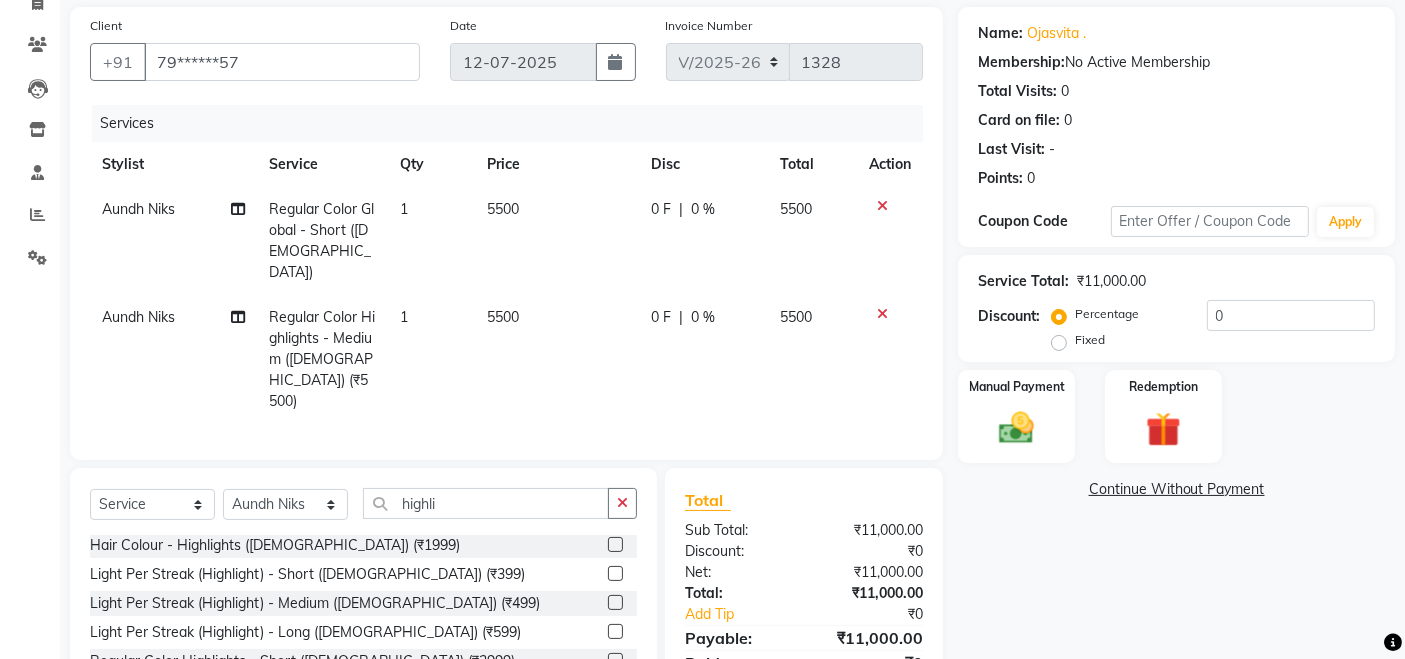 click on "5500" 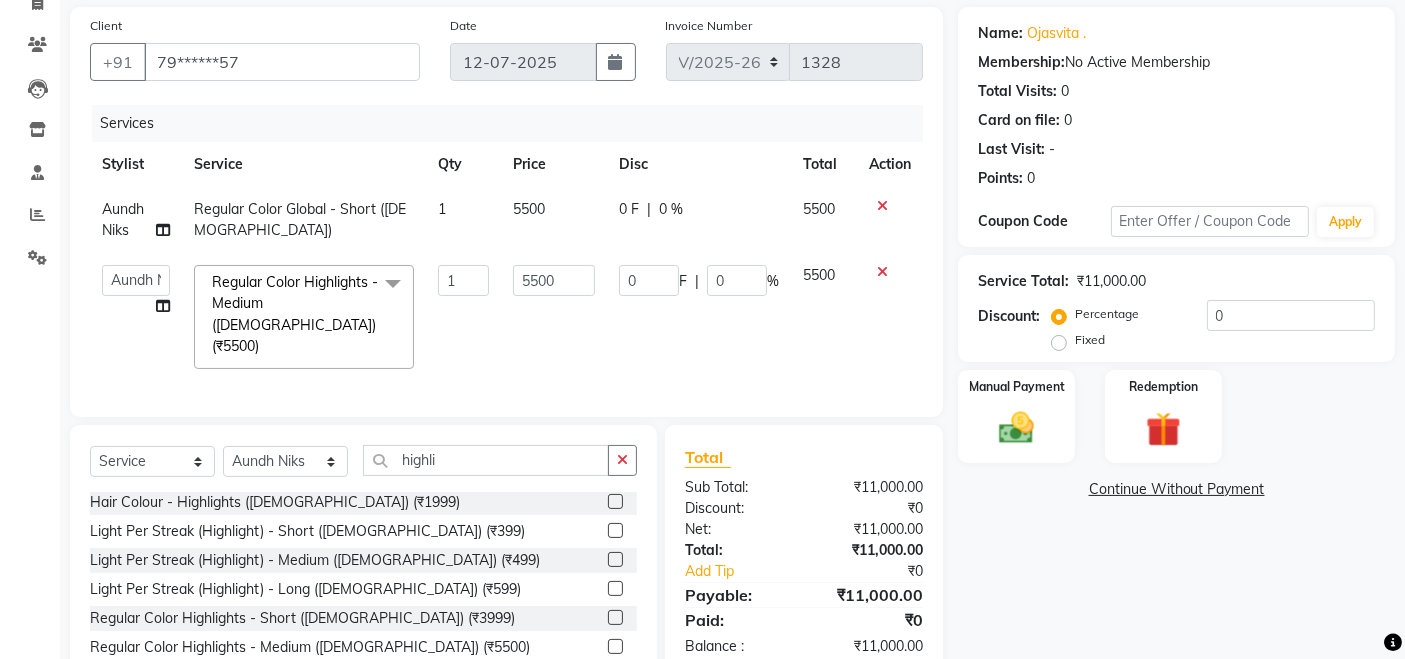 click on "5500" 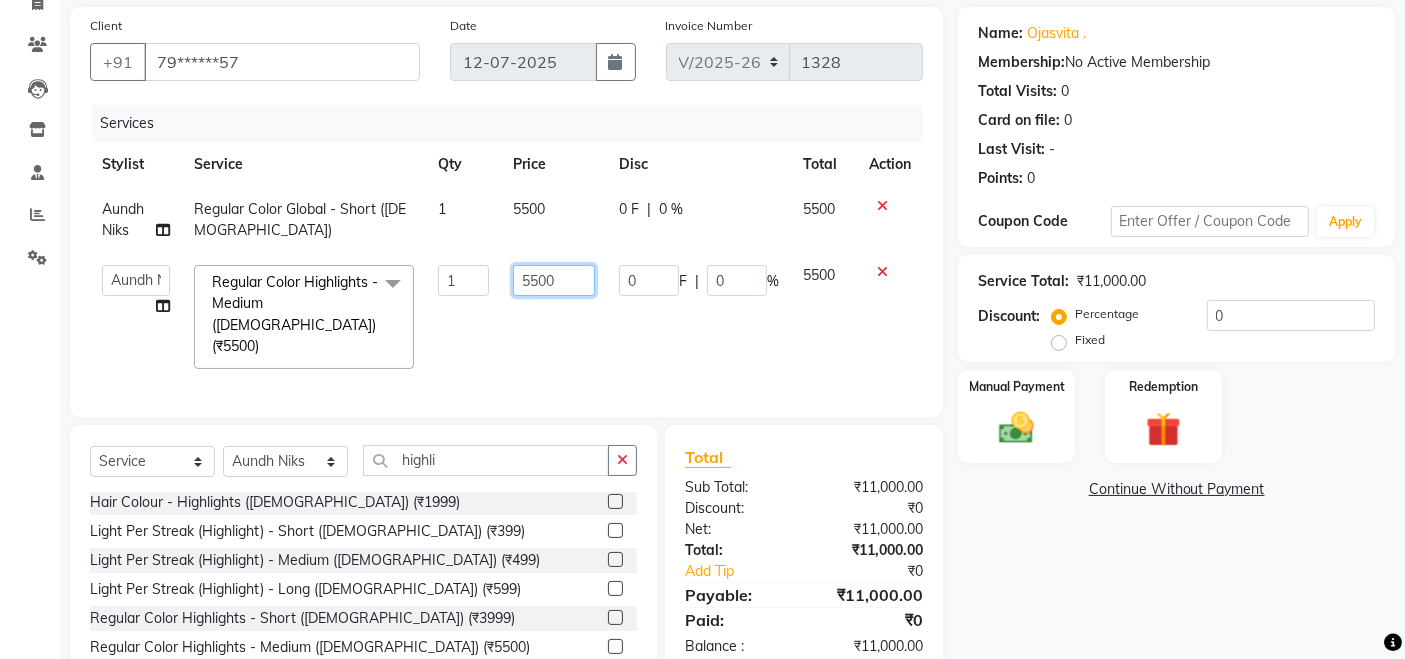 click on "5500" 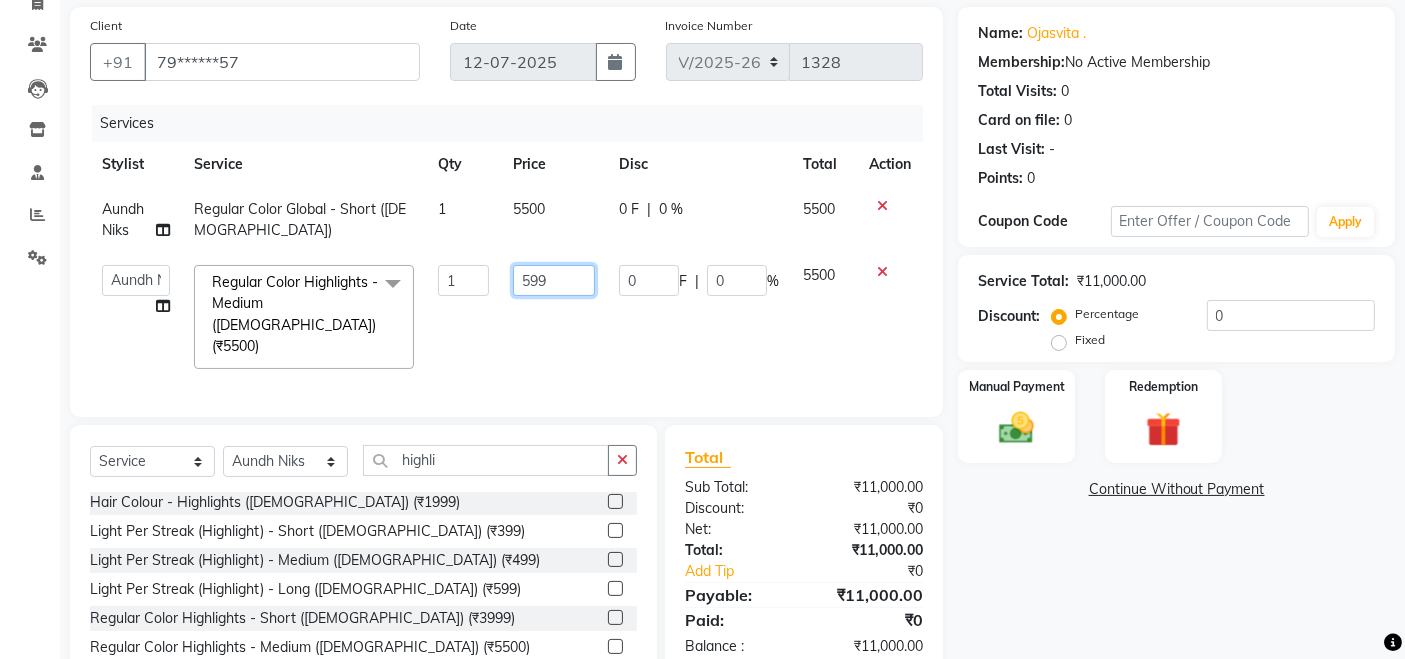 type on "5999" 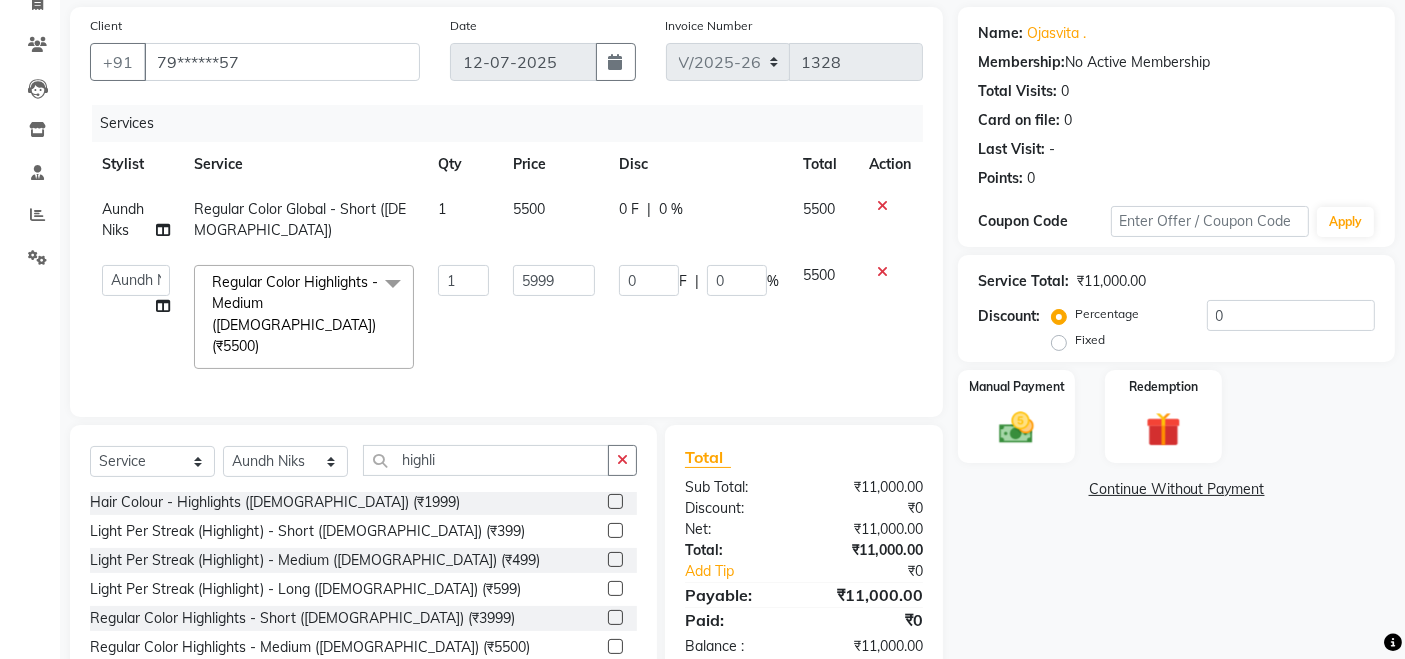 click on "Aundh Niks Regular Color Global - Short  ([DEMOGRAPHIC_DATA]) 1 5500 0 F | 0 % 5500" 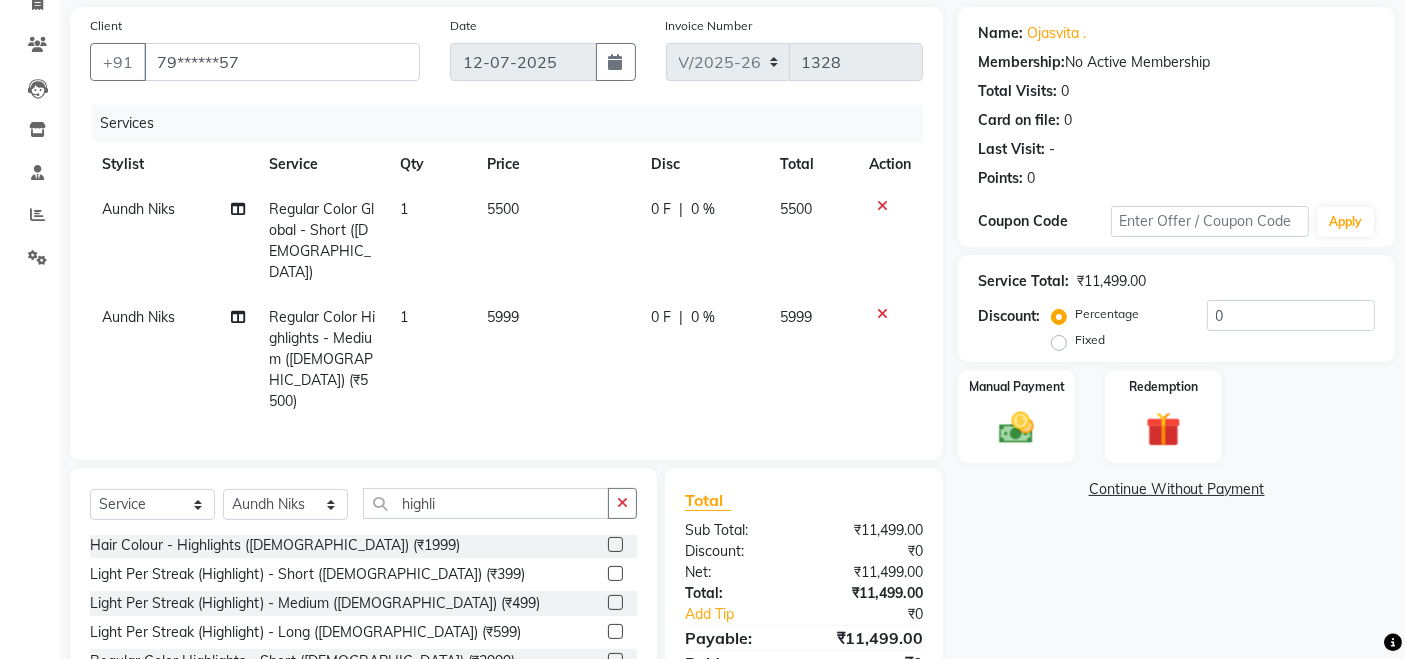 click on "5500" 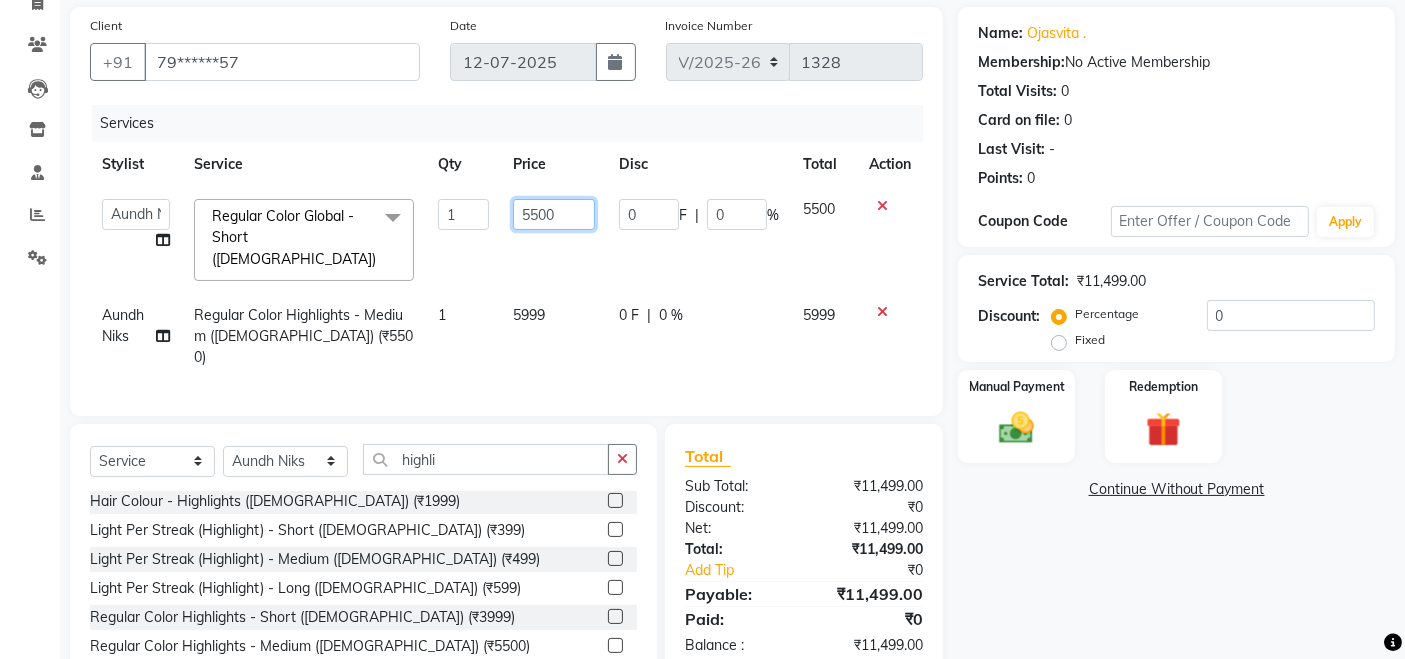 click on "5500" 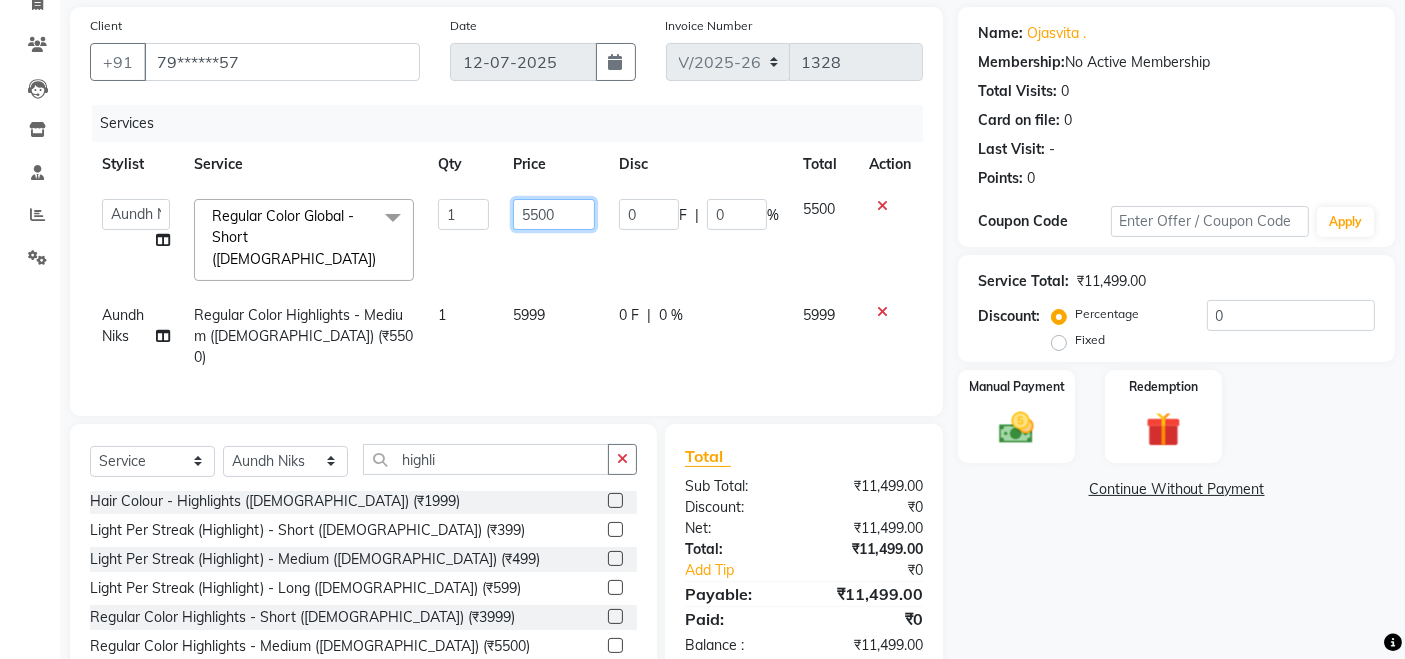 click on "5500" 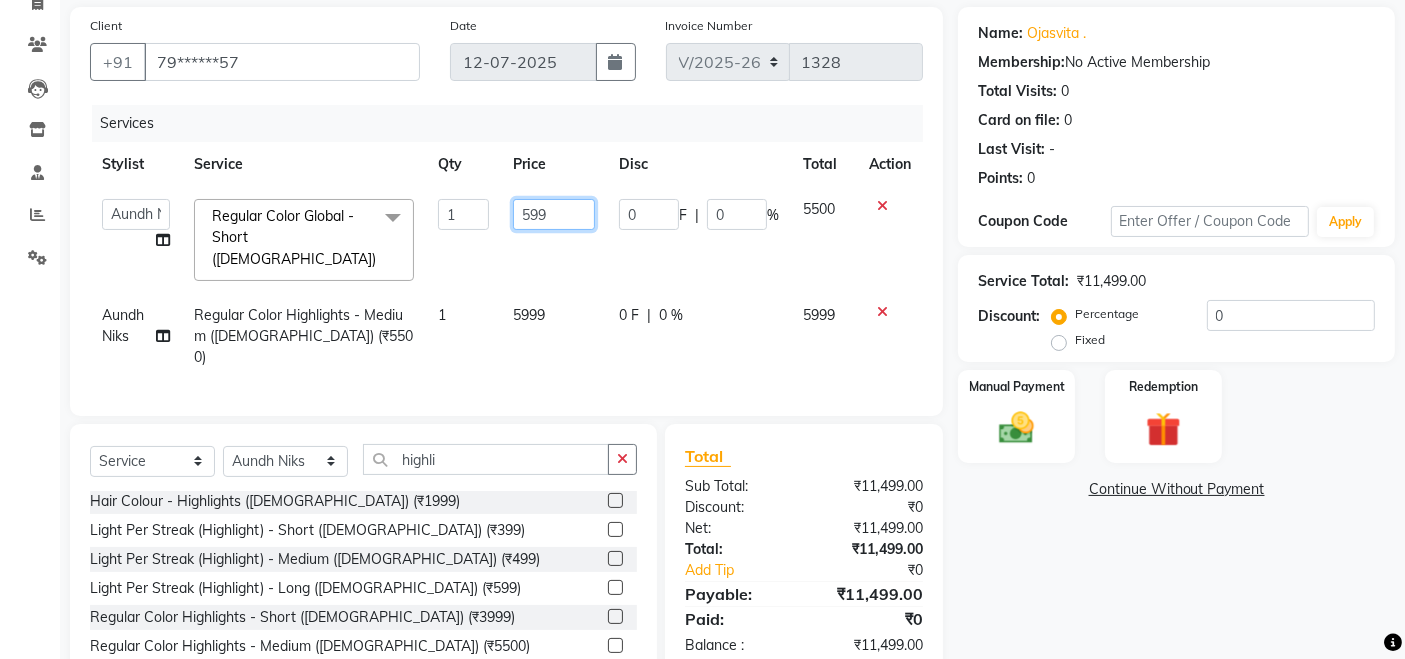 type on "5999" 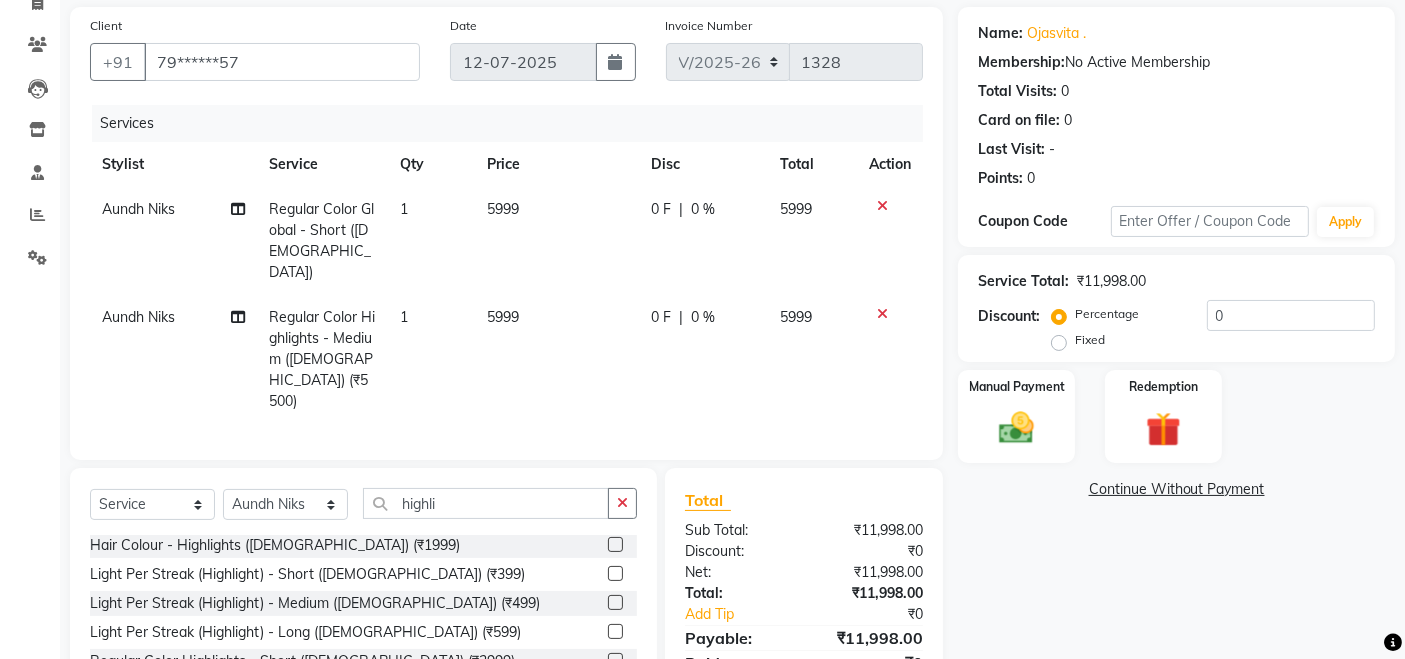 click on "5999" 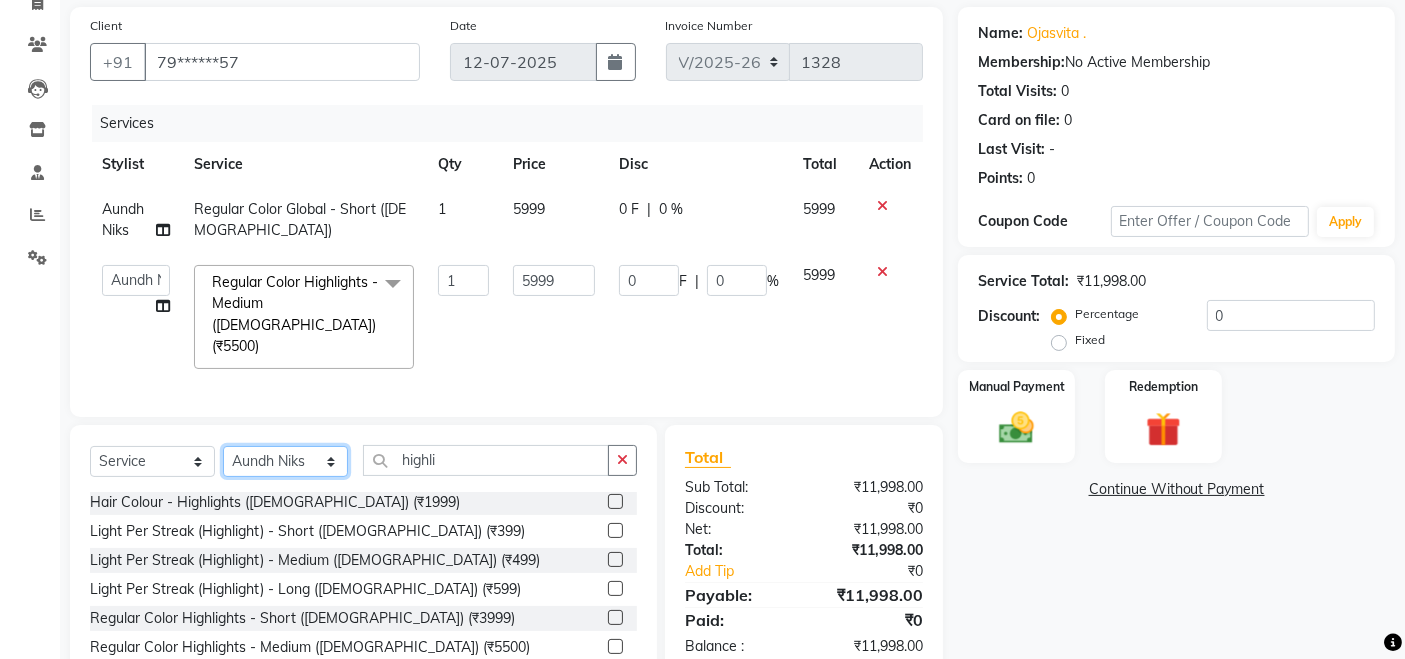 click on "Select Stylist [PERSON_NAME] Aundh Niks [PERSON_NAME] Jiya [PERSON_NAME] Mahhi [PERSON_NAME] [PERSON_NAME] Siddharth [PERSON_NAME]" 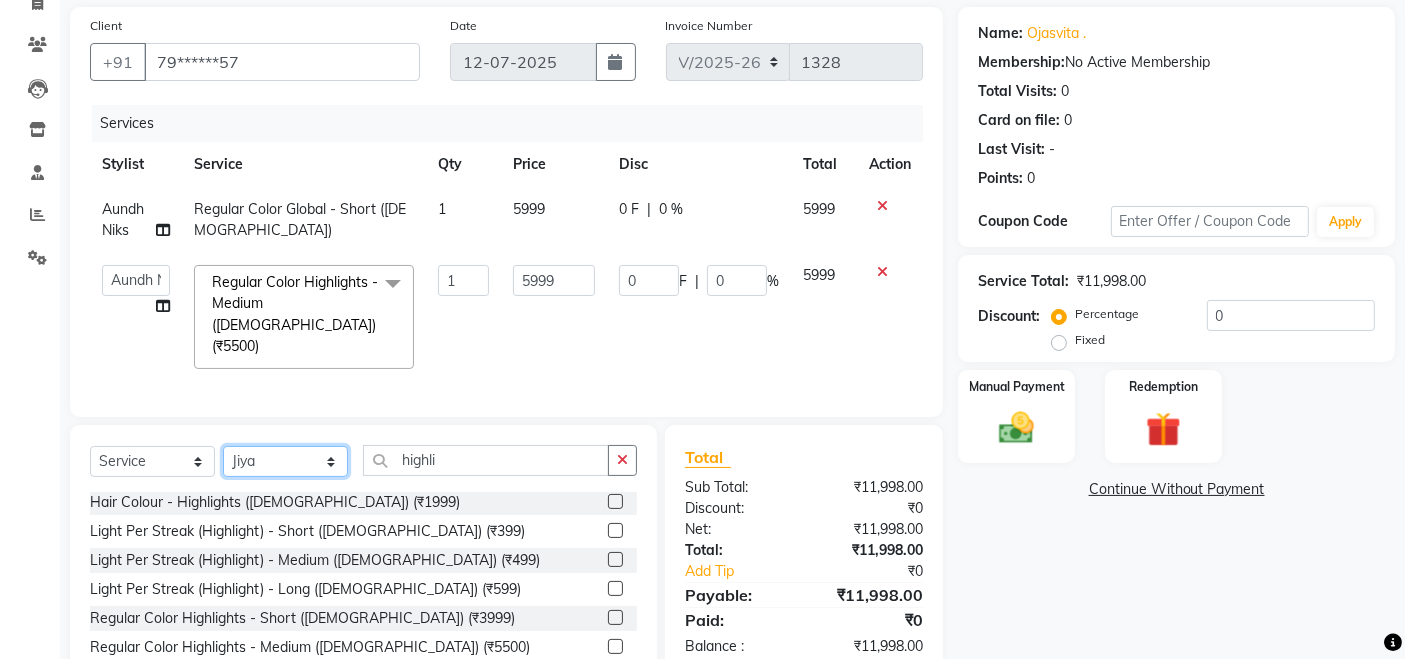 click on "Select Stylist [PERSON_NAME] Aundh Niks [PERSON_NAME] Jiya [PERSON_NAME] Mahhi [PERSON_NAME] [PERSON_NAME] Siddharth [PERSON_NAME]" 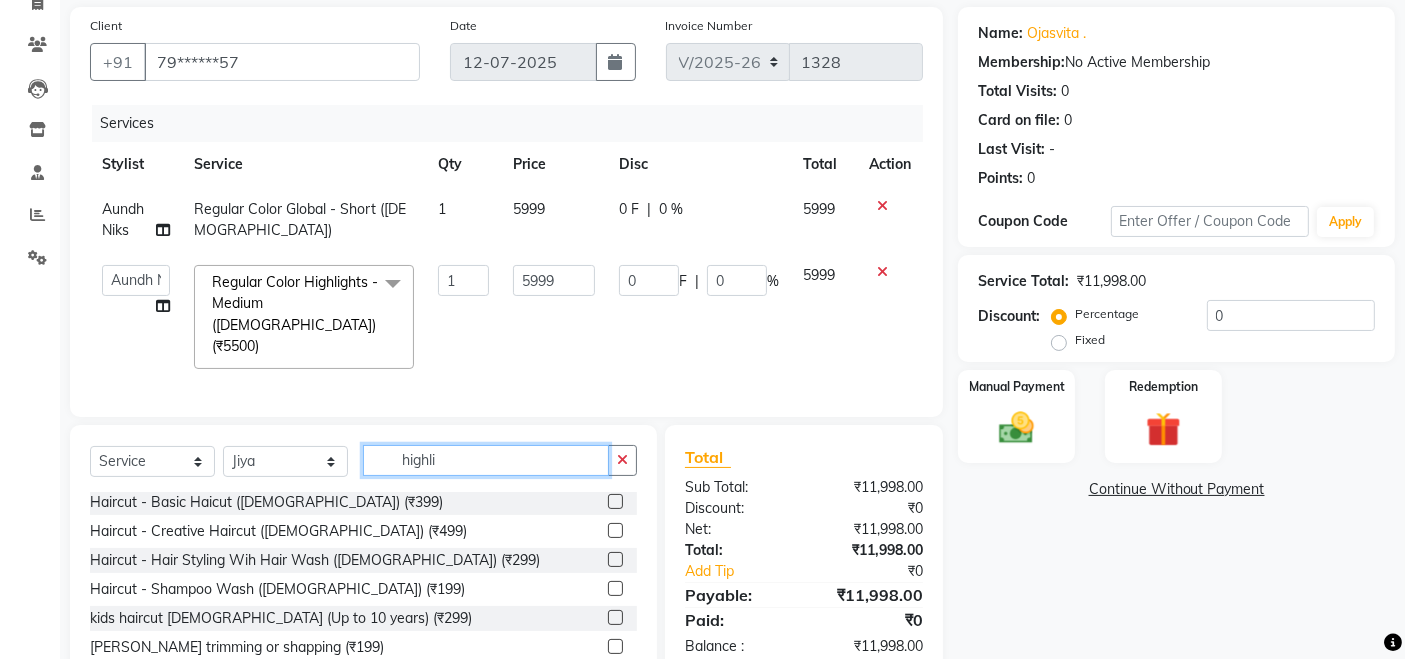 click on "highli" 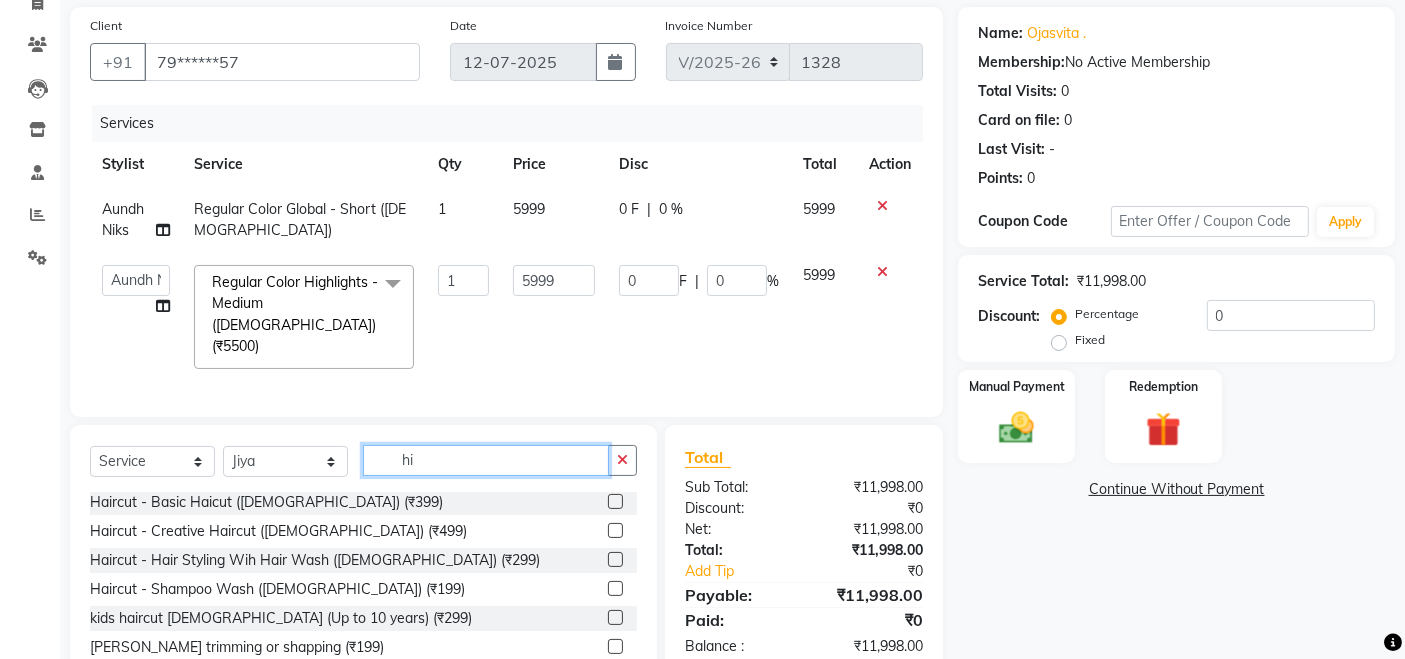 type on "h" 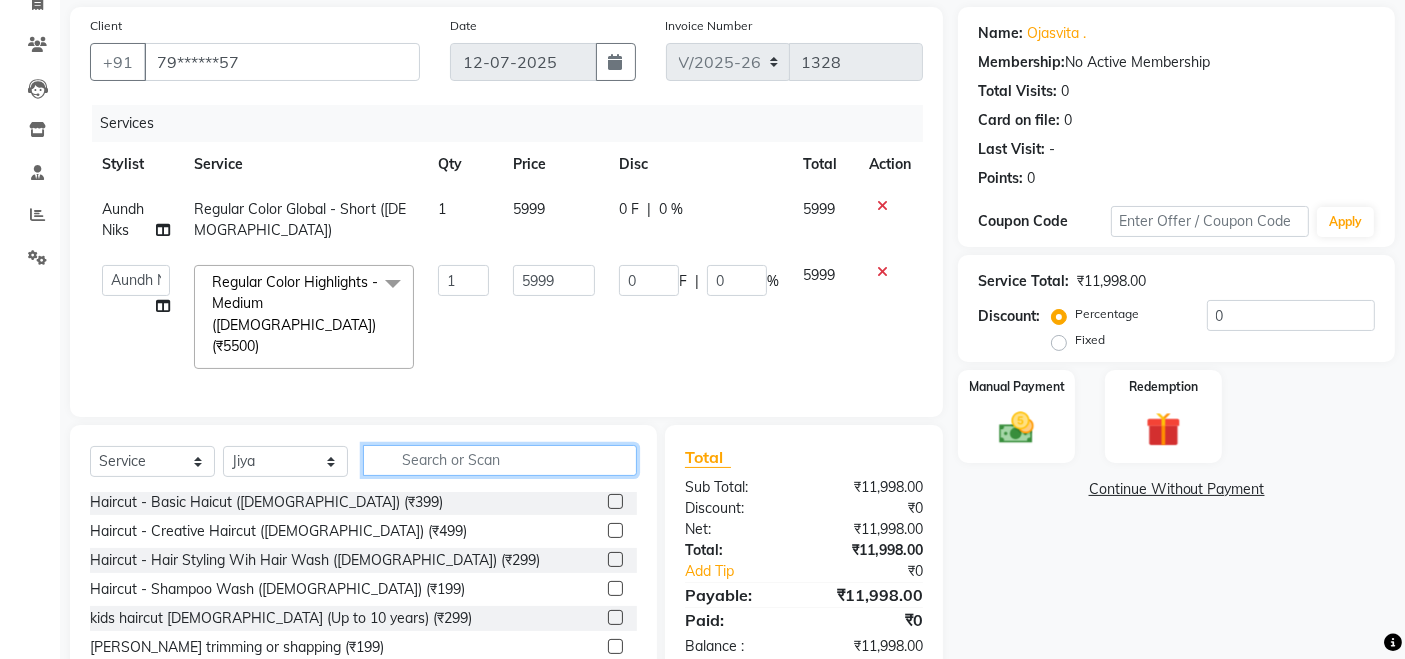 type 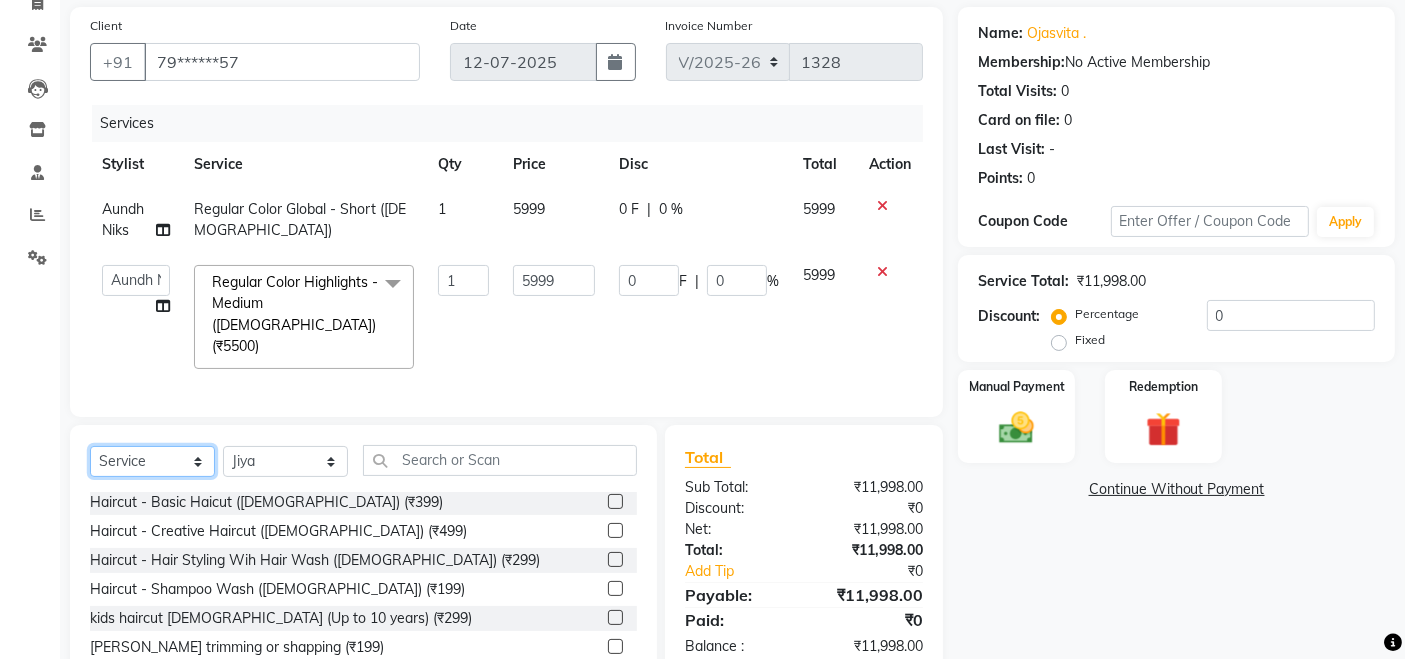 click on "Select  Service  Product  Membership  Package Voucher Prepaid Gift Card" 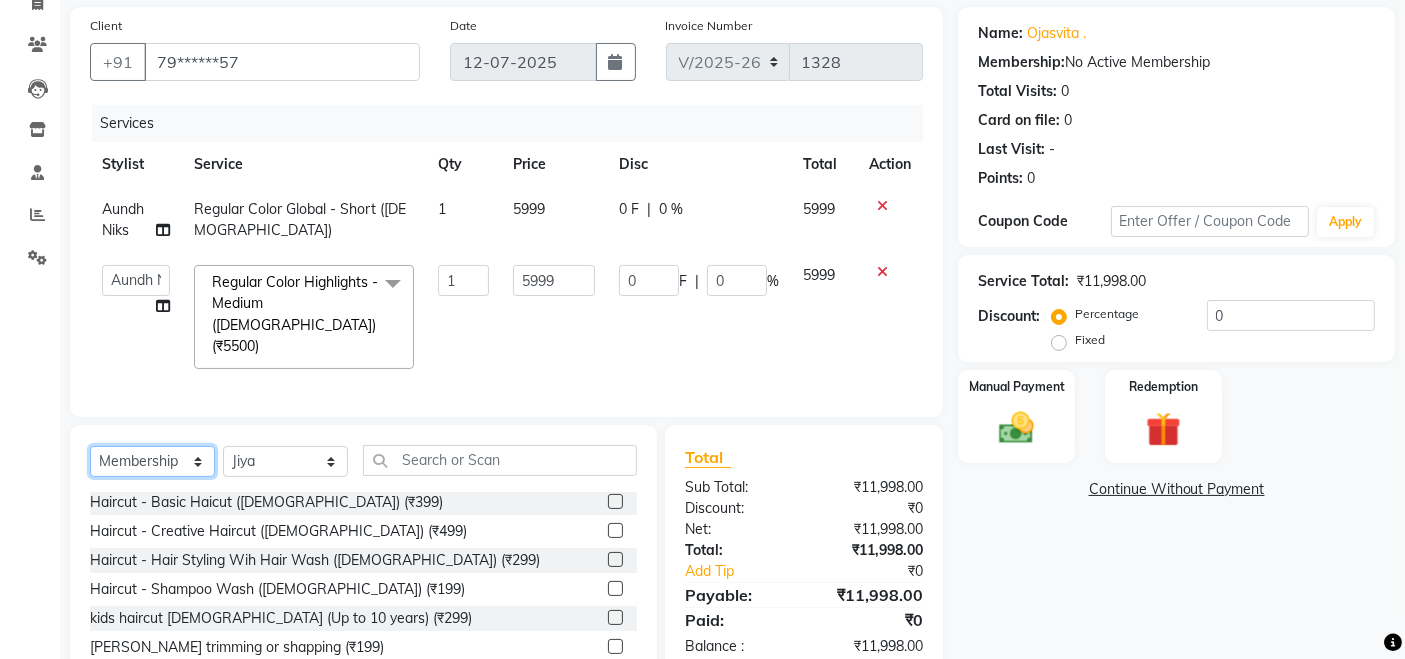 click on "Select  Service  Product  Membership  Package Voucher Prepaid Gift Card" 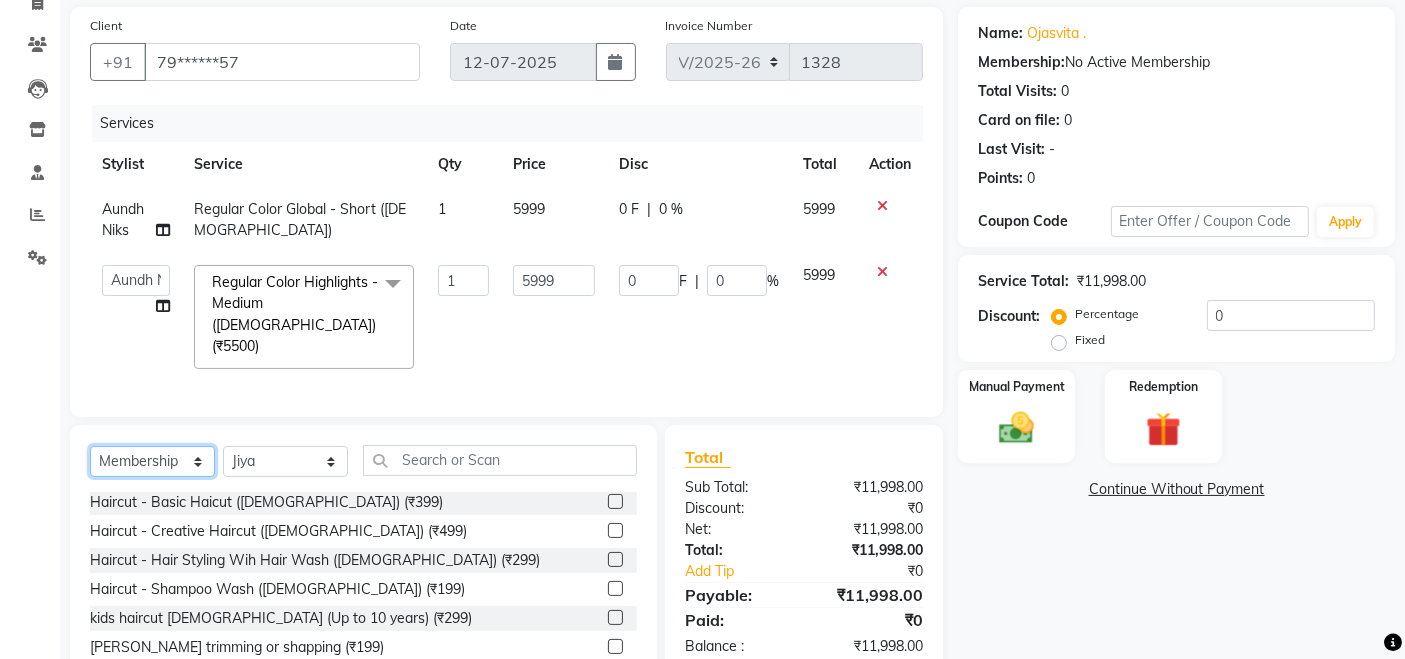 scroll, scrollTop: 0, scrollLeft: 0, axis: both 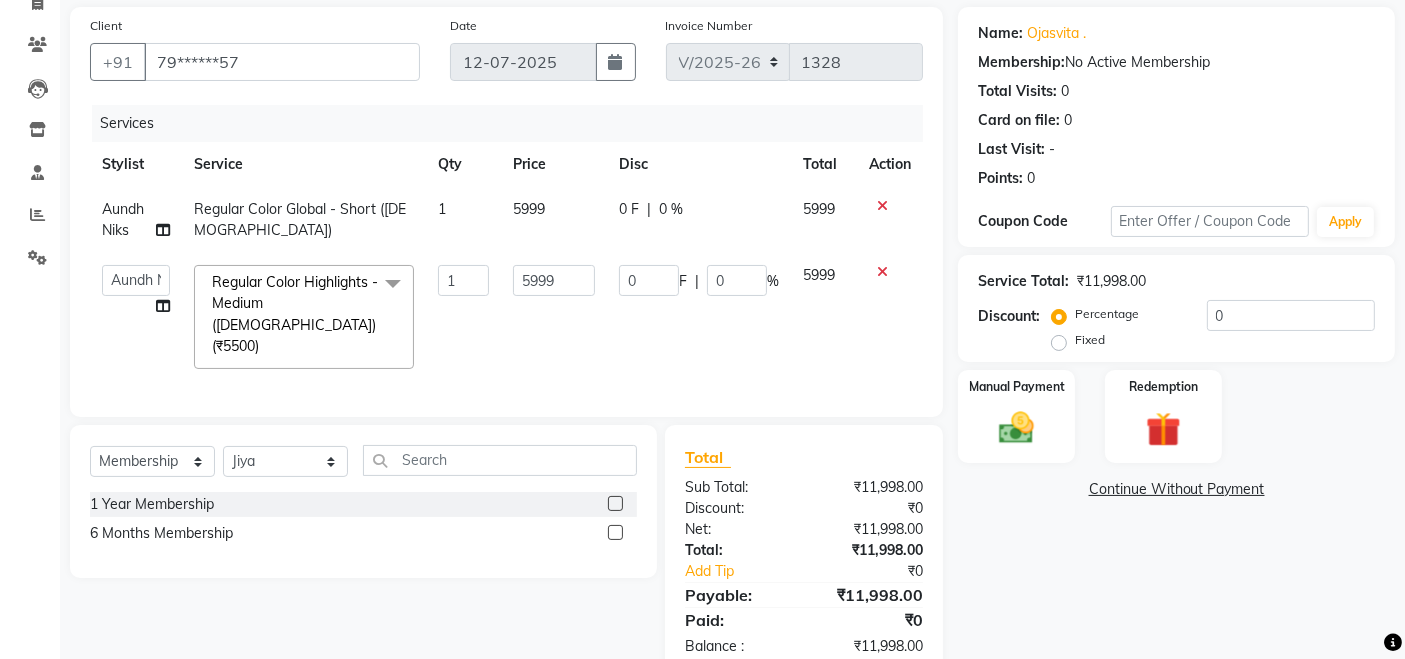 click 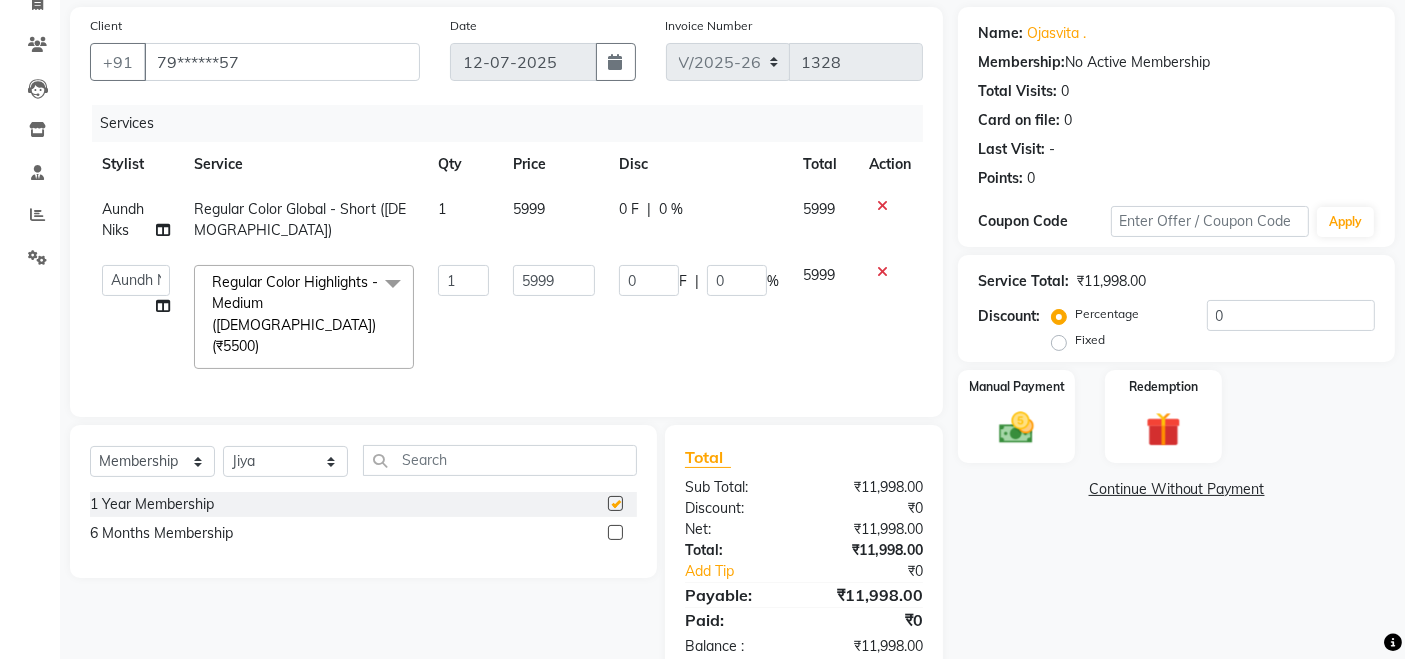 select on "select" 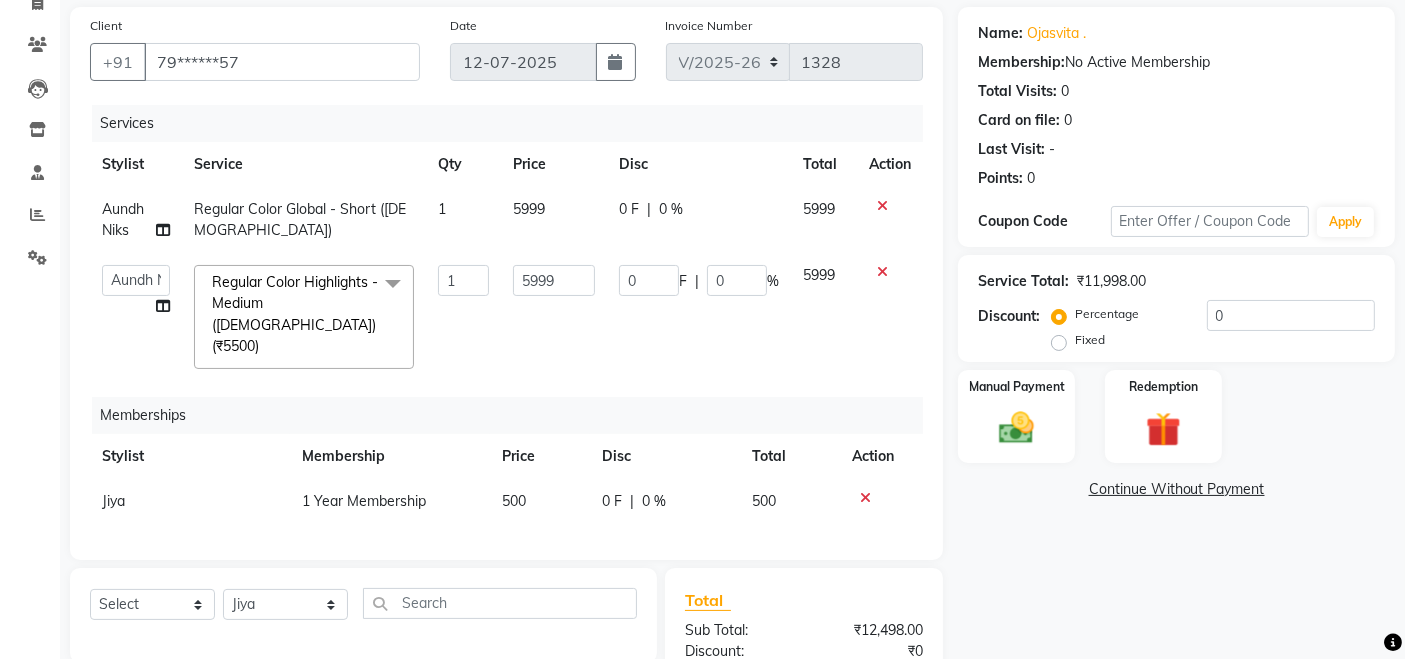 click on "500" 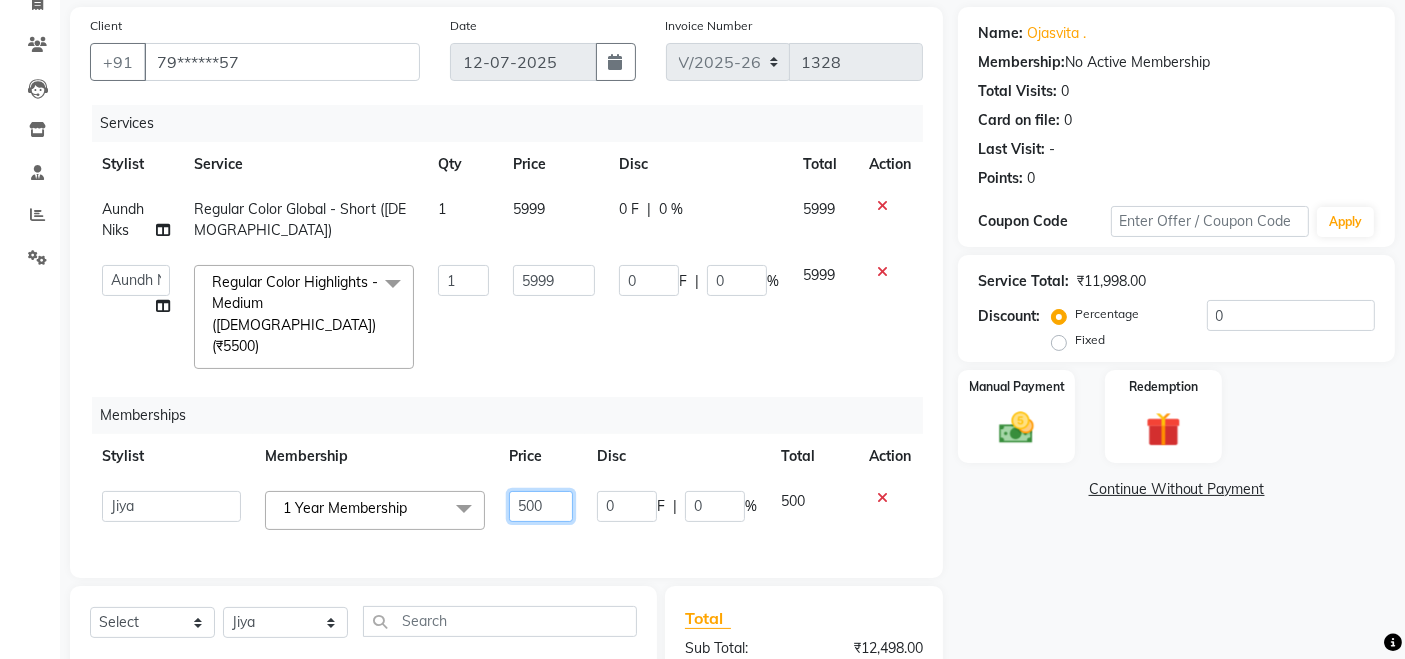 click on "500" 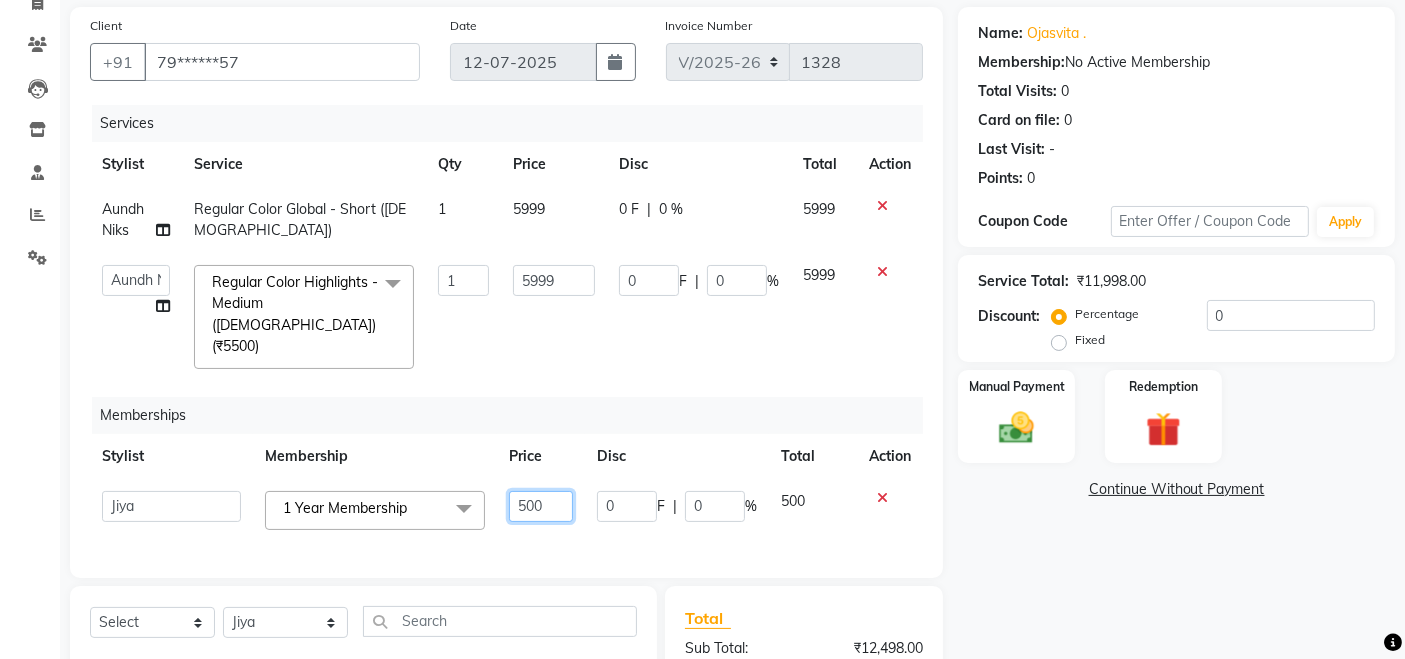 click on "500" 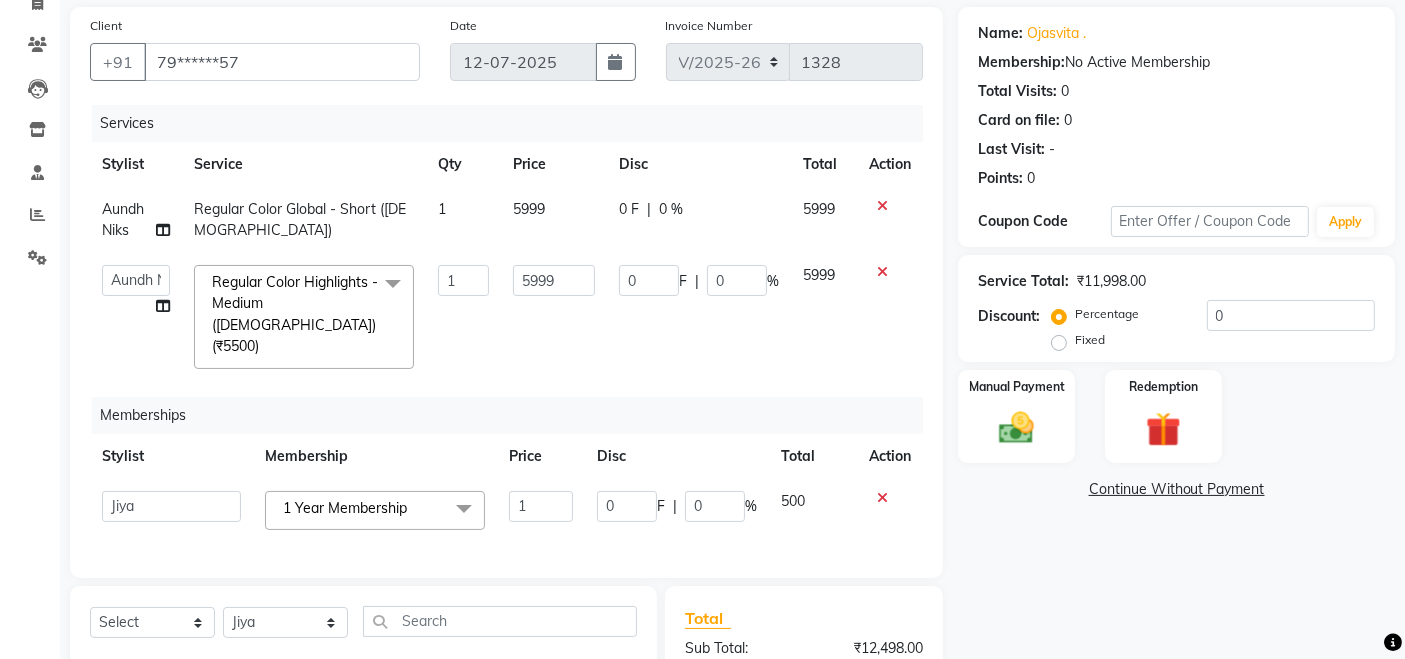 click on "1" 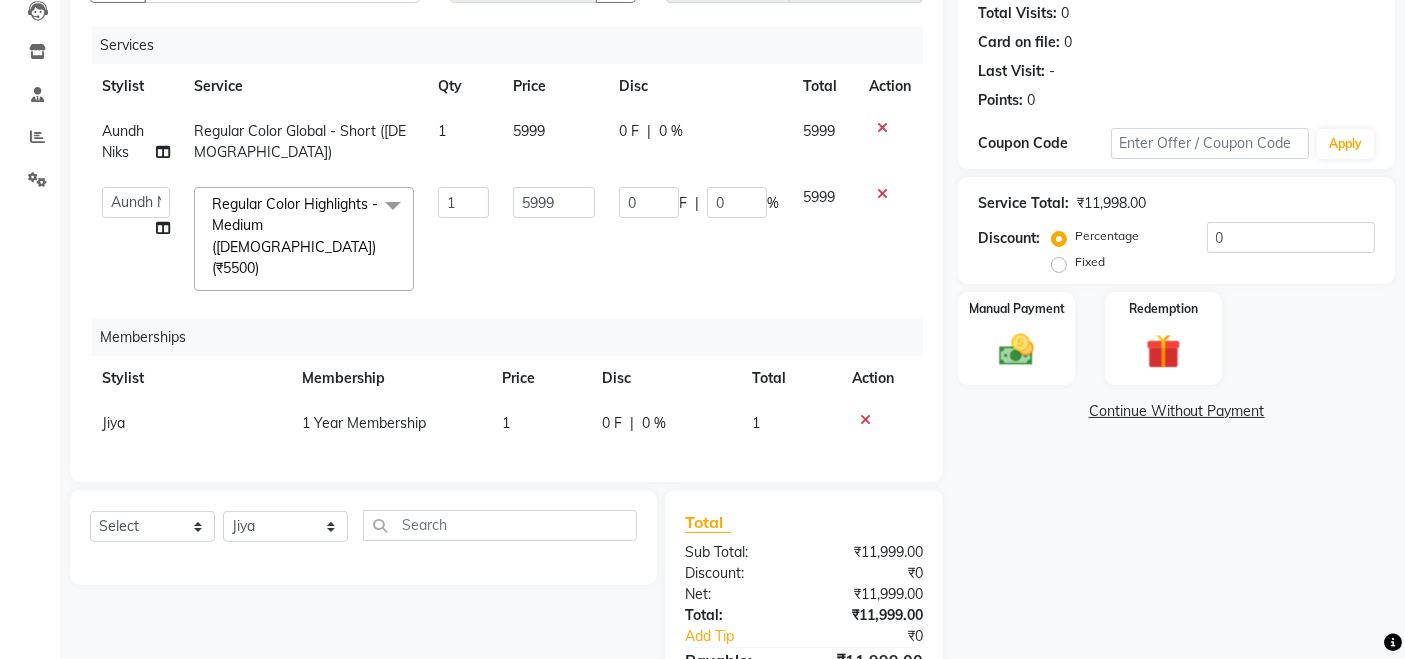scroll, scrollTop: 327, scrollLeft: 0, axis: vertical 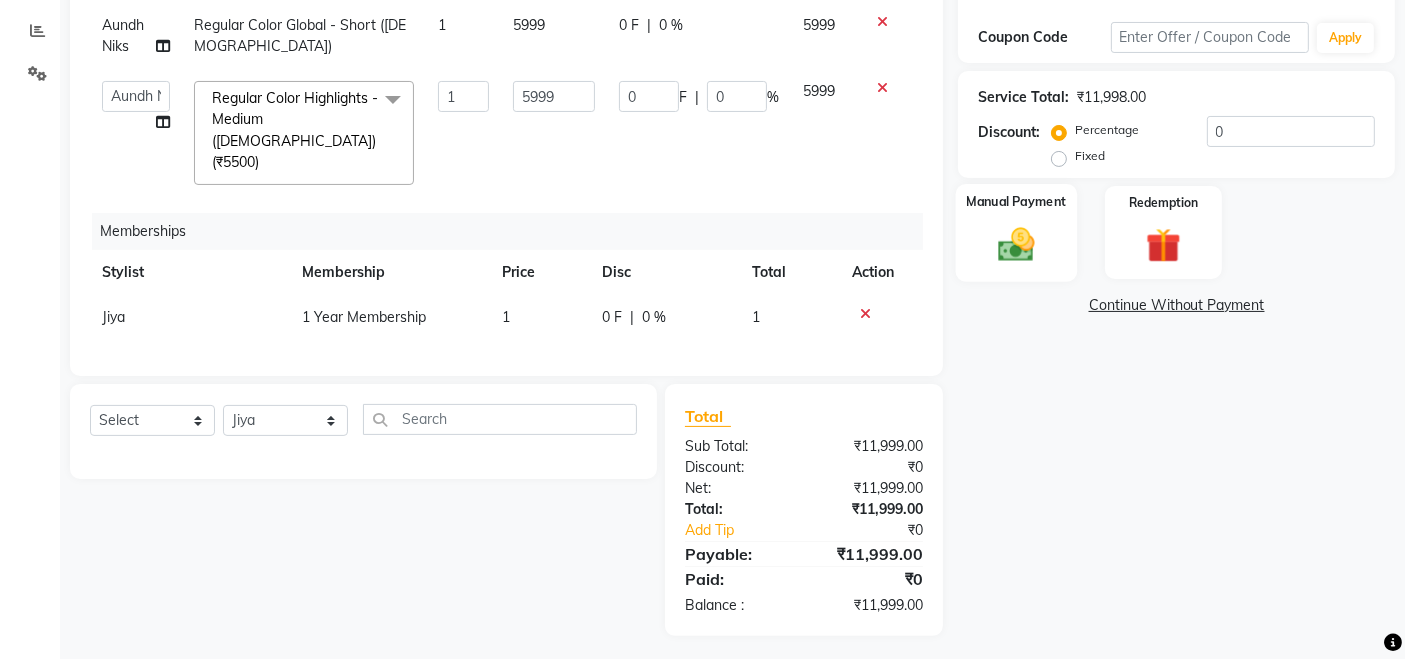 click 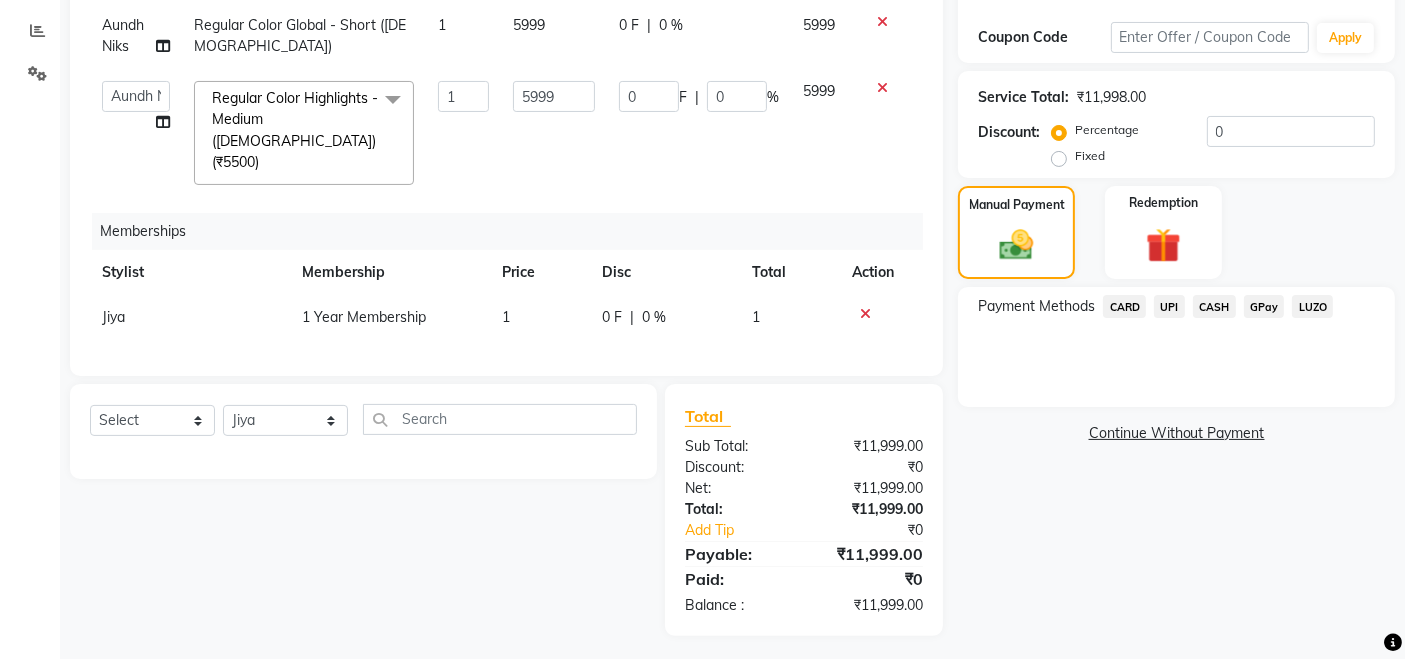 click on "Fixed" 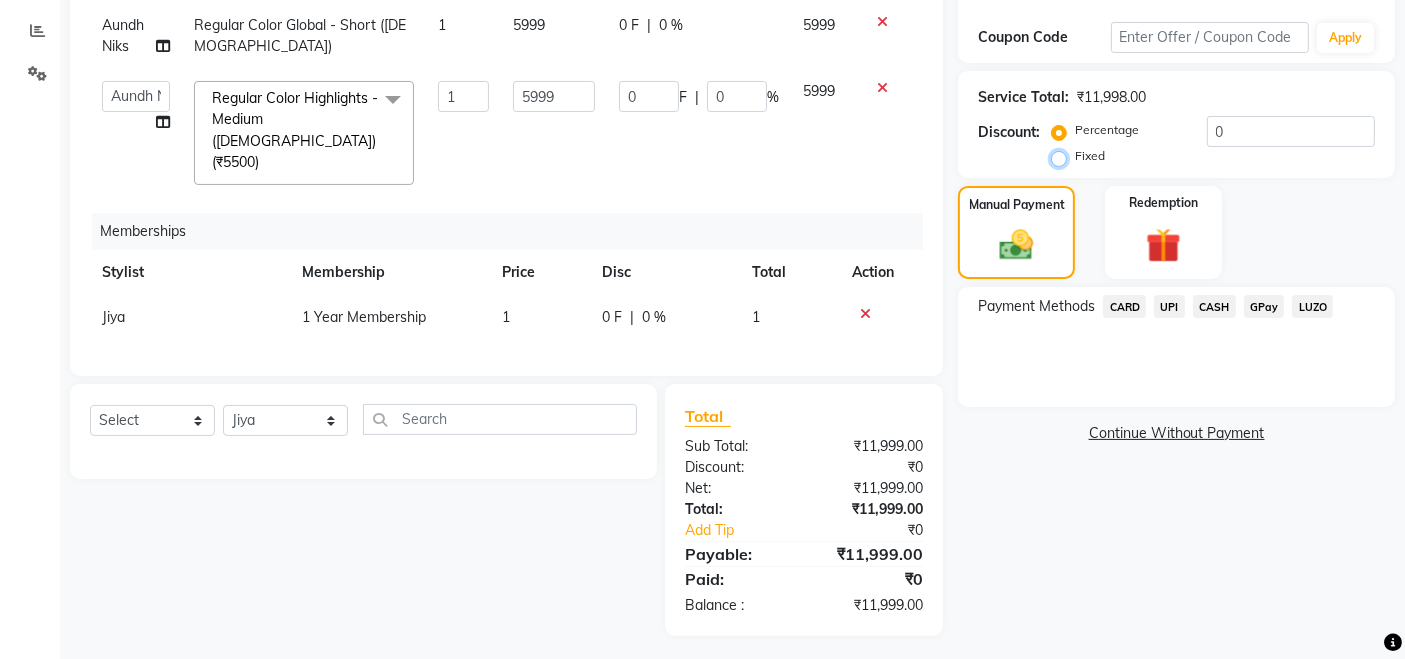 click on "Fixed" at bounding box center (1063, 156) 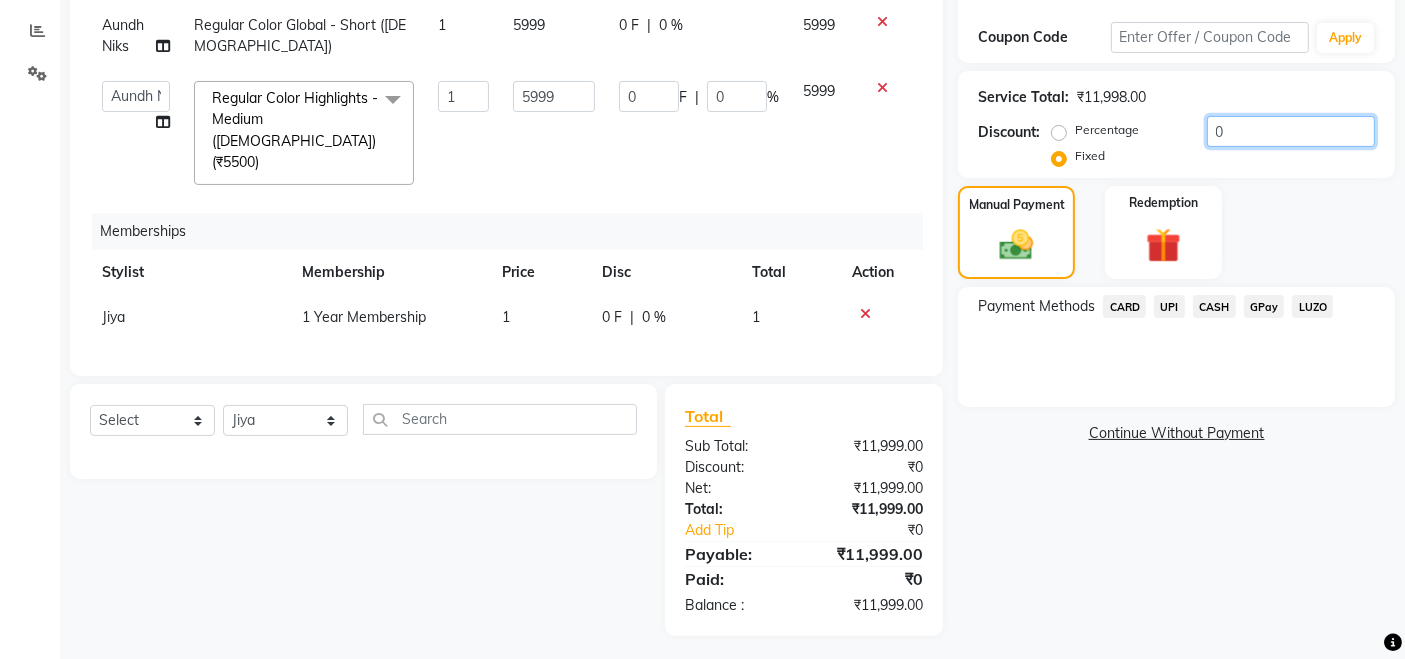 click on "0" 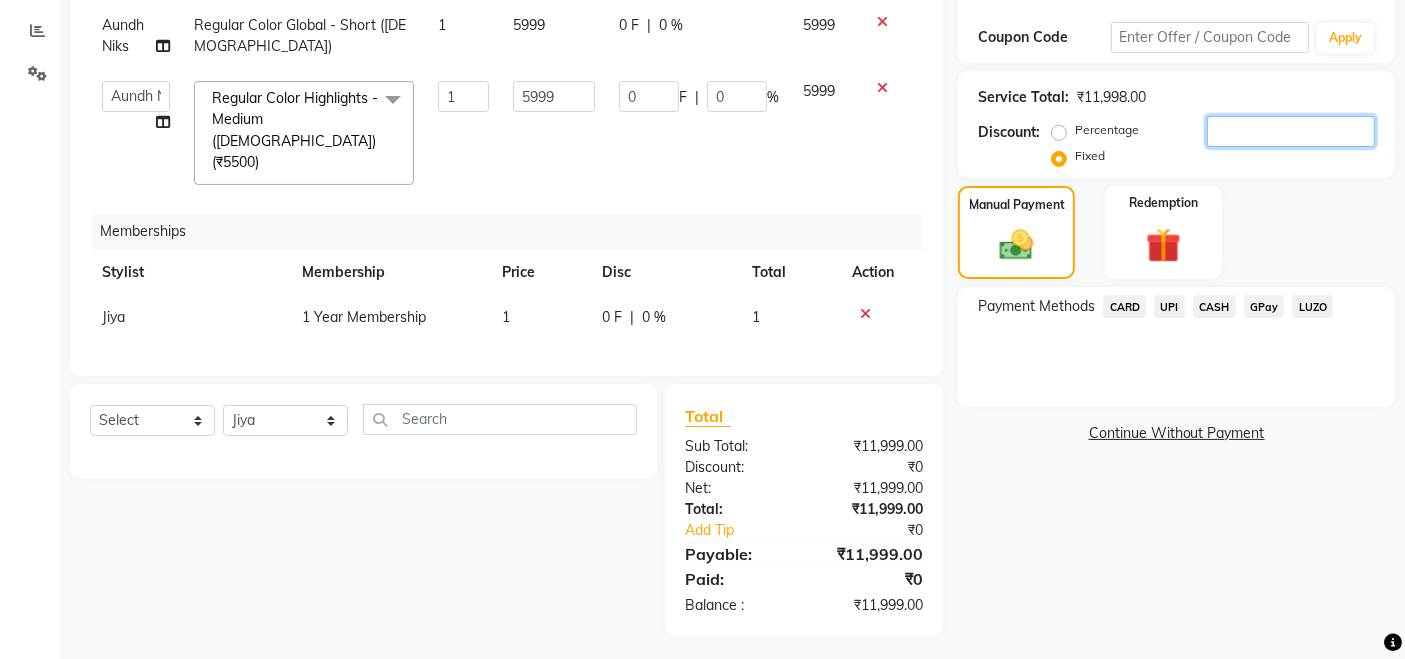 type on "9" 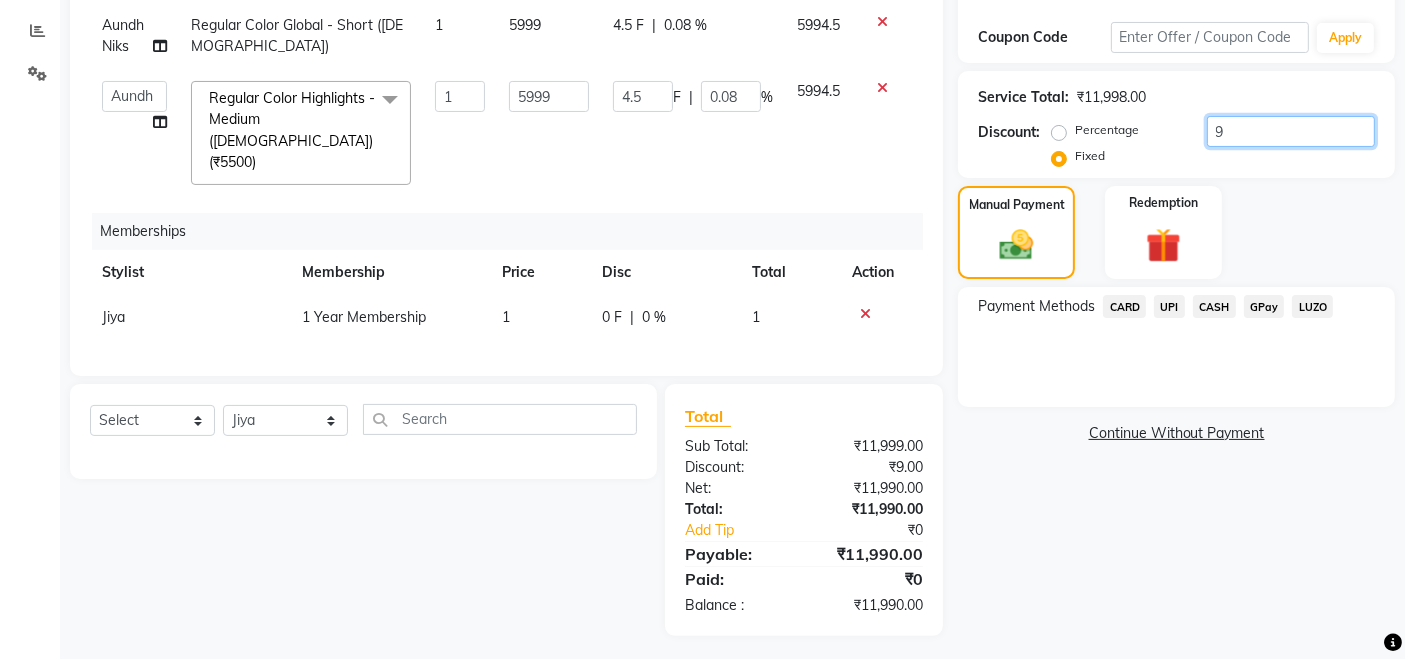 type on "99" 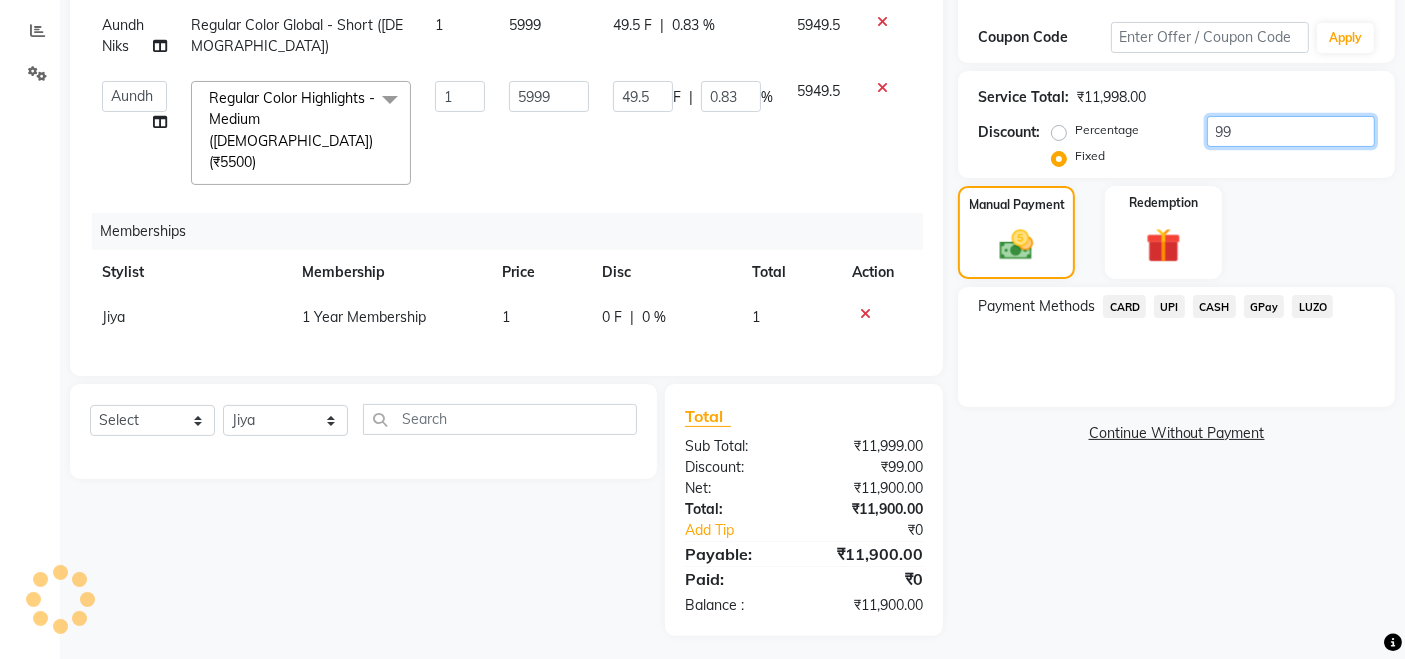 type on "998" 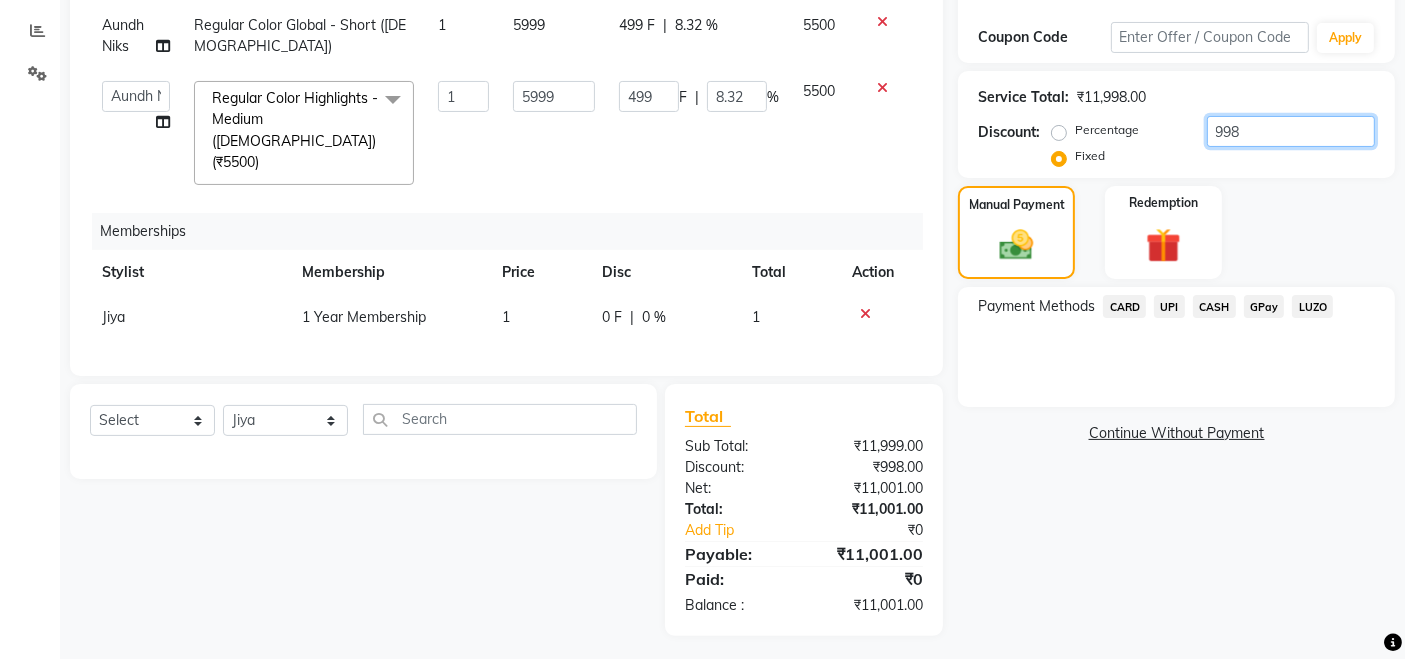 type on "998" 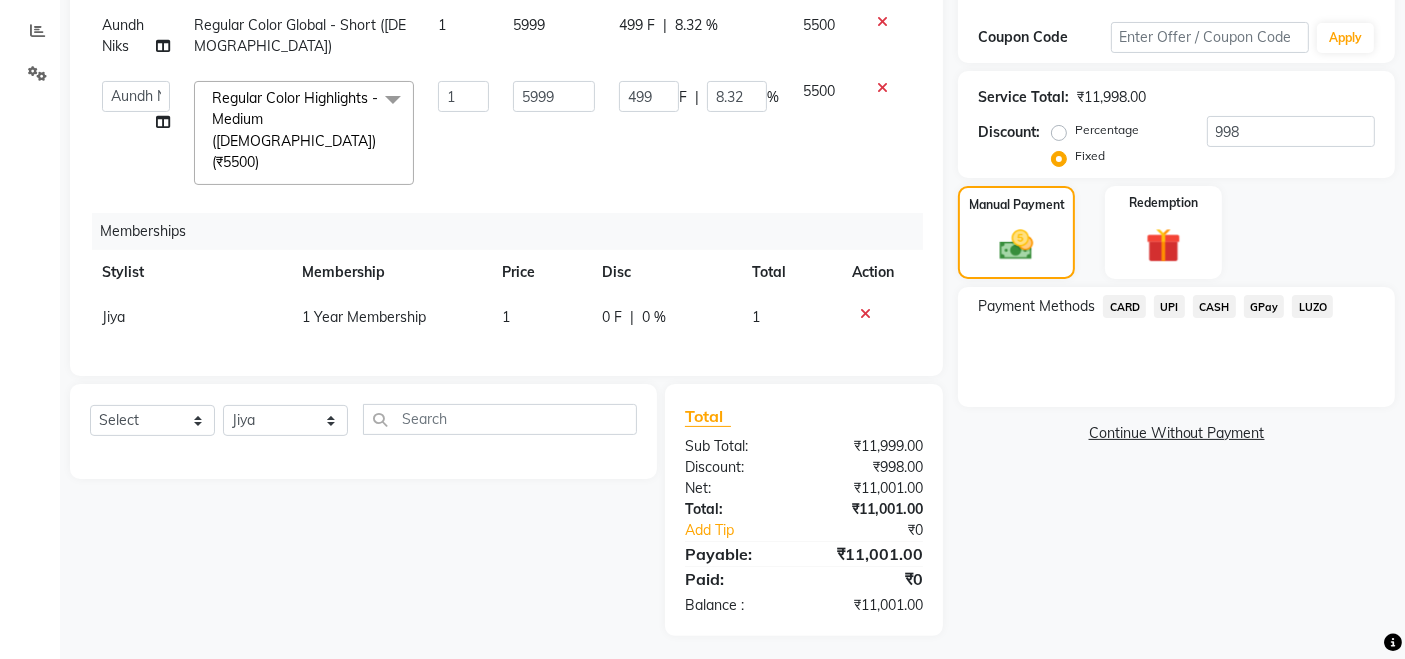 click on "CARD" 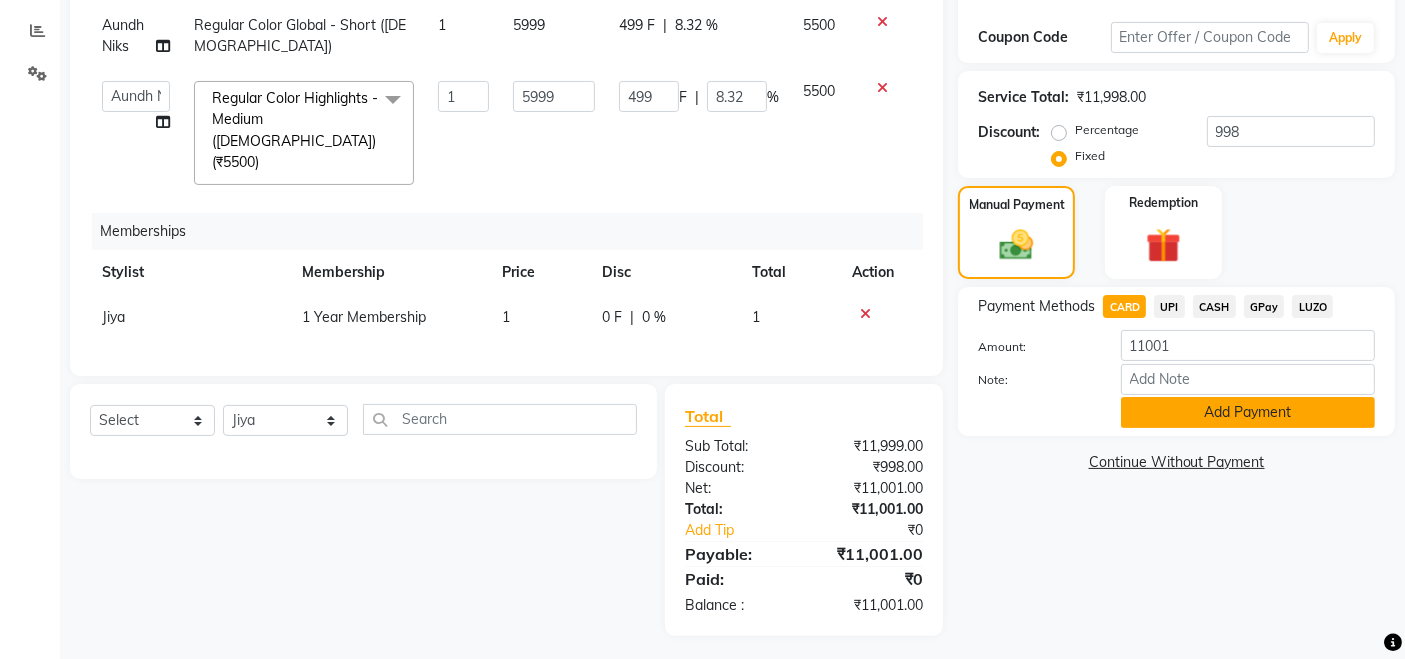 click on "Add Payment" 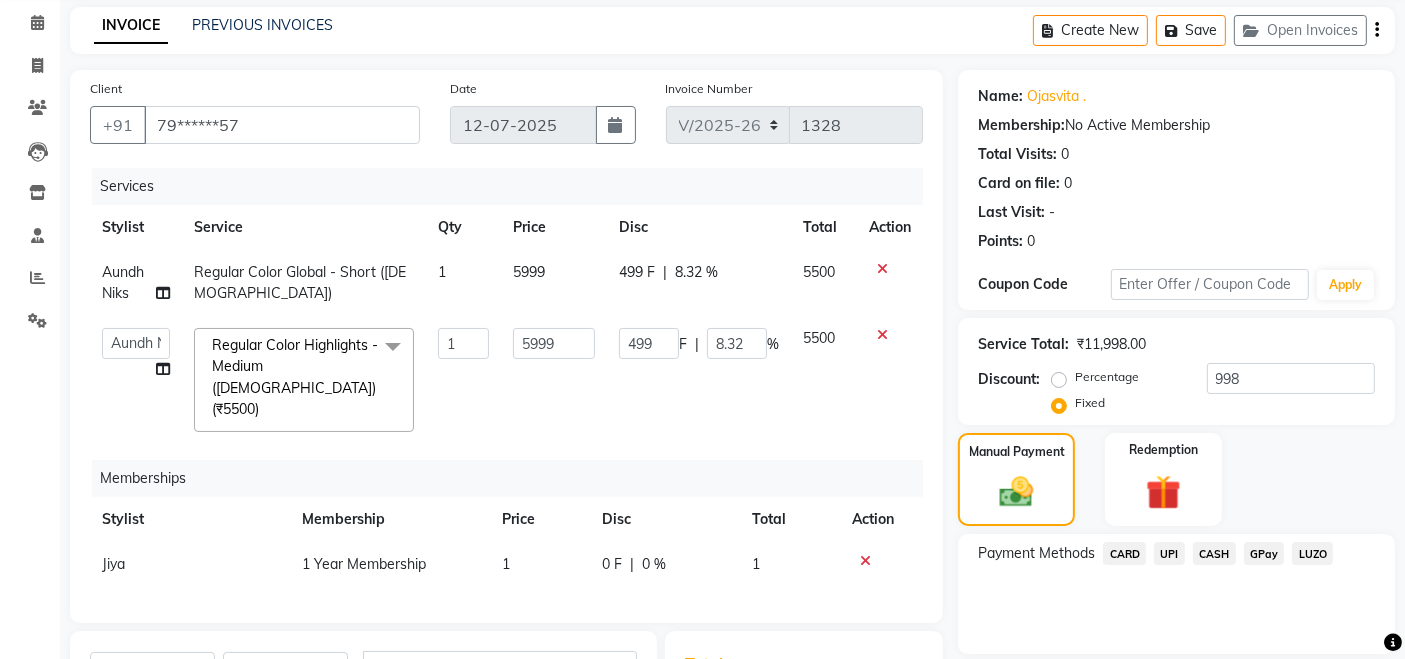 scroll, scrollTop: 369, scrollLeft: 0, axis: vertical 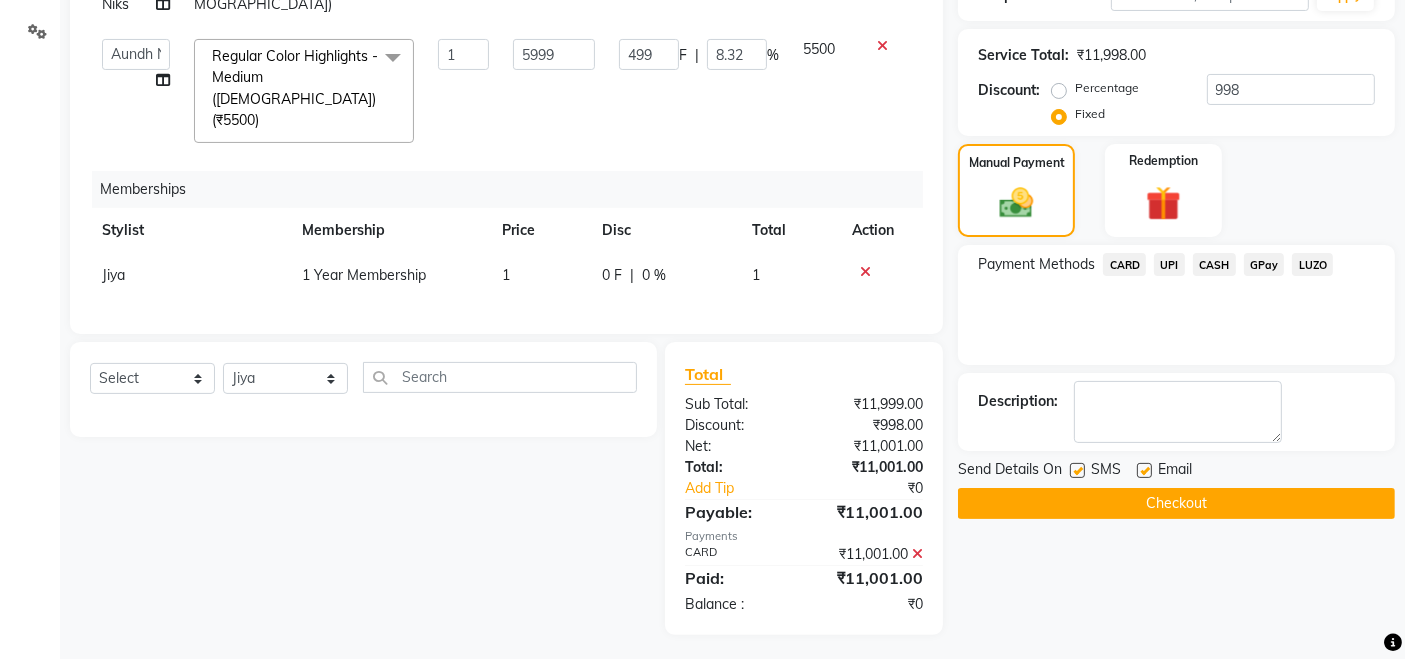 click on "Checkout" 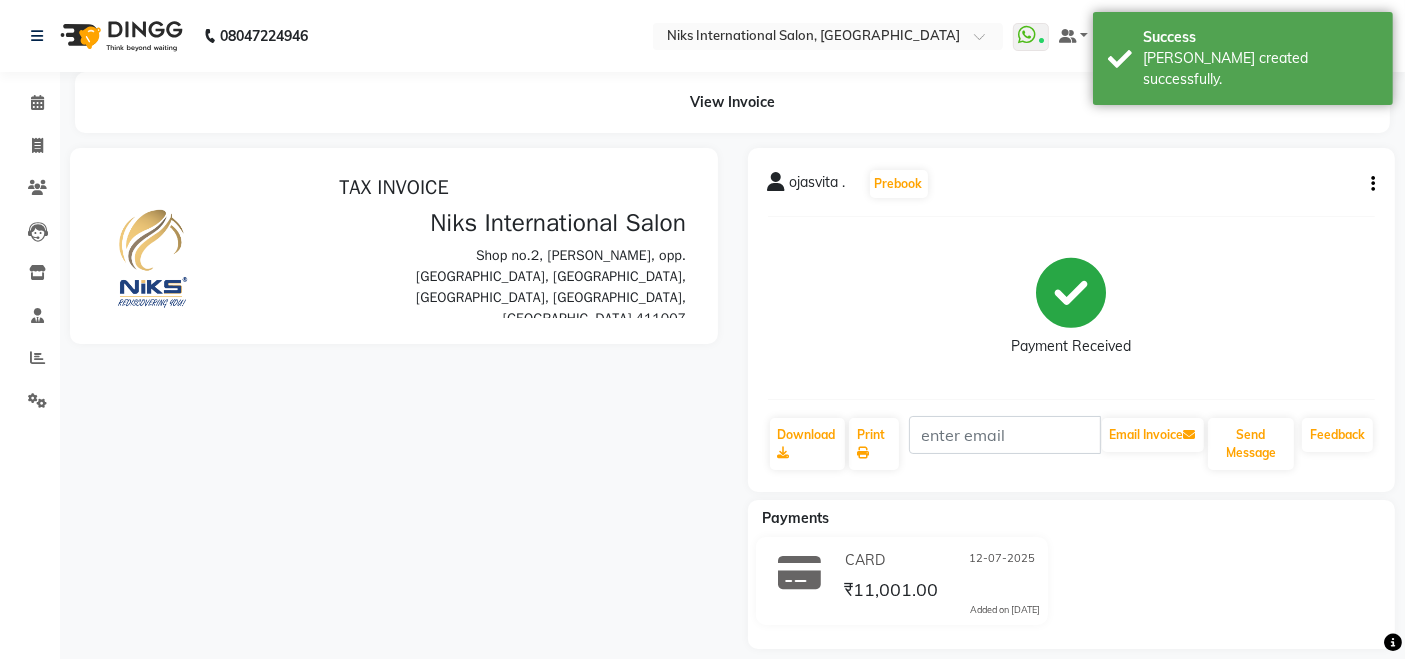 scroll, scrollTop: 0, scrollLeft: 0, axis: both 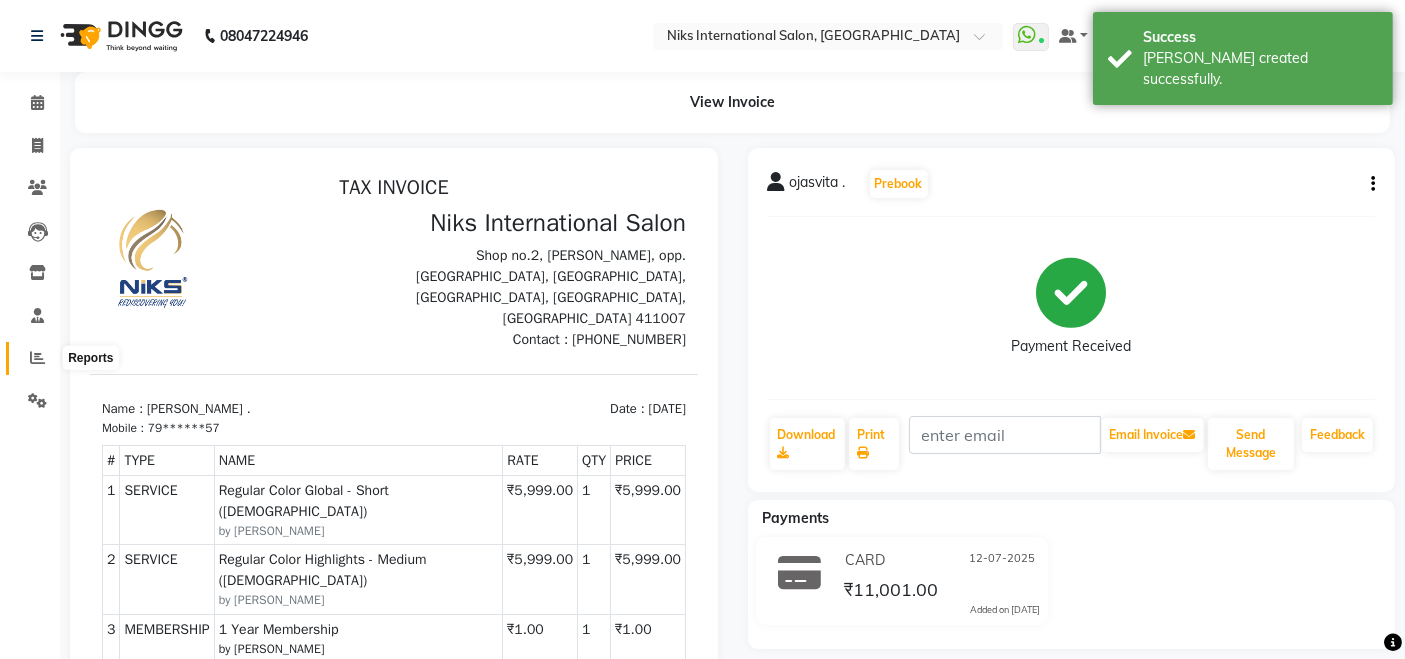 click 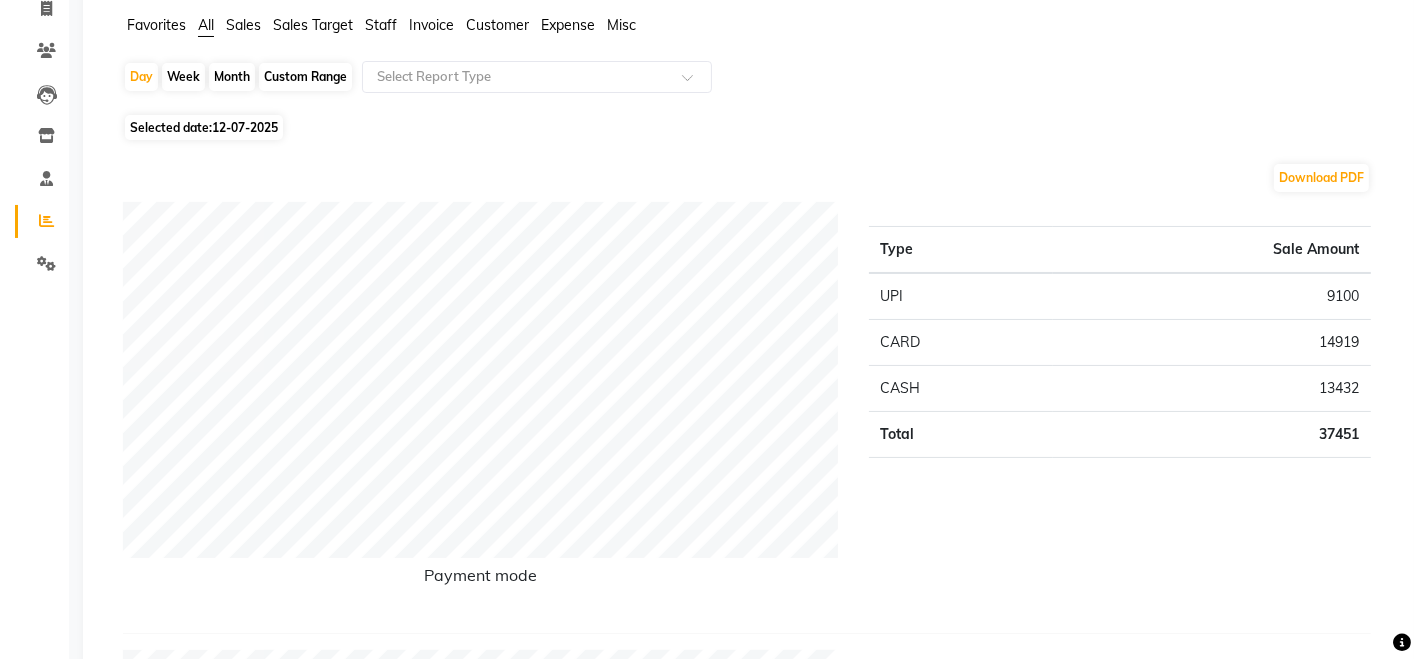 scroll, scrollTop: 0, scrollLeft: 0, axis: both 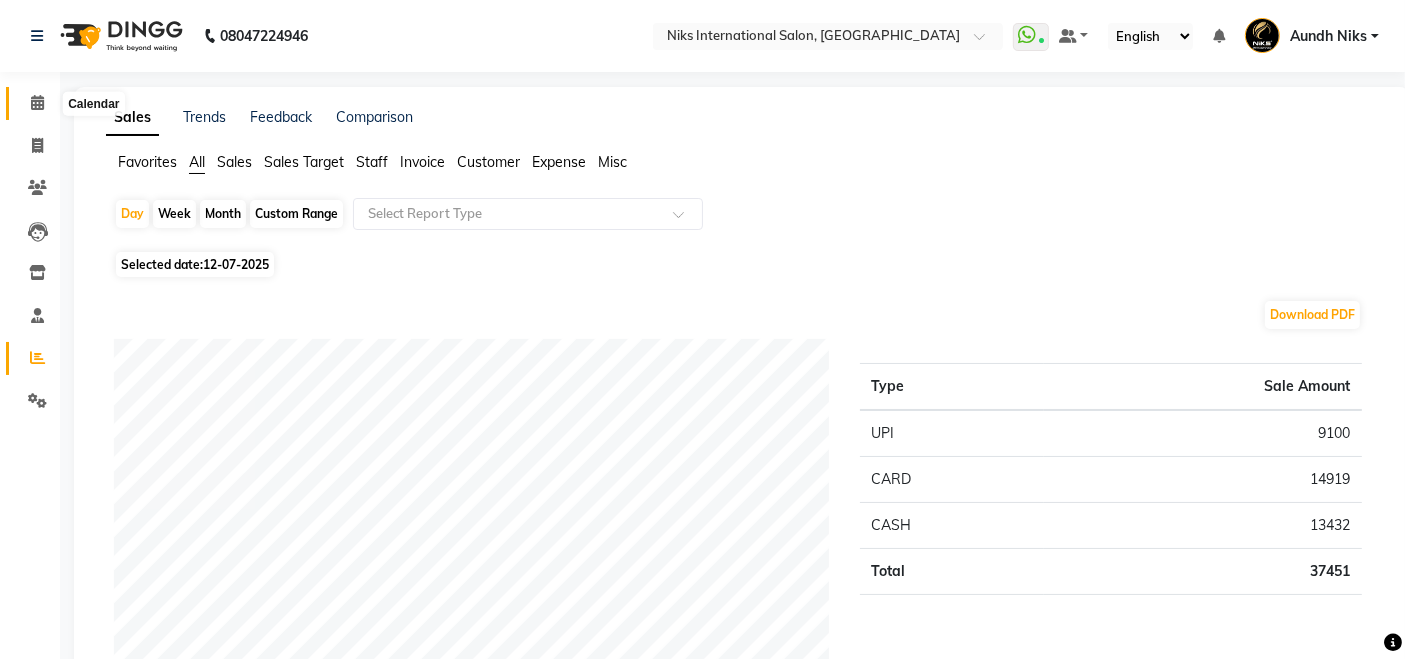click 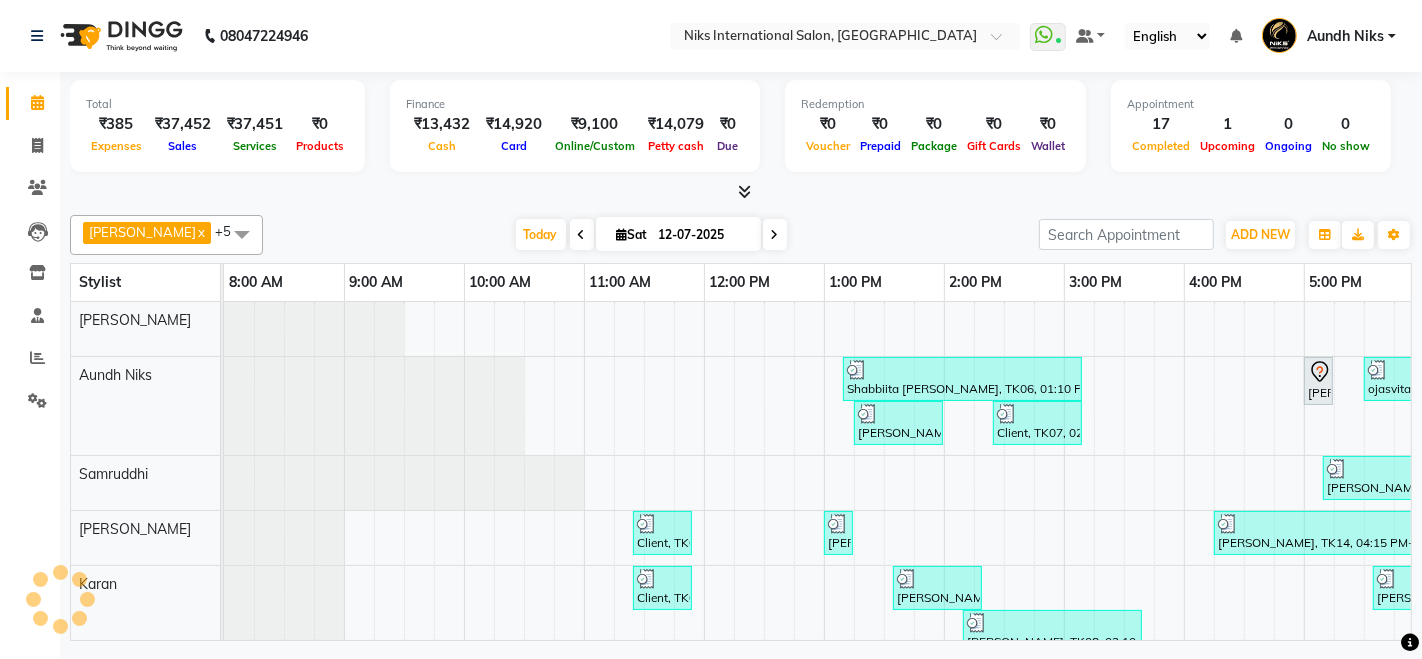 scroll, scrollTop: 0, scrollLeft: 0, axis: both 